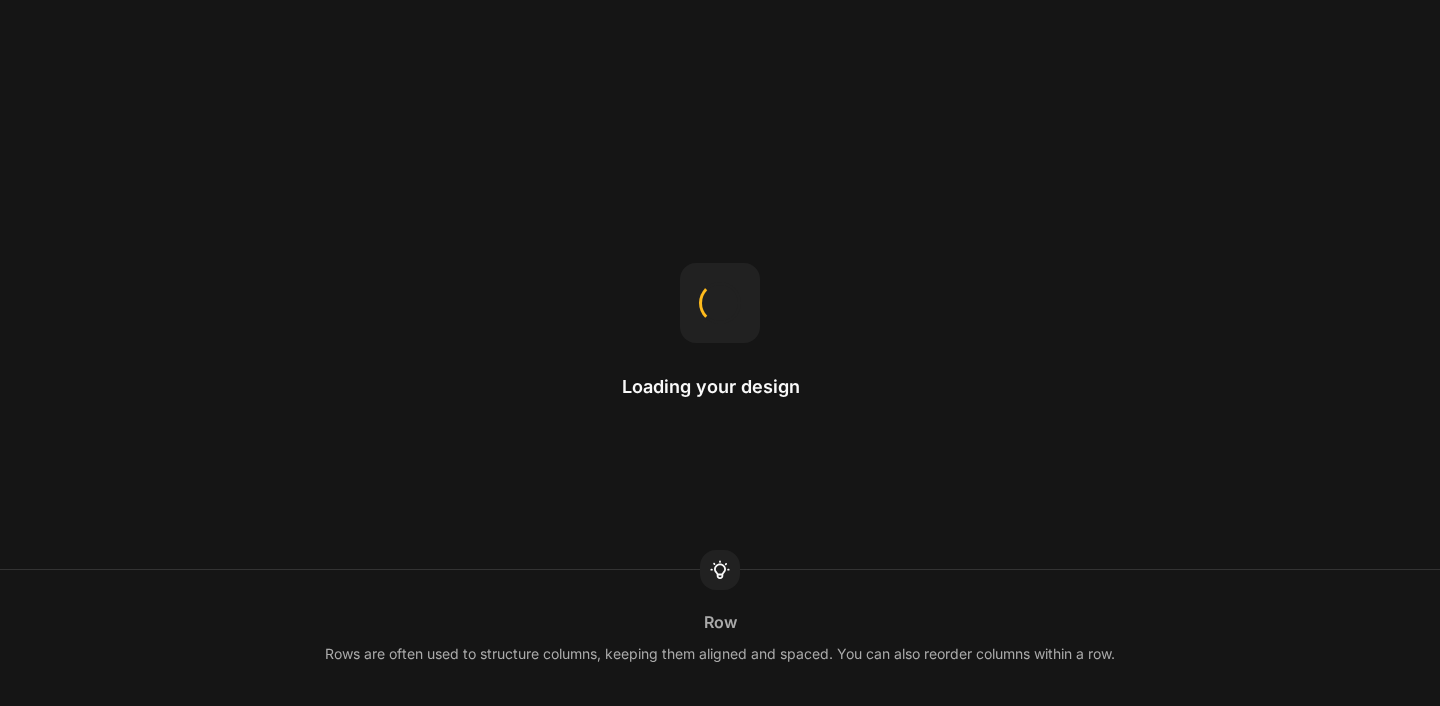 scroll, scrollTop: 0, scrollLeft: 0, axis: both 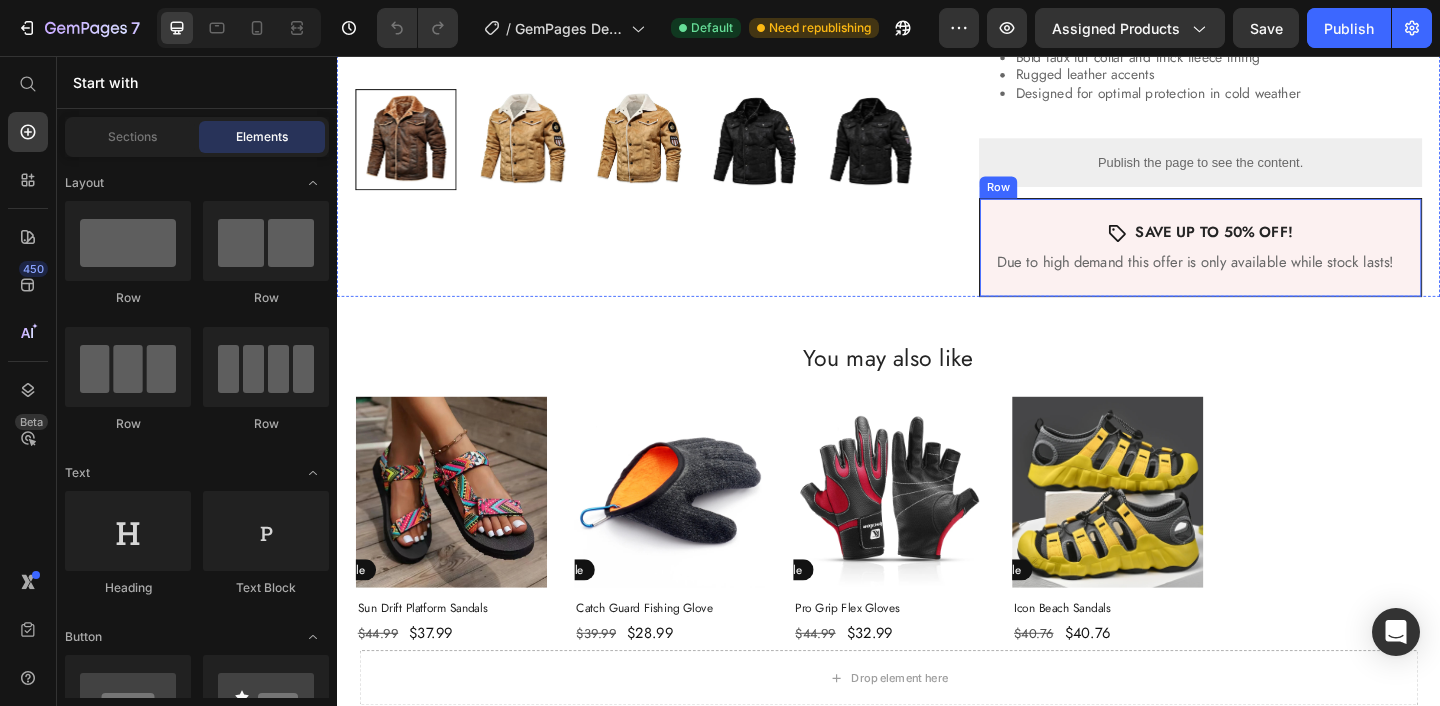 click on "Icon SAVE UP TO 50% OFF! Text Block Row Due to high demand this offer is only available while stock lasts! Text Block Row" at bounding box center [1276, 265] 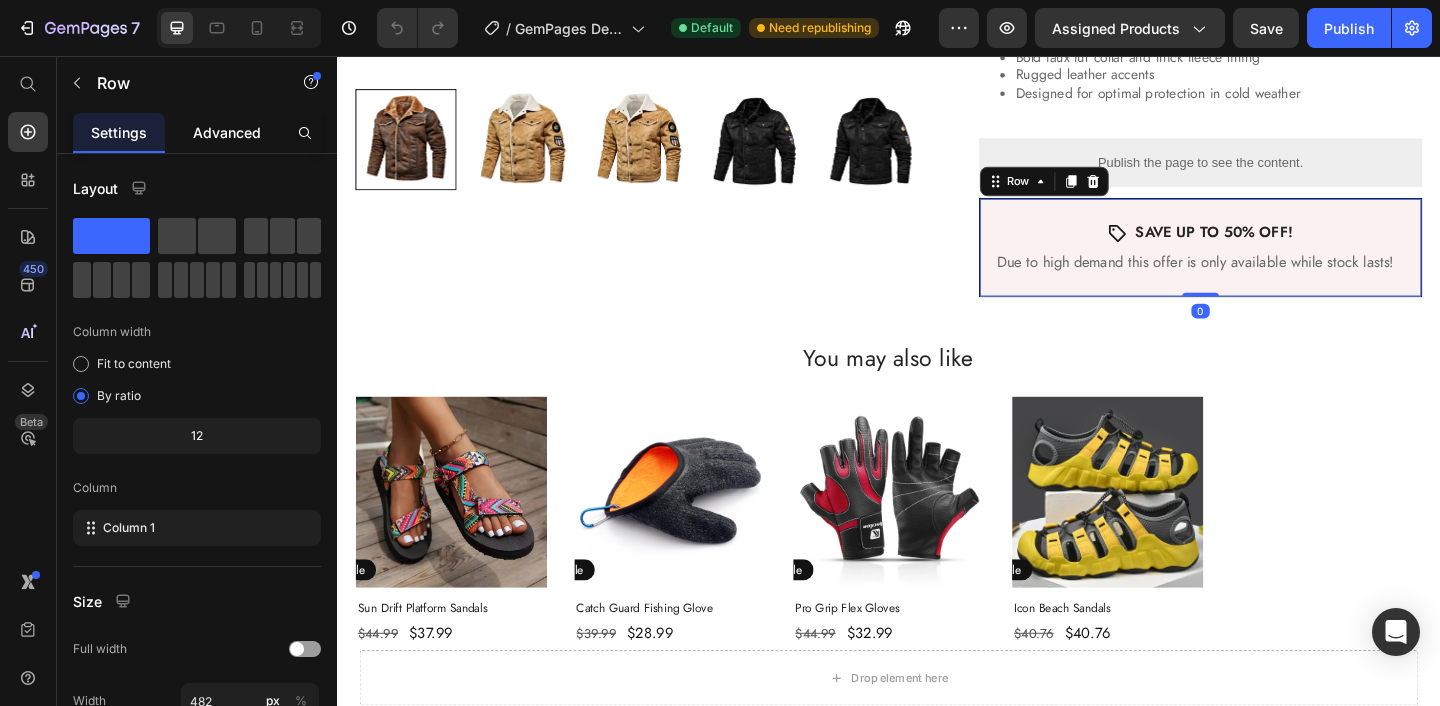 click on "Advanced" at bounding box center (227, 132) 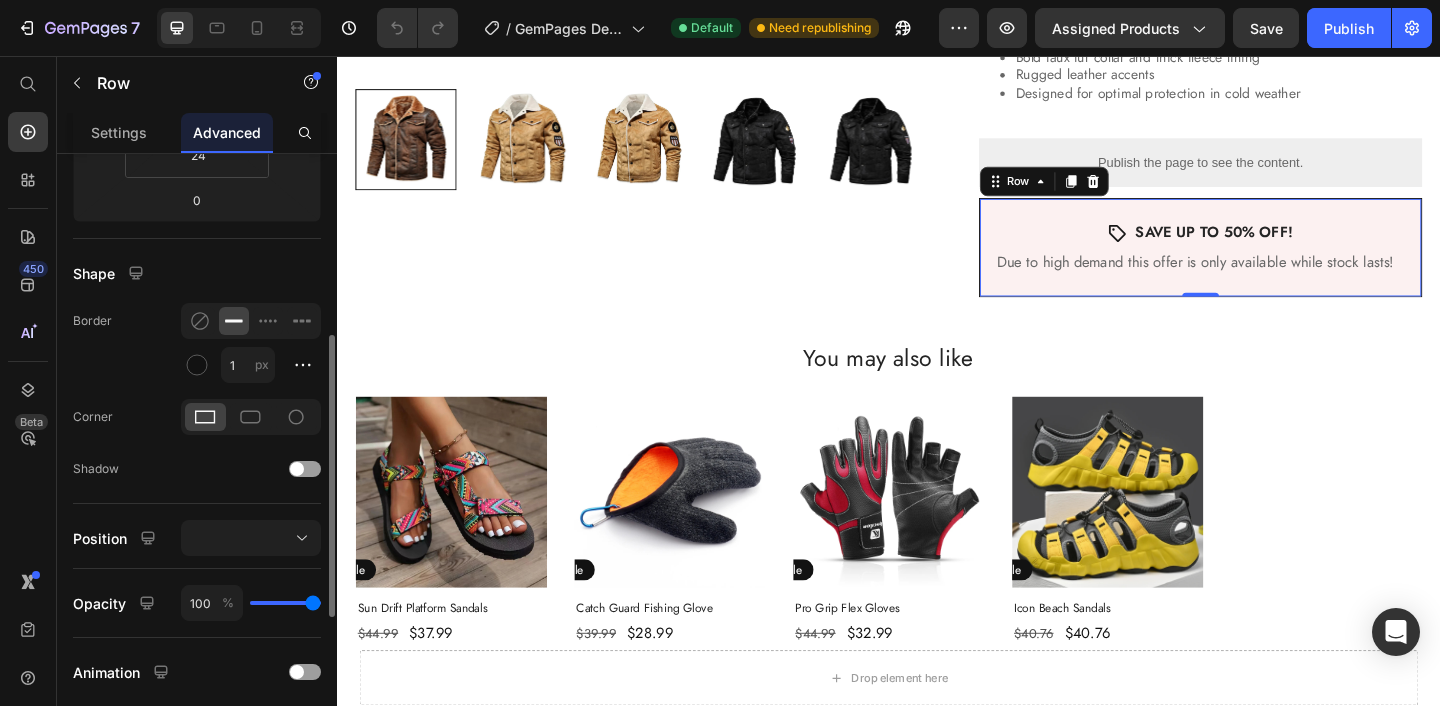 scroll, scrollTop: 416, scrollLeft: 0, axis: vertical 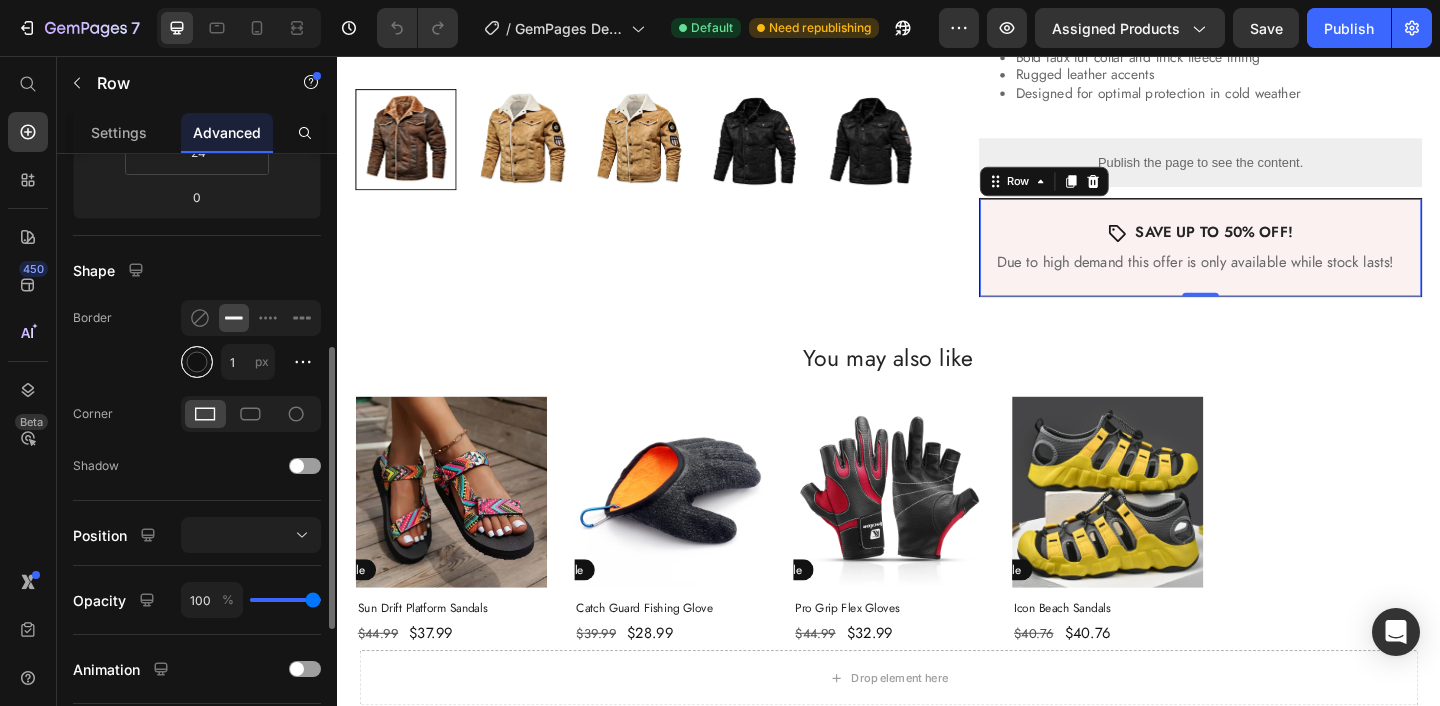 click at bounding box center [197, 362] 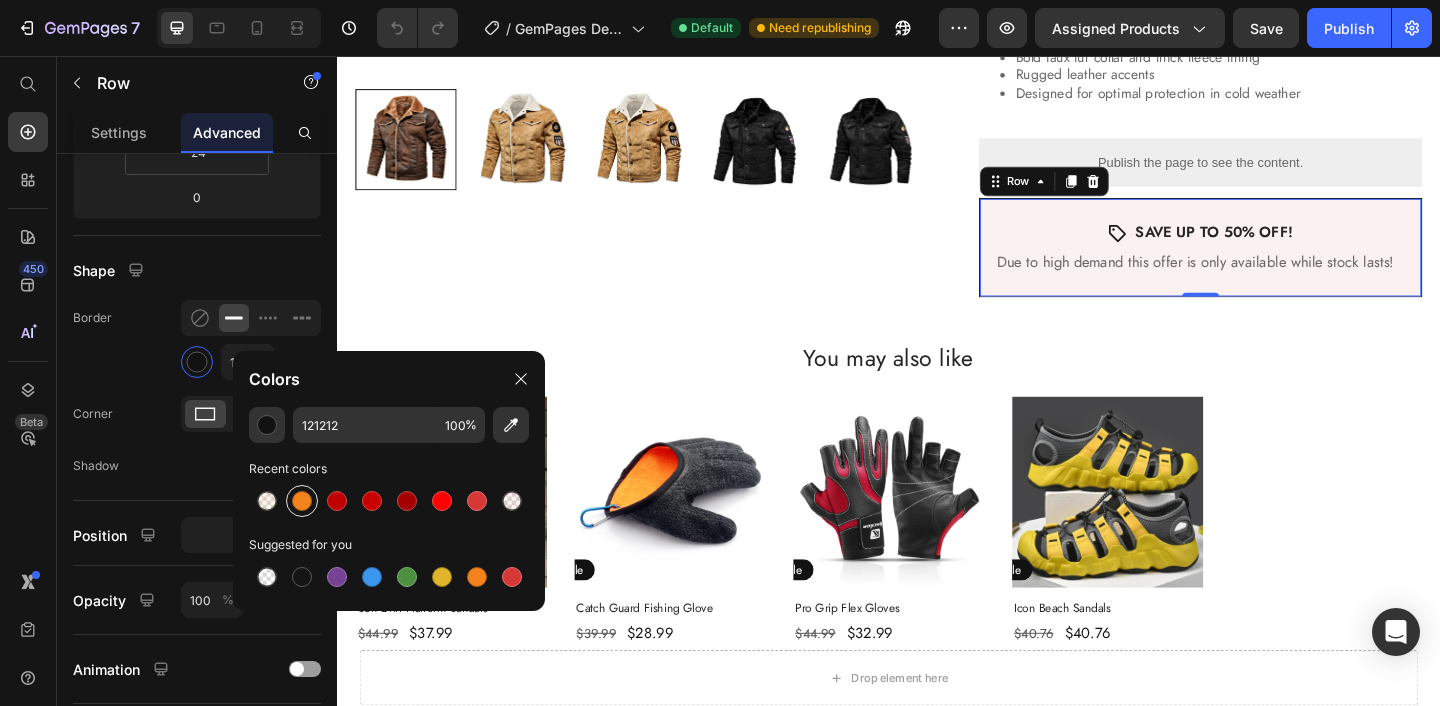 click at bounding box center (302, 501) 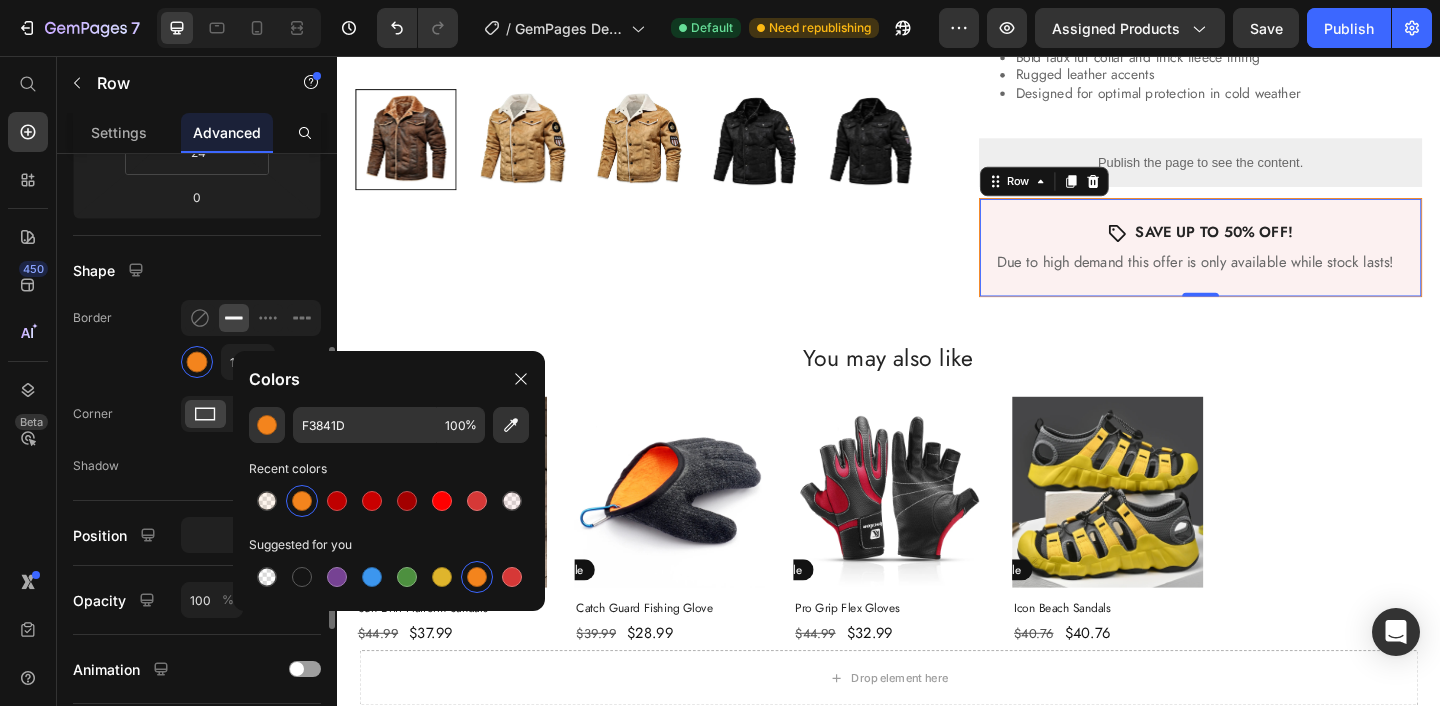 click on "Shape Border 1 px Corner Shadow" 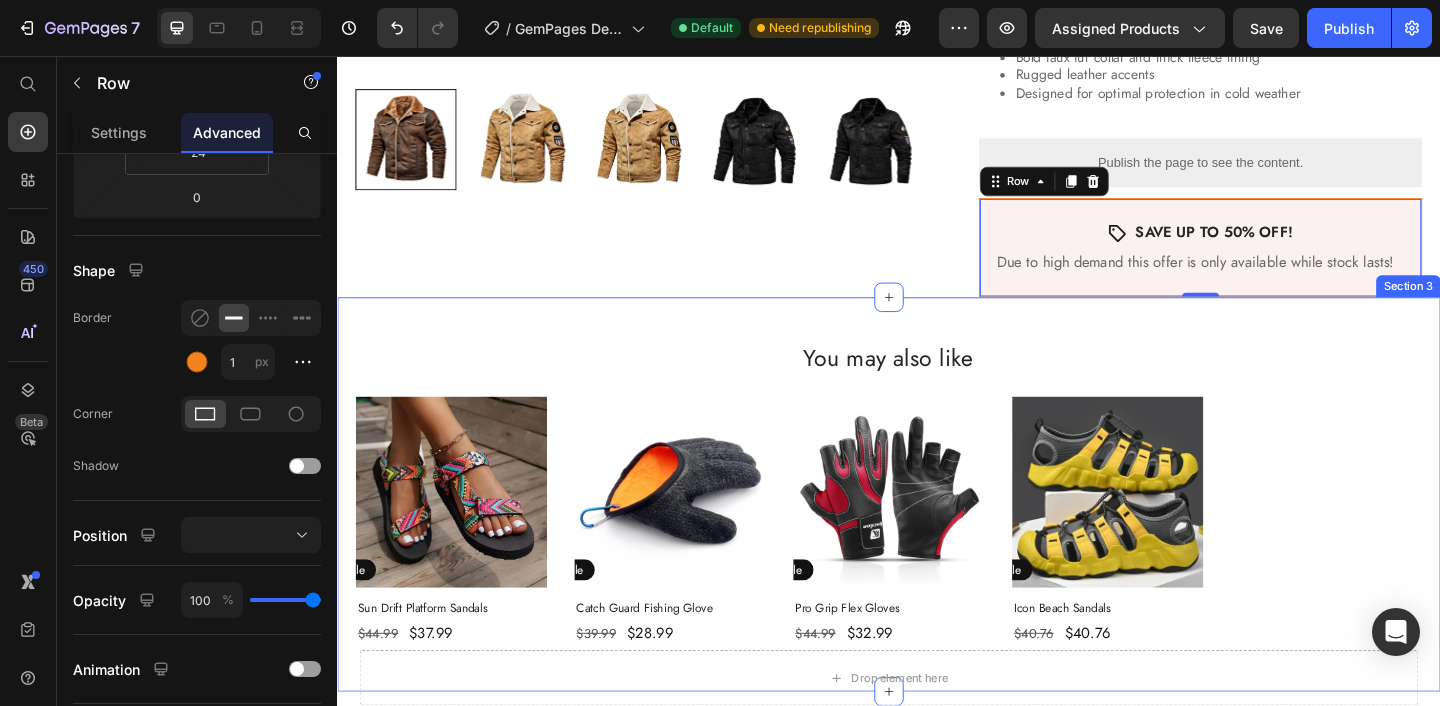 click on "You may also like Heading Sale Product Badge Product Images Sun Drift Platform Sandals Product Title $44.99 Product Price $37.99 Product Price Row Row Sale Product Badge Product Images Catch Guard Fishing Glove Product Title $39.99 Product Price $28.99 Product Price Row Row Sale Product Badge Product Images Pro Grip Flex Gloves Product Title $44.99 Product Price $32.99 Product Price Row Row Sale Product Badge Product Images Icon Beach Sandals Product Title $40.76 Product Price $40.76 Product Price Row Row Product List Section 3" at bounding box center [937, 533] 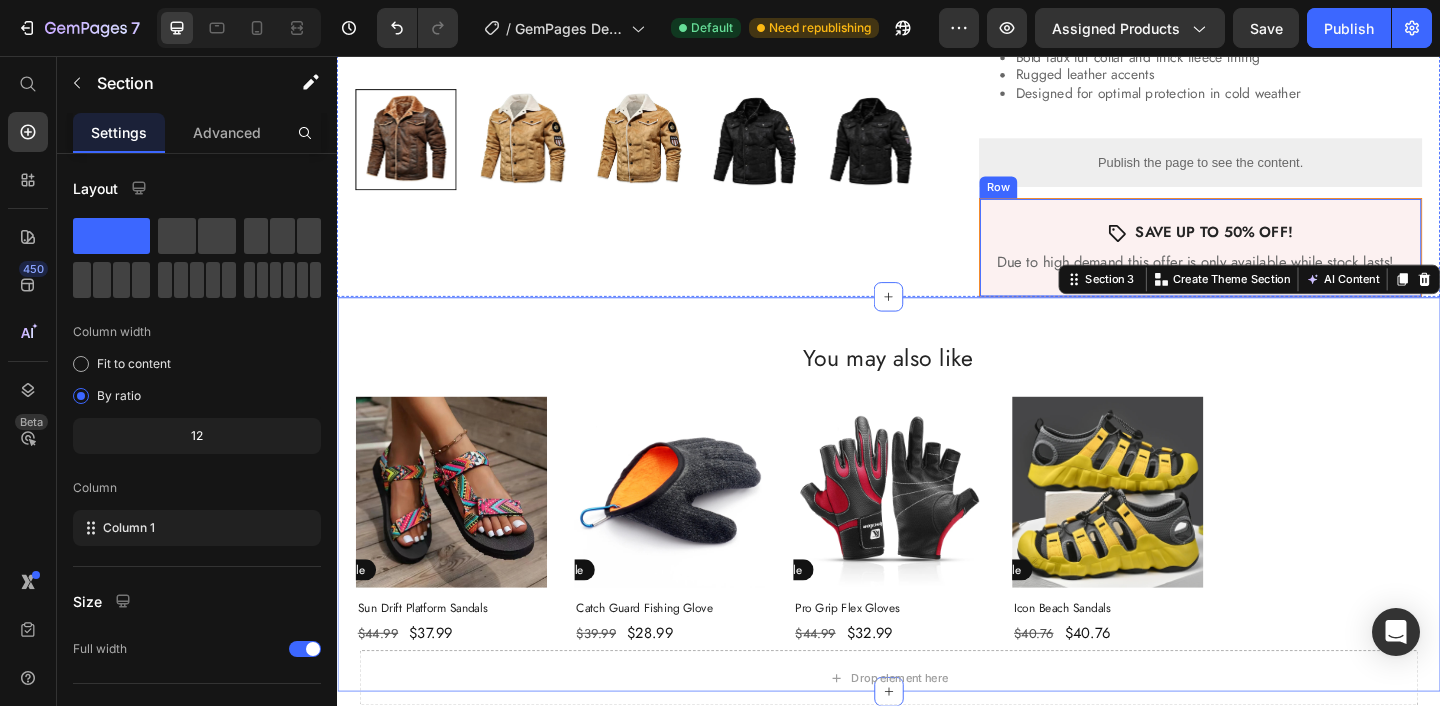 click on "Icon SAVE UP TO 50% OFF! Text Block Row Due to high demand this offer is only available while stock lasts! Text Block Row" at bounding box center [1276, 265] 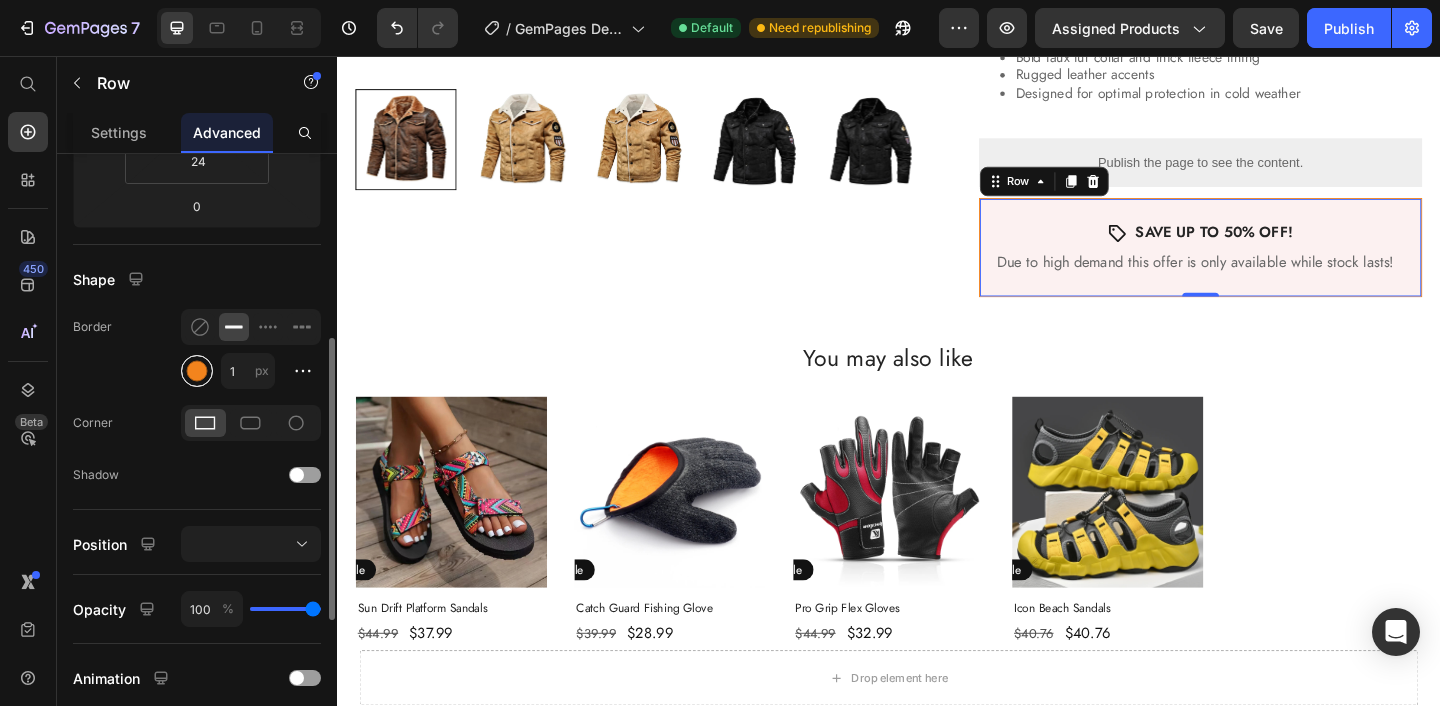 scroll, scrollTop: 415, scrollLeft: 0, axis: vertical 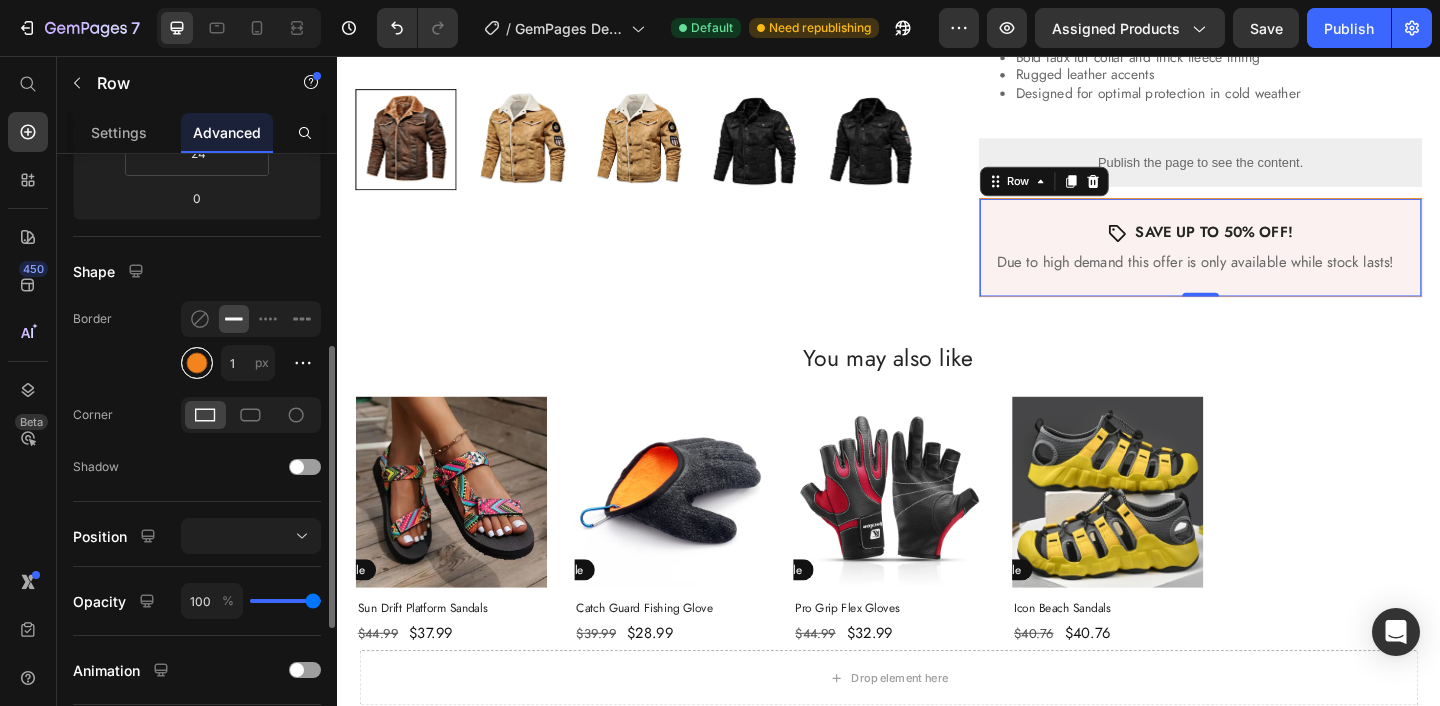 click at bounding box center (197, 363) 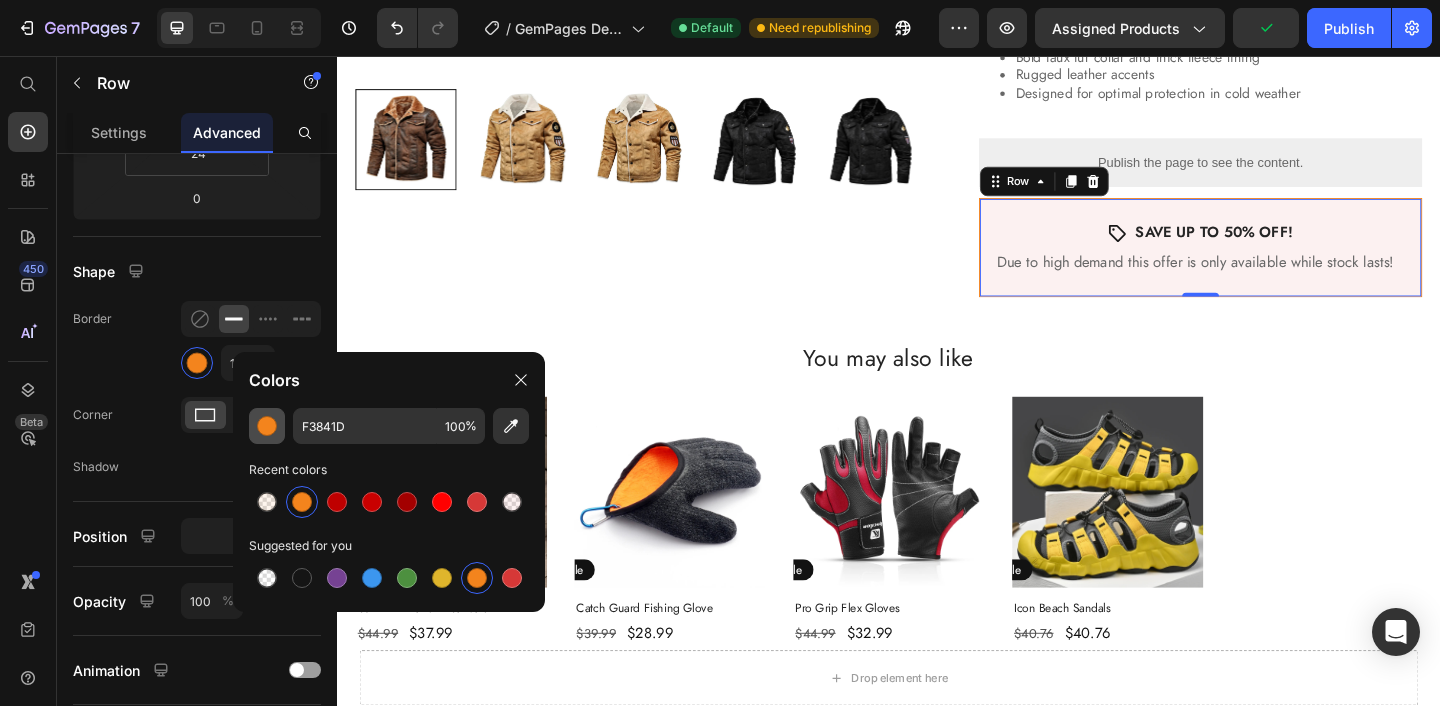 click at bounding box center (267, 426) 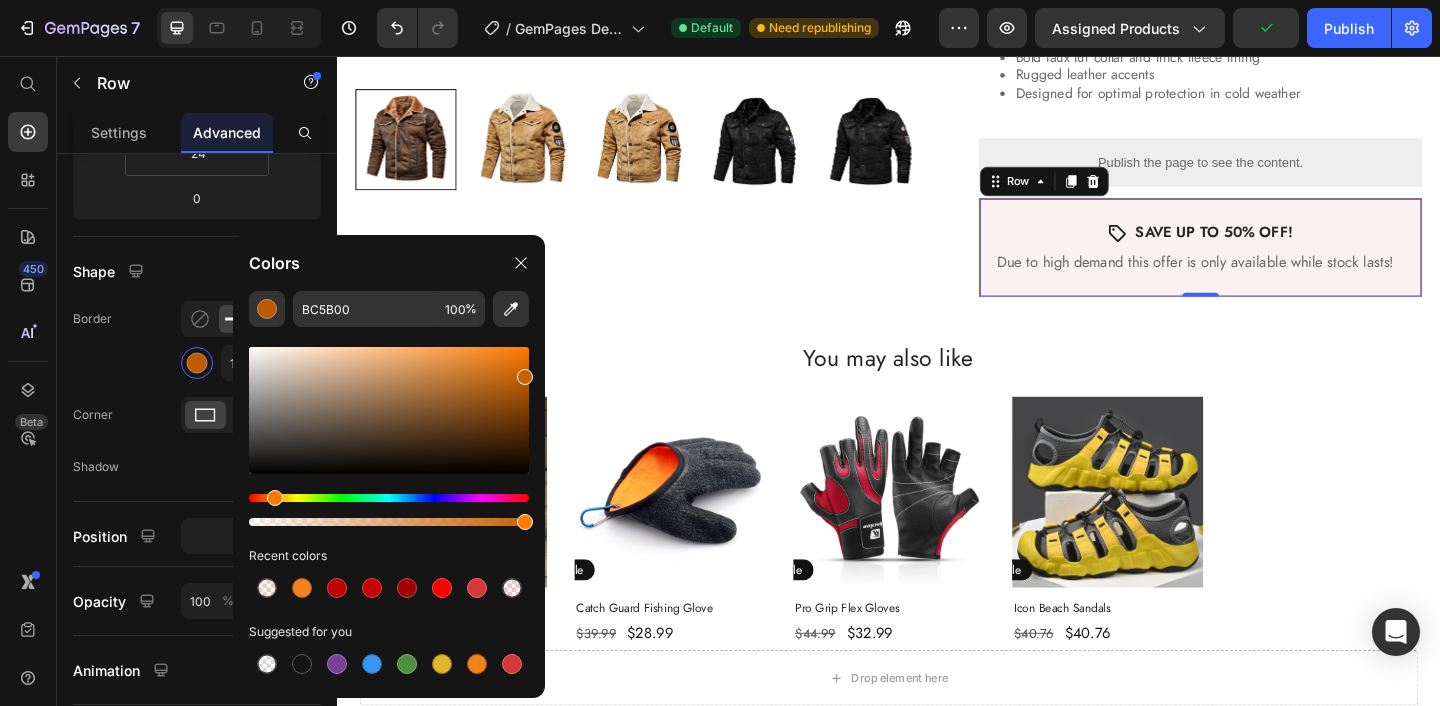 type on "C96100" 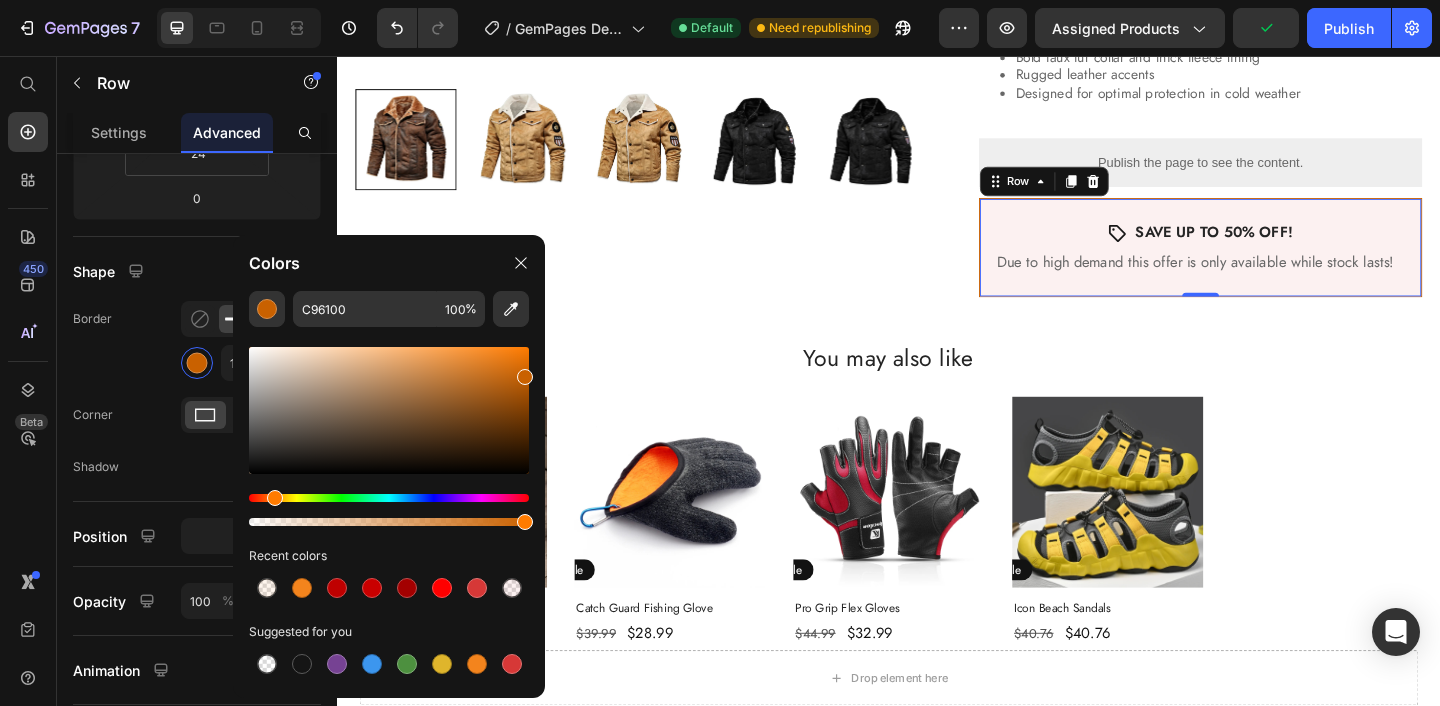 drag, startPoint x: 500, startPoint y: 359, endPoint x: 533, endPoint y: 373, distance: 35.846897 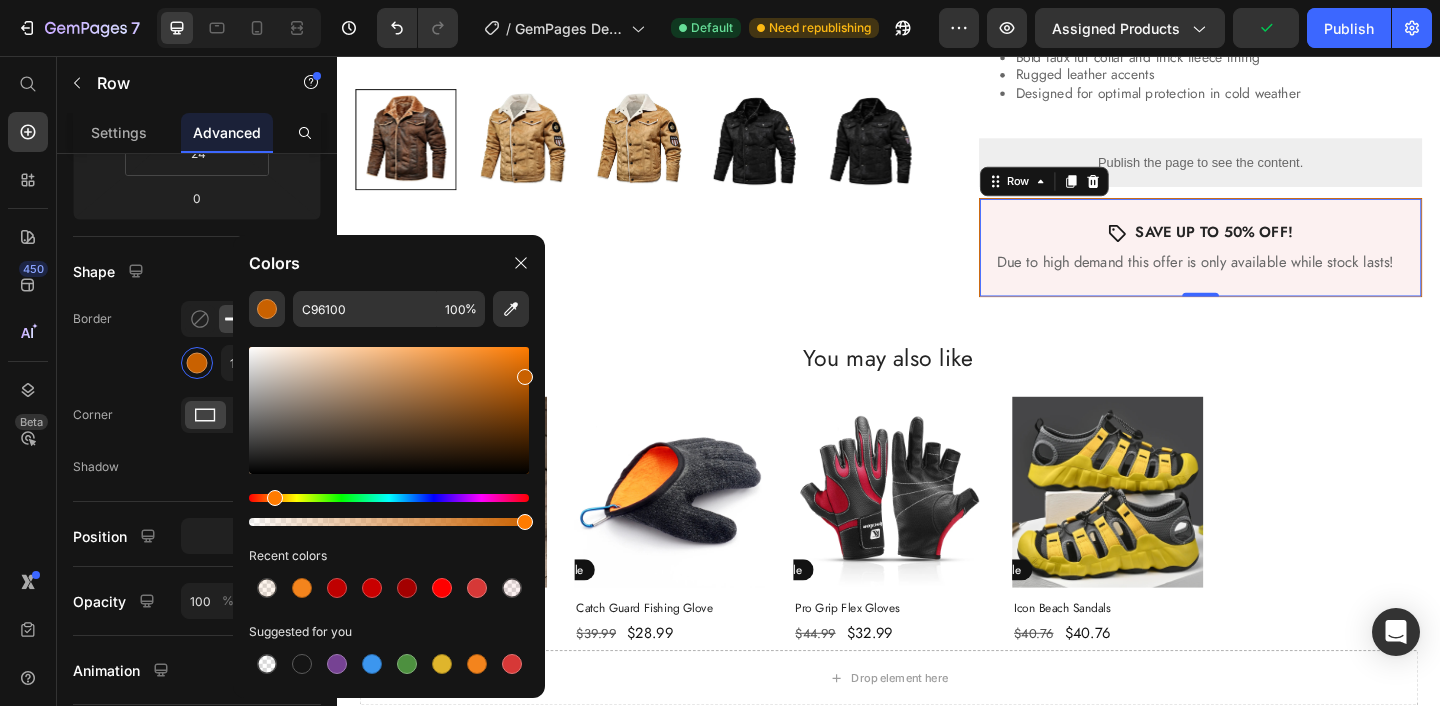 click on "Border 1 px" 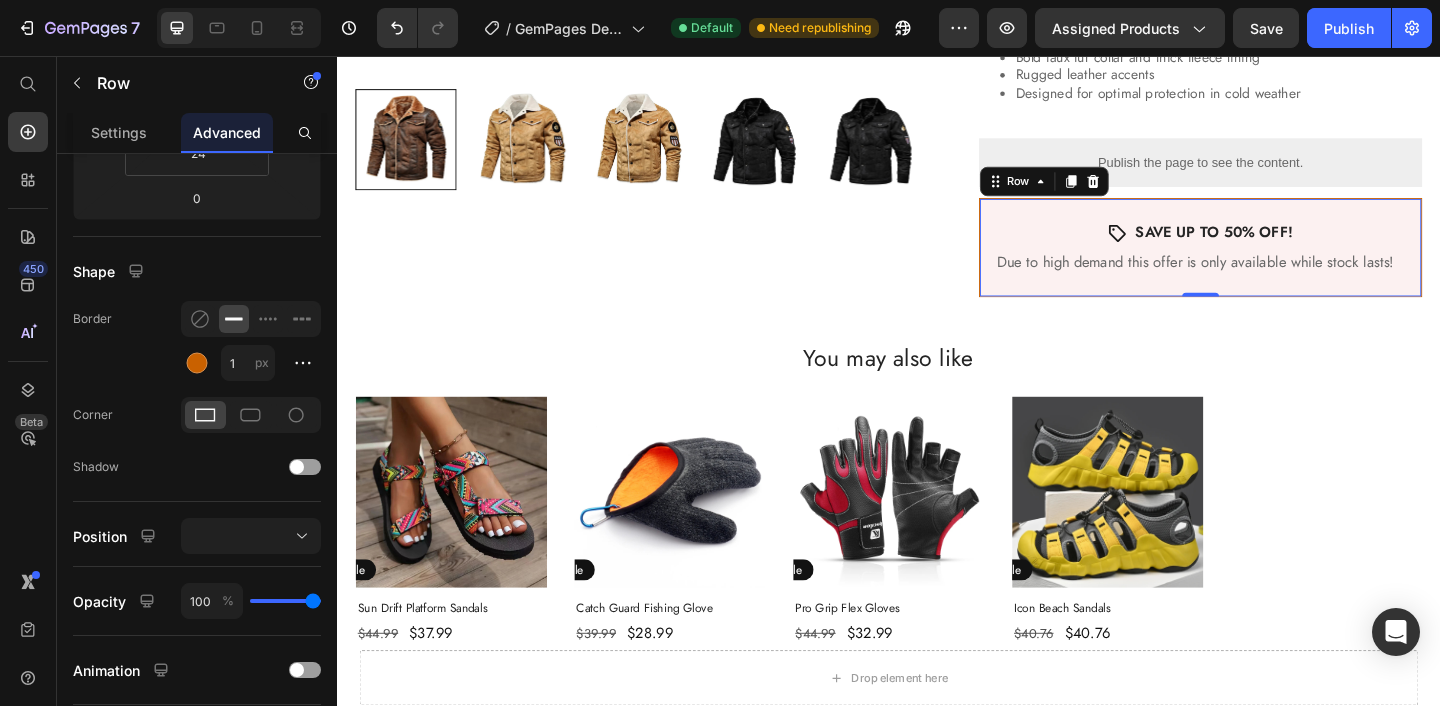 click on "Icon SAVE UP TO 50% OFF! Text Block Row Due to high demand this offer is only available while stock lasts! Text Block Row   0" at bounding box center (1276, 265) 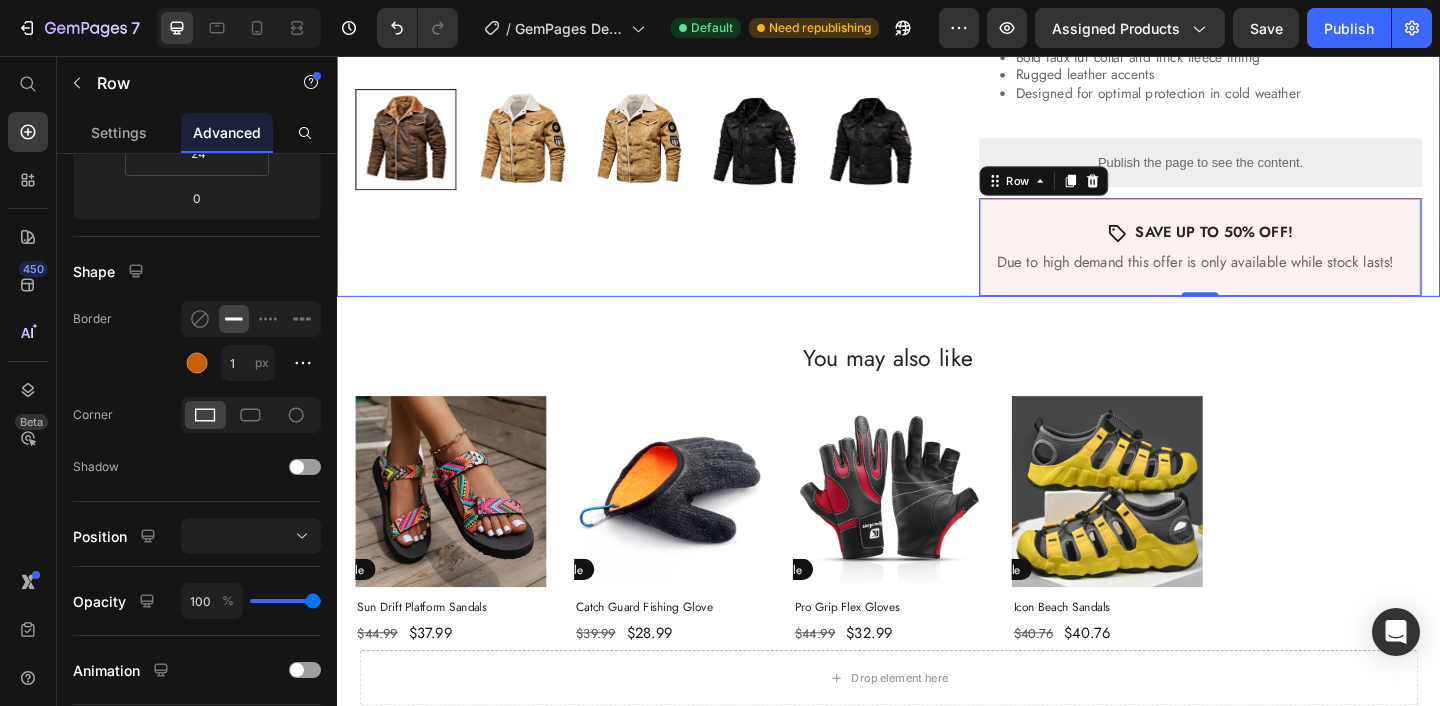 click on "Product Images Aviator Luxe Bomber Jacket Product Title $119.99 Product Price $84.99 Product Price Sale Text Block Row Row Color: Dark Brown Dark Brown Dark Brown Khaki Khaki Black Black Size XS S M L XL 2XL 3XL Product Variants & Swatches Quantity Text Block 1 Product Quantity Row ADD TO CART Add to Cart
Custom Code In stock, ready to ship Stock Counter Row Gear up for the cold with this tough leather bomber jacket, built with a thick fleece lining for serious warmth. Featuring a bold faux fur collar and strong button accents, it's a powerful blend of rugged style and protection for winter's harshest days.
Premium synthetic leather exterior
Bold faux fur collar and thick fleece lining
Rugged leather accents
Designed for optimal protection in cold weather
Product Description
Publish the page to see the content.
Kiwi Size App Row
Icon SAVE UP TO 50% OFF! Text Block Row Due to high demand this offer is only available while stock lasts! Text Block Row" at bounding box center (937, -172) 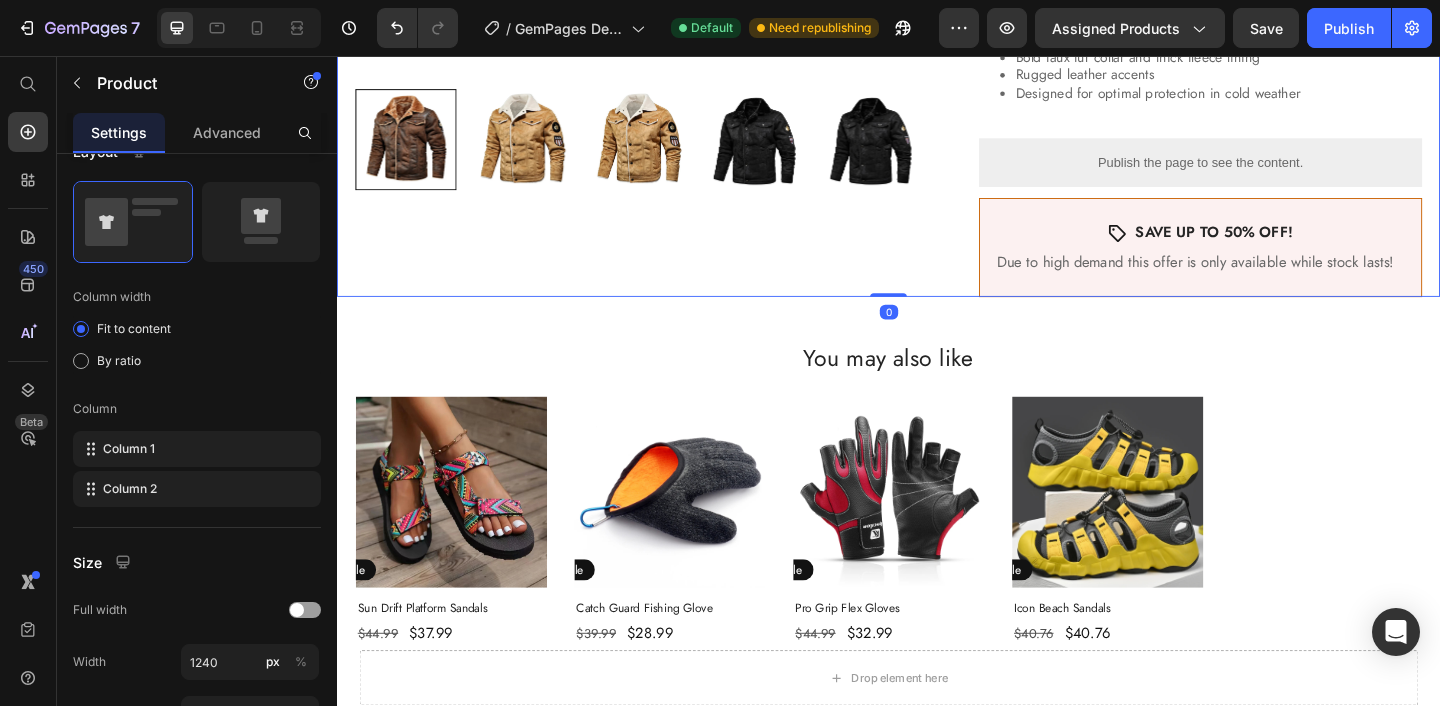 scroll, scrollTop: 0, scrollLeft: 0, axis: both 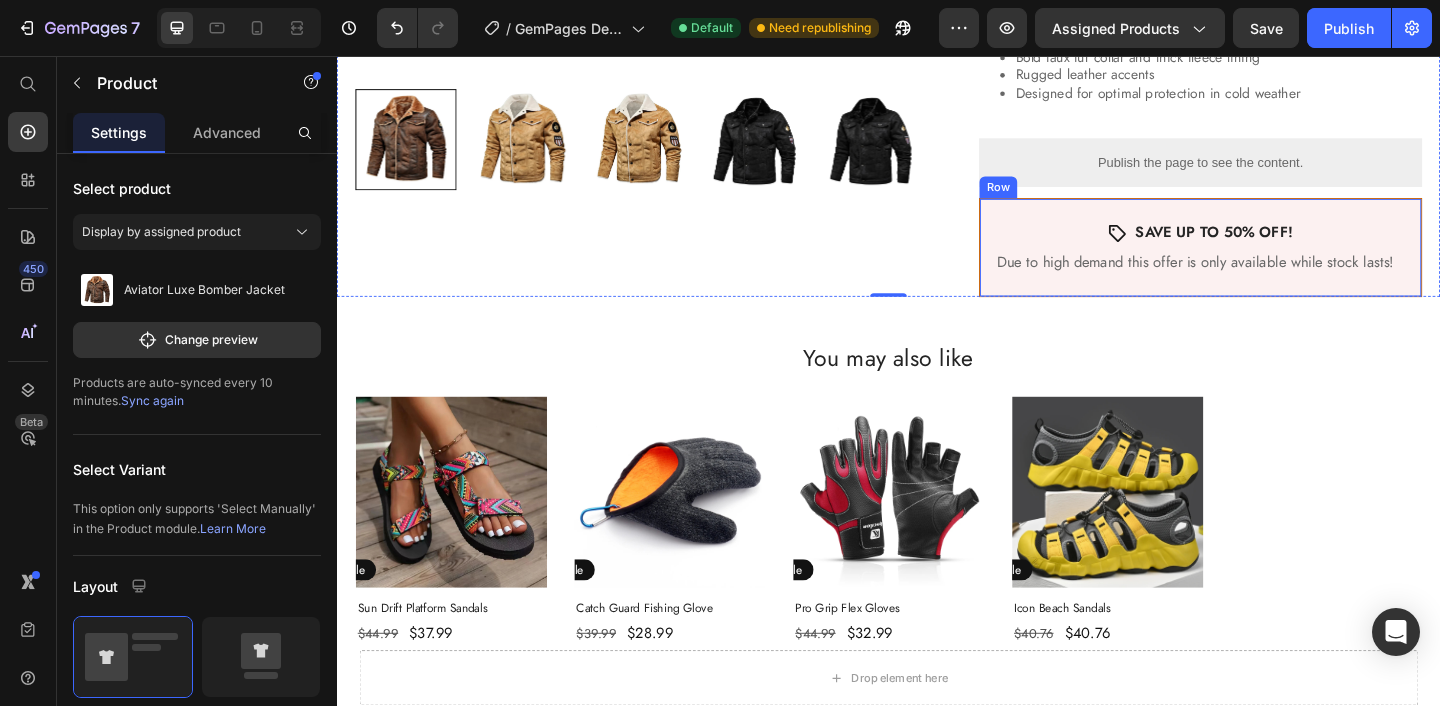 click on "Icon SAVE UP TO 50% OFF! Text Block Row Due to high demand this offer is only available while stock lasts! Text Block" at bounding box center [1276, 265] 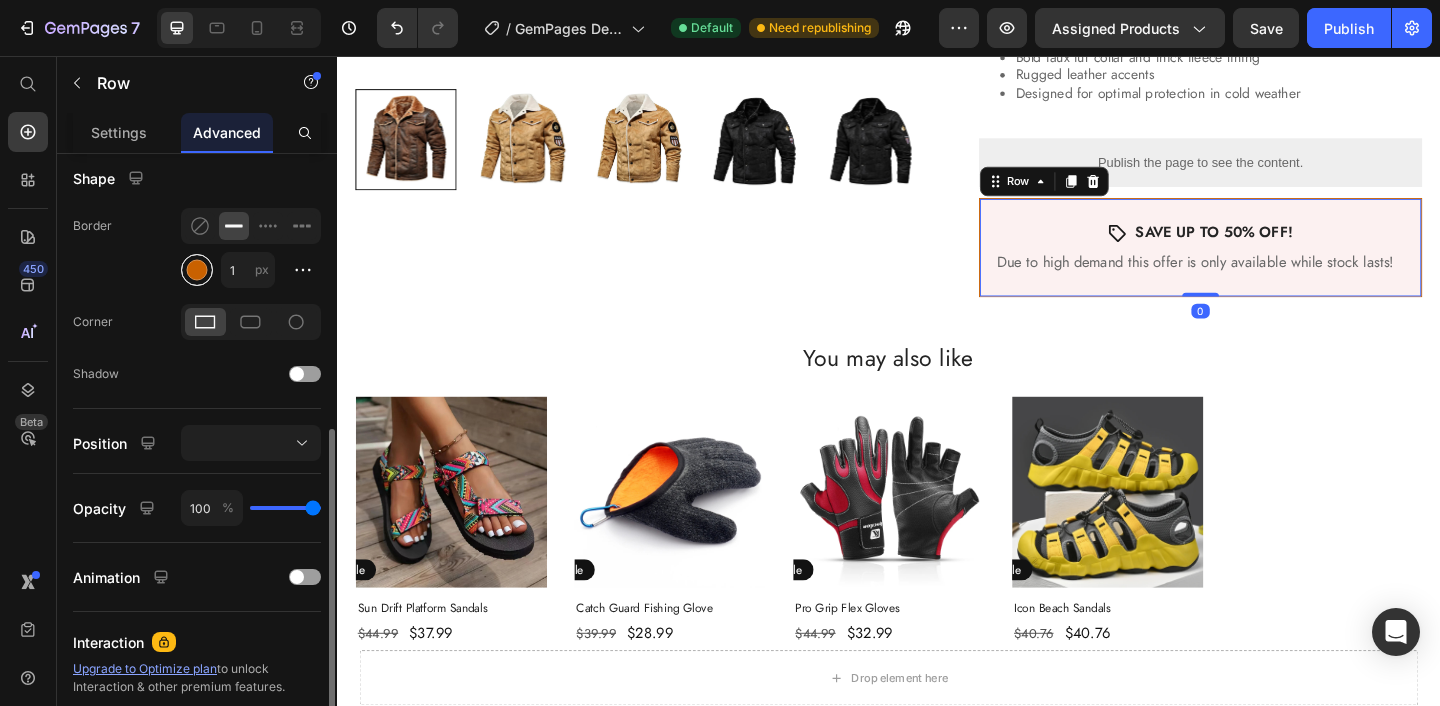 scroll, scrollTop: 535, scrollLeft: 0, axis: vertical 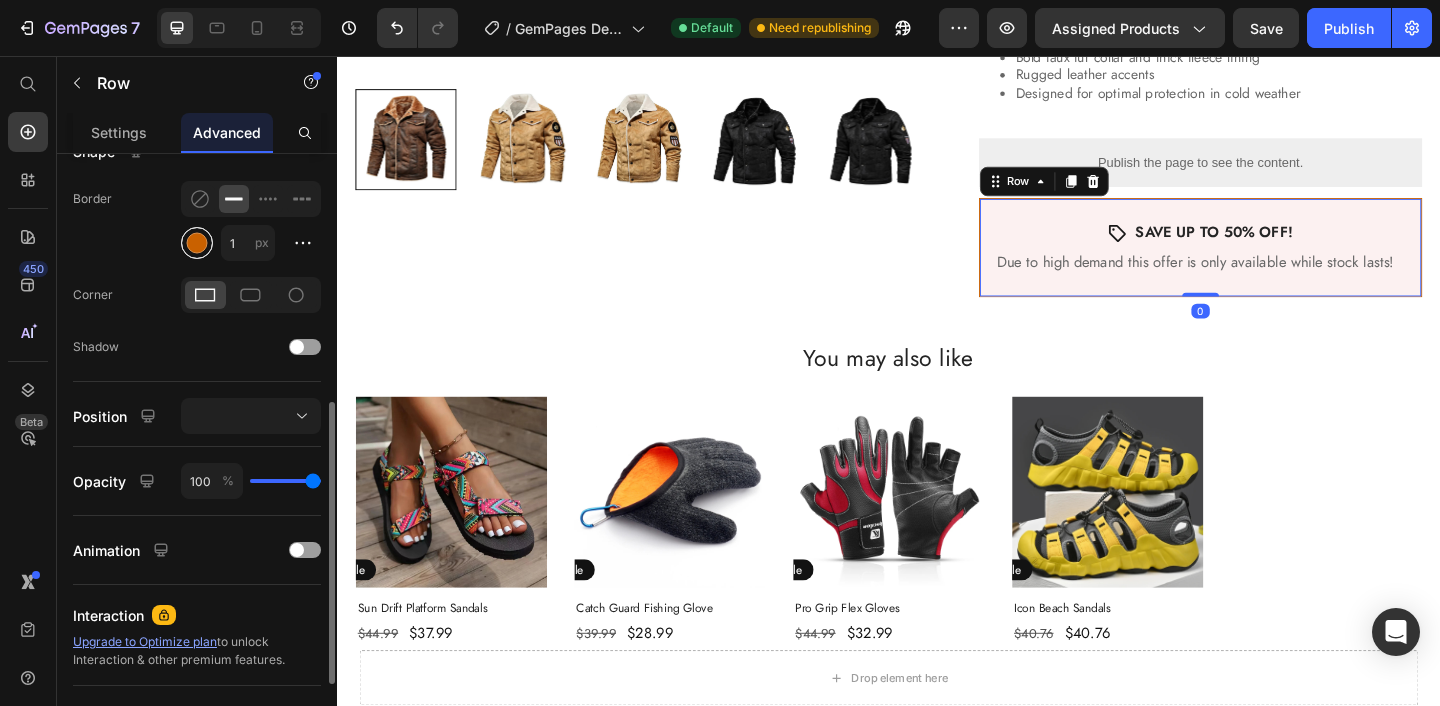 click at bounding box center (197, 243) 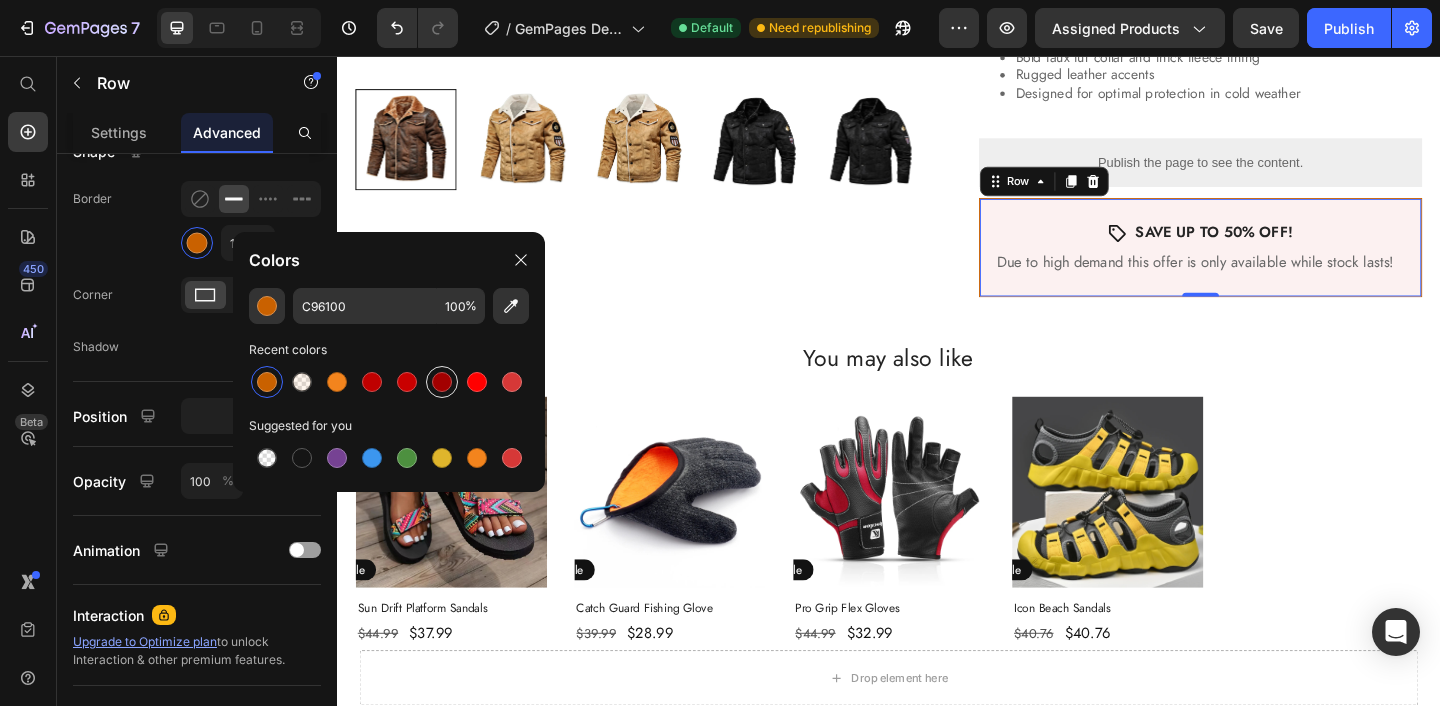 click at bounding box center (442, 382) 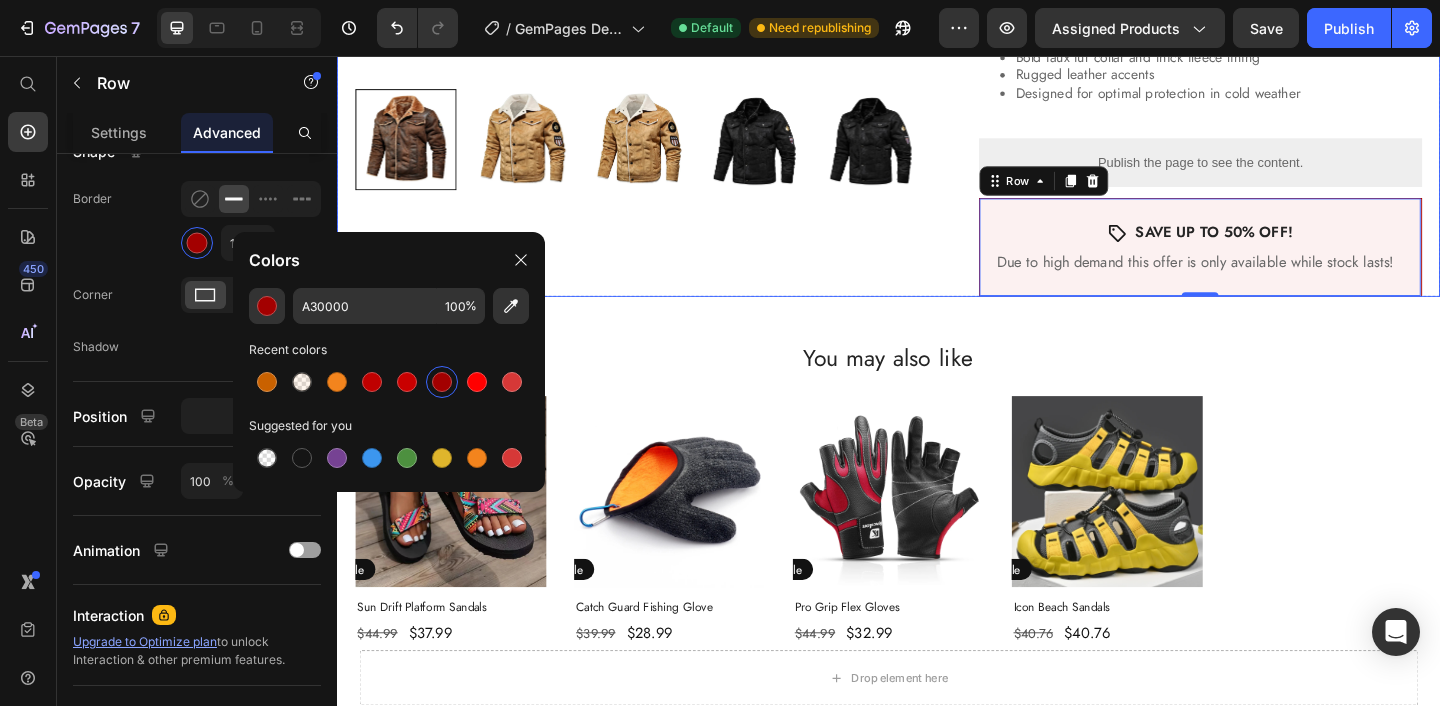 click on "Product Images Aviator Luxe Bomber Jacket Product Title $119.99 Product Price $84.99 Product Price Sale Text Block Row Row Color: Dark Brown Dark Brown Dark Brown Khaki Khaki Black Black Size XS S M L XL 2XL 3XL Product Variants & Swatches Quantity Text Block 1 Product Quantity Row ADD TO CART Add to Cart
Custom Code In stock, ready to ship Stock Counter Row Gear up for the cold with this tough leather bomber jacket, built with a thick fleece lining for serious warmth. Featuring a bold faux fur collar and strong button accents, it's a powerful blend of rugged style and protection for winter's harshest days.
Premium synthetic leather exterior
Bold faux fur collar and thick fleece lining
Rugged leather accents
Designed for optimal protection in cold weather
Product Description
Publish the page to see the content.
Kiwi Size App Row
Icon SAVE UP TO 50% OFF! Text Block Row Due to high demand this offer is only available while stock lasts! Text Block Row" at bounding box center (937, -172) 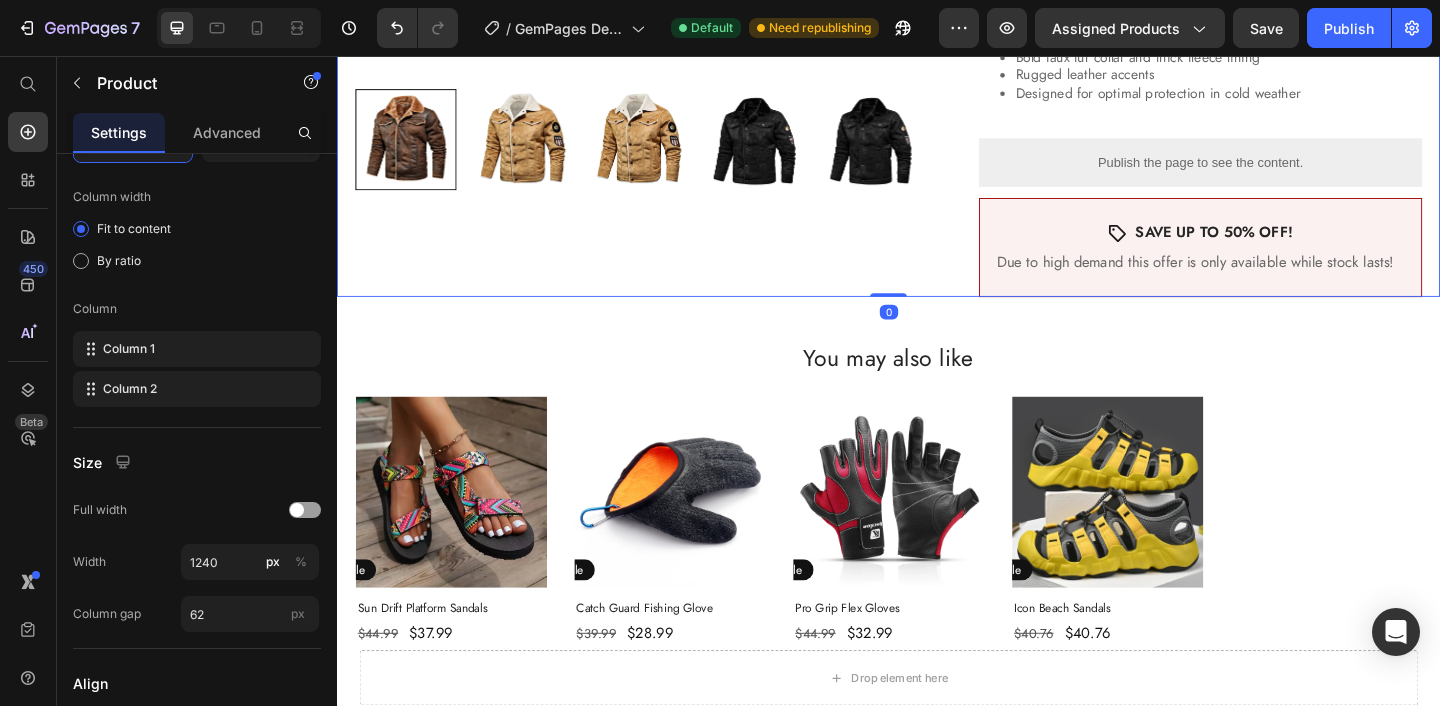 scroll, scrollTop: 0, scrollLeft: 0, axis: both 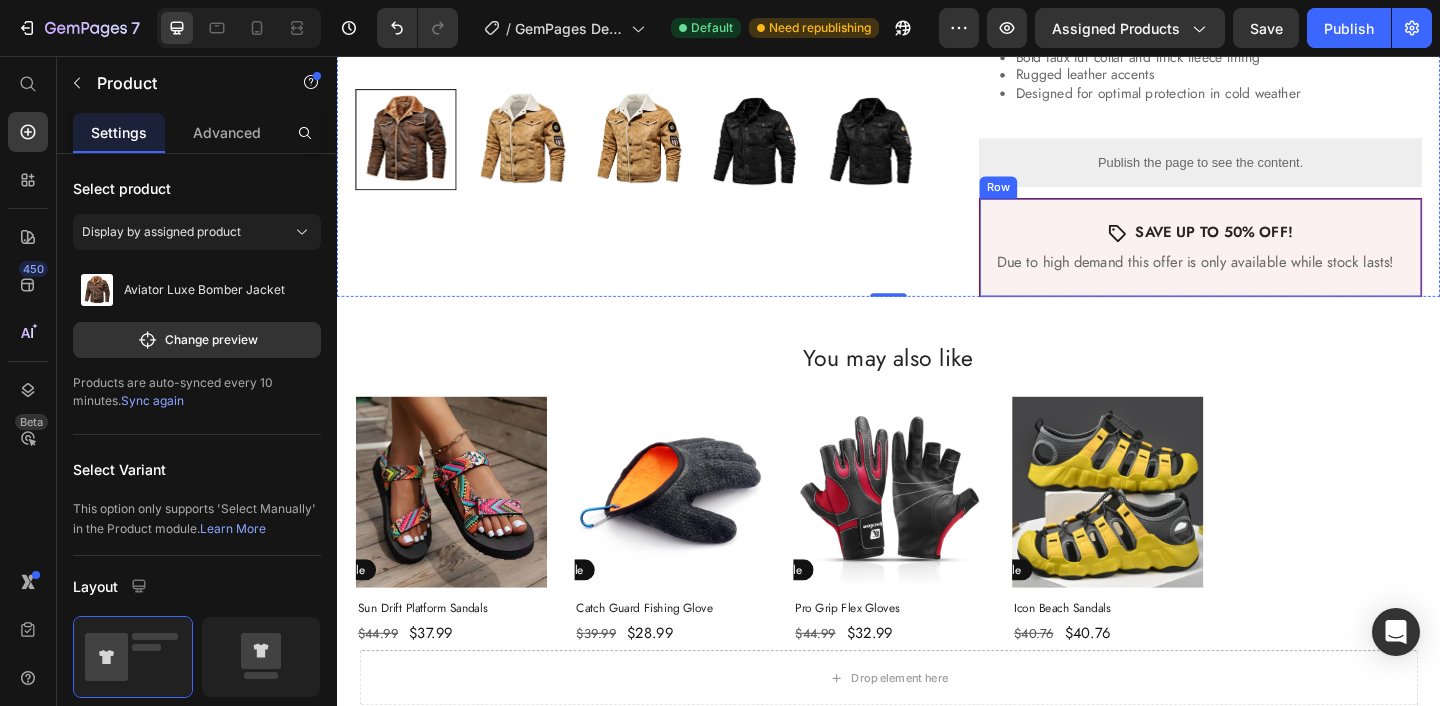 click on "Icon SAVE UP TO 50% OFF! Text Block Row Due to high demand this offer is only available while stock lasts! Text Block Row" at bounding box center (1276, 265) 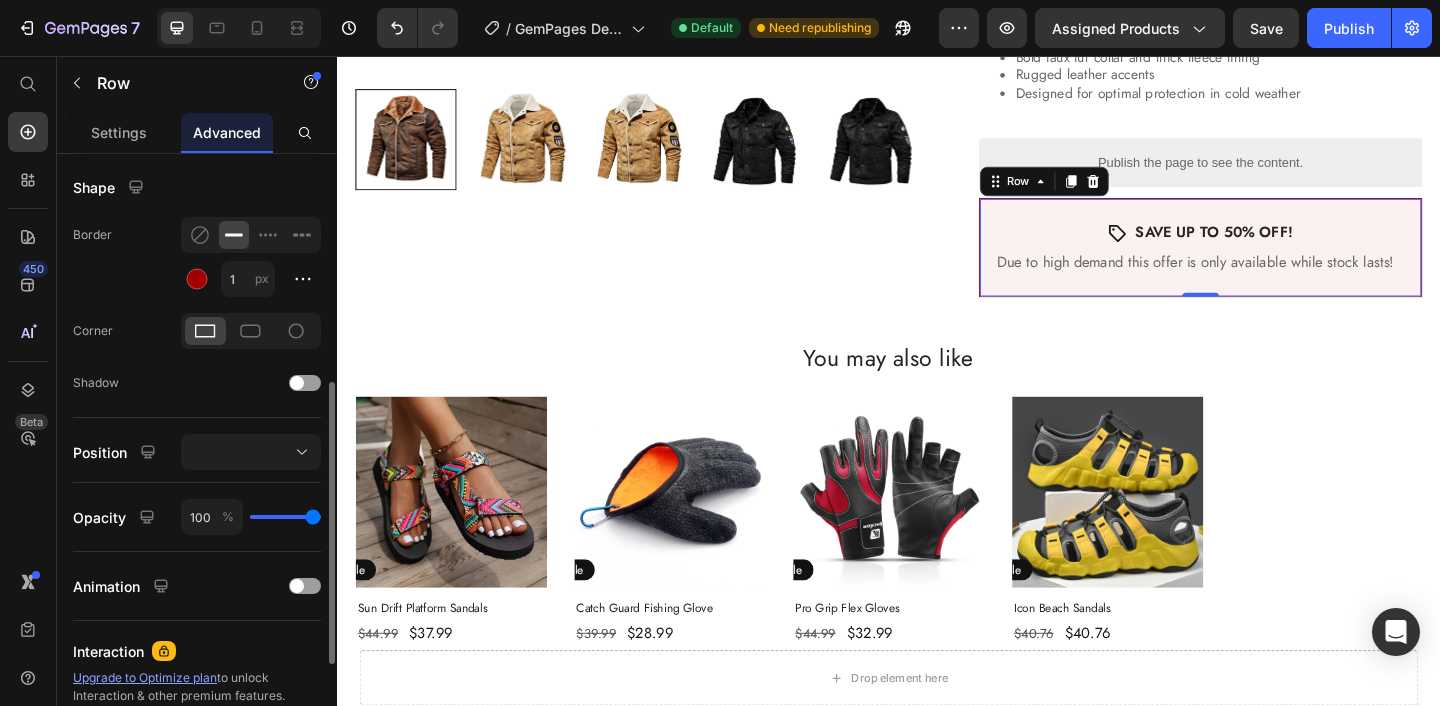 scroll, scrollTop: 488, scrollLeft: 0, axis: vertical 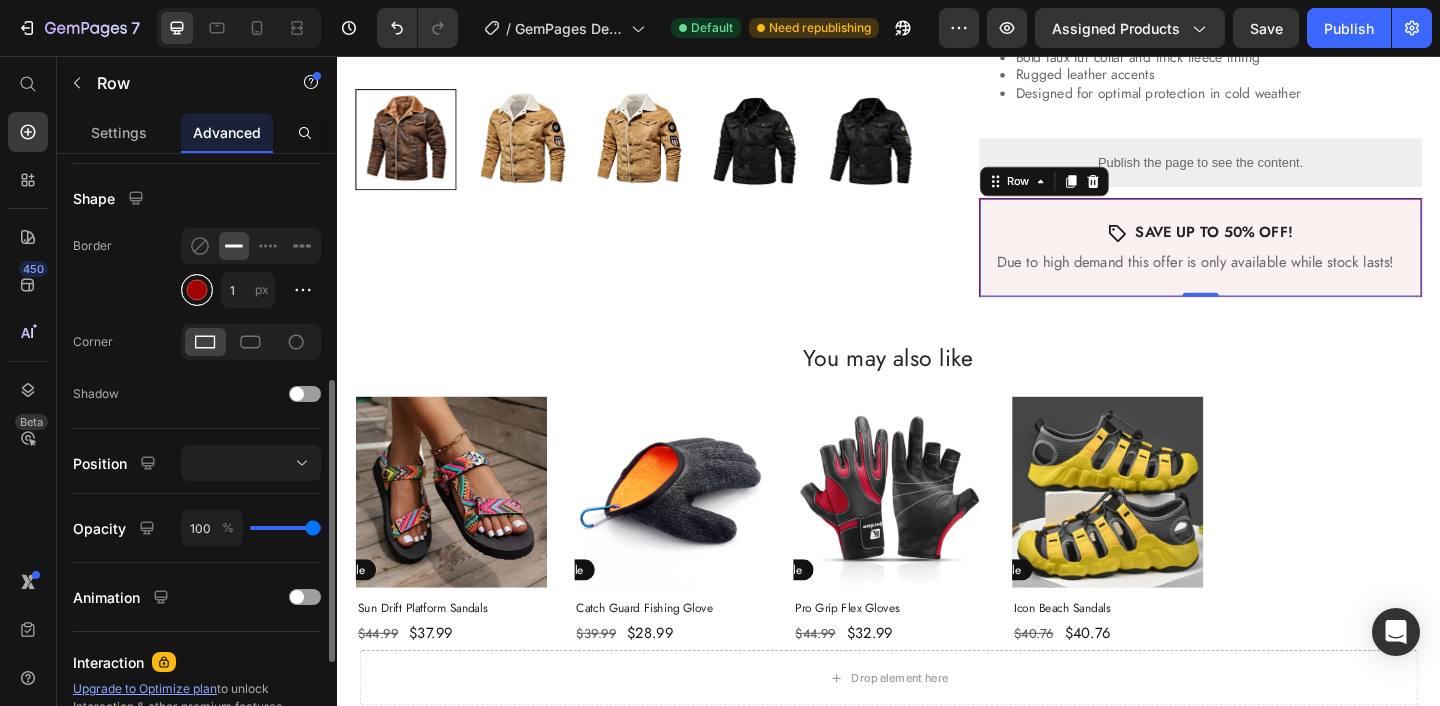 click at bounding box center [197, 290] 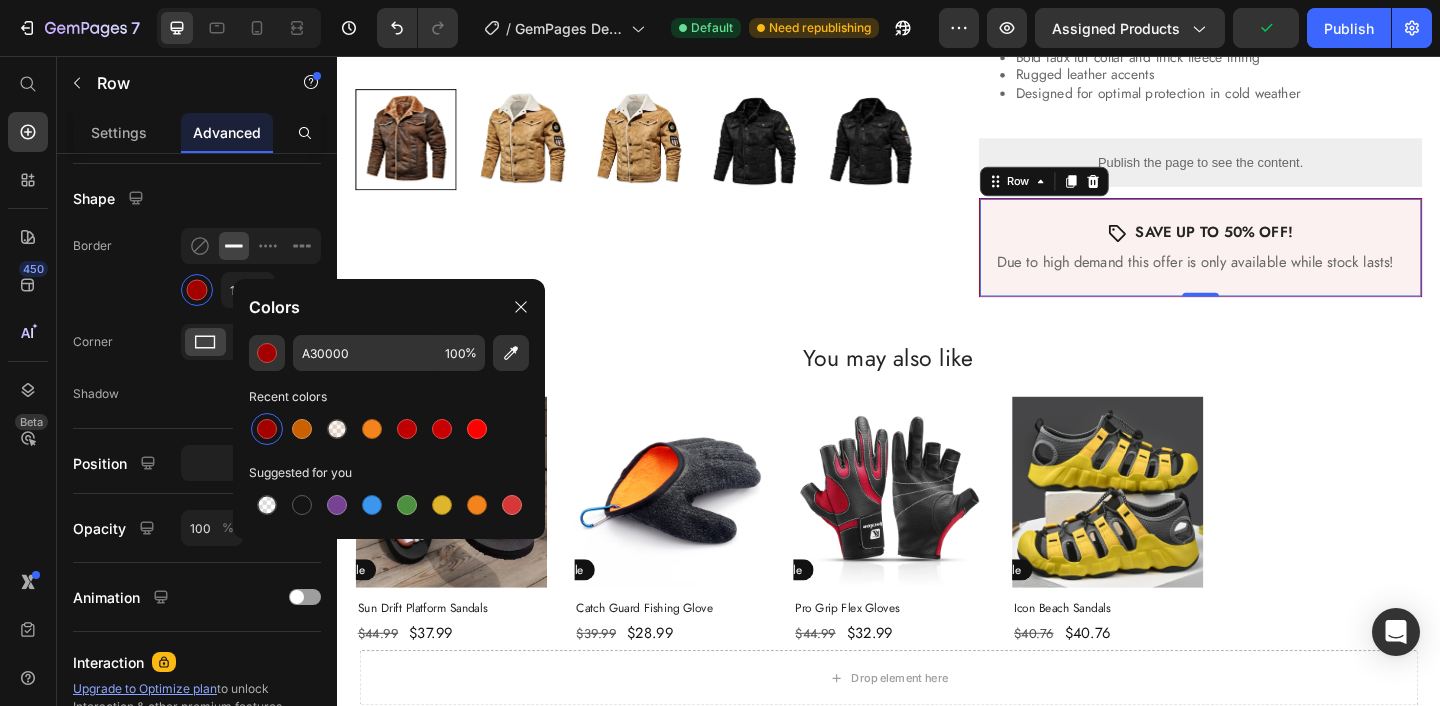 drag, startPoint x: 407, startPoint y: 428, endPoint x: 388, endPoint y: 399, distance: 34.669872 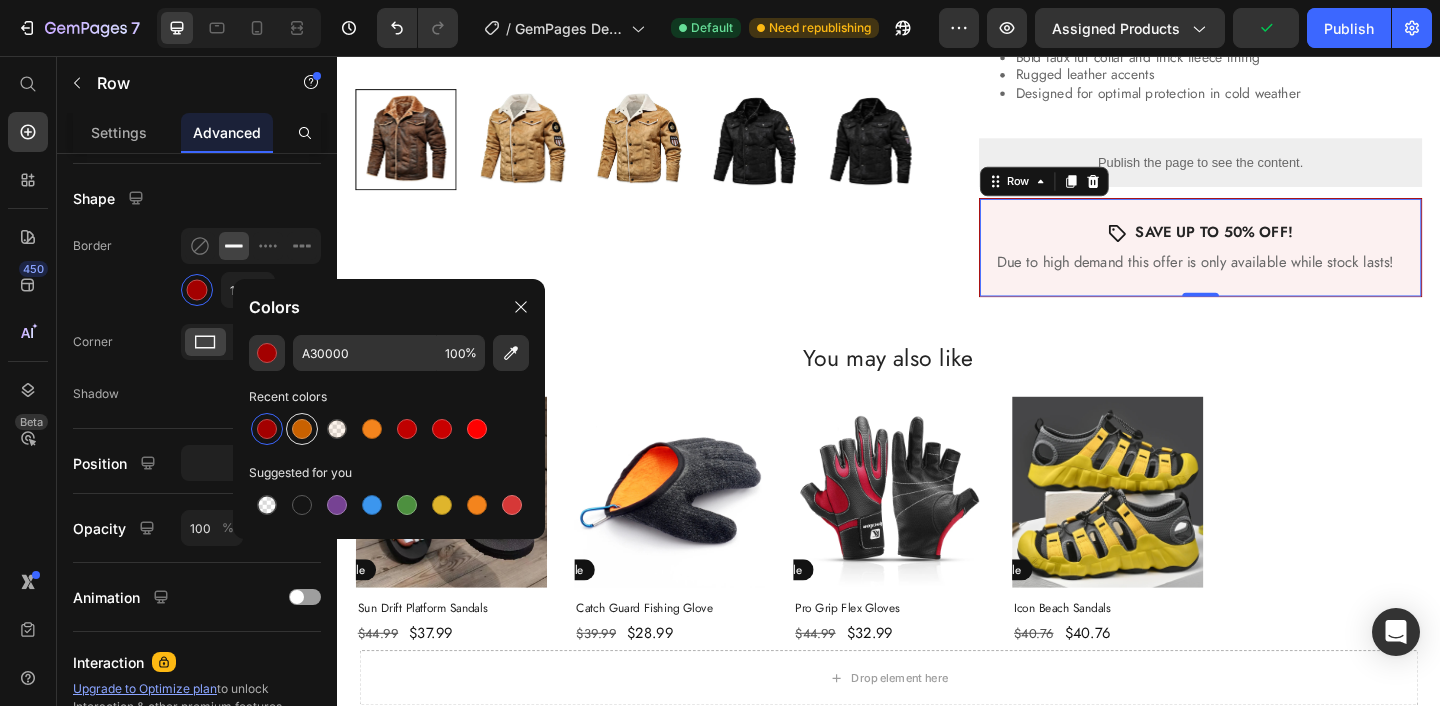 click at bounding box center [302, 429] 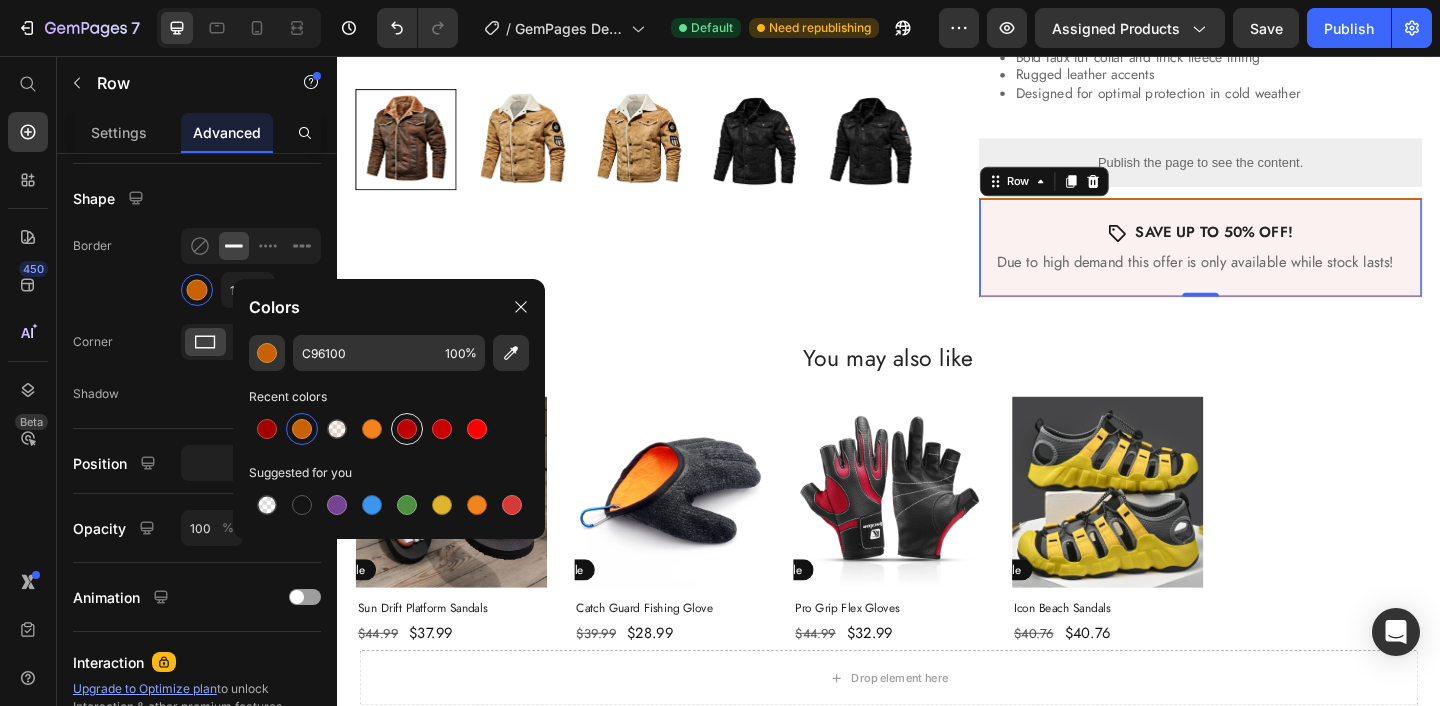 click at bounding box center (407, 429) 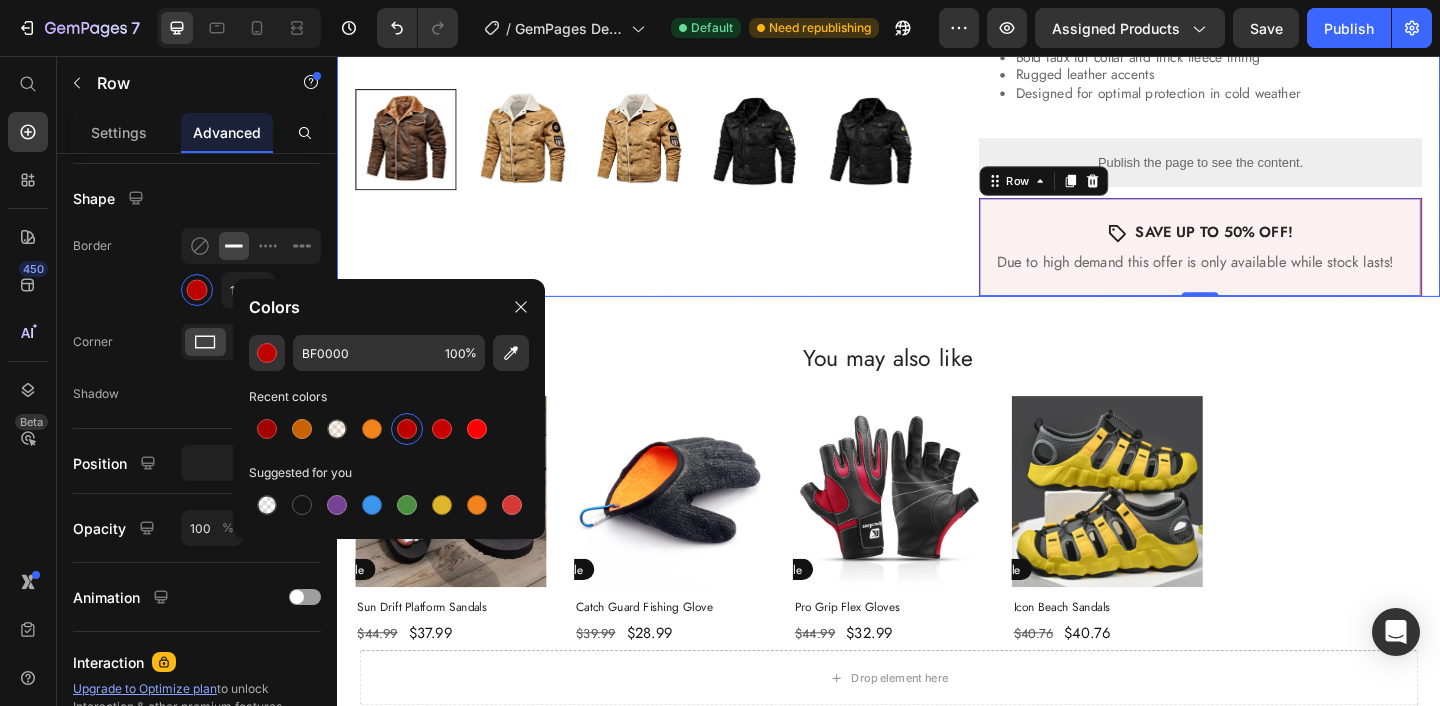 click on "Product Images Aviator Luxe Bomber Jacket Product Title $119.99 Product Price $84.99 Product Price Sale Text Block Row Row Color: Dark Brown Dark Brown Dark Brown Khaki Khaki Black Black Size XS S M L XL 2XL 3XL Product Variants & Swatches Quantity Text Block 1 Product Quantity Row ADD TO CART Add to Cart
Custom Code In stock, ready to ship Stock Counter Row Gear up for the cold with this tough leather bomber jacket, built with a thick fleece lining for serious warmth. Featuring a bold faux fur collar and strong button accents, it's a powerful blend of rugged style and protection for winter's harshest days.
Premium synthetic leather exterior
Bold faux fur collar and thick fleece lining
Rugged leather accents
Designed for optimal protection in cold weather
Product Description
Publish the page to see the content.
Kiwi Size App Row
Icon SAVE UP TO 50% OFF! Text Block Row Due to high demand this offer is only available while stock lasts! Text Block Row" at bounding box center [937, -172] 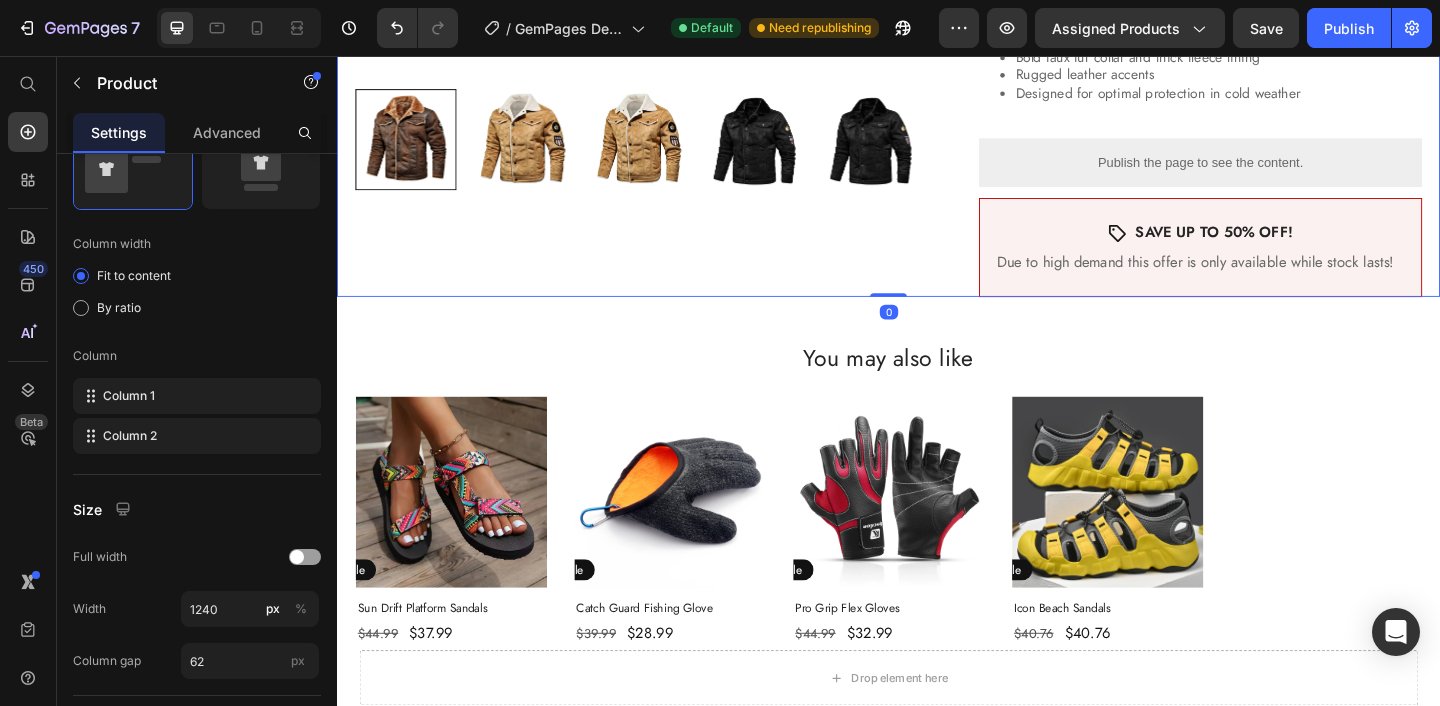 scroll, scrollTop: 0, scrollLeft: 0, axis: both 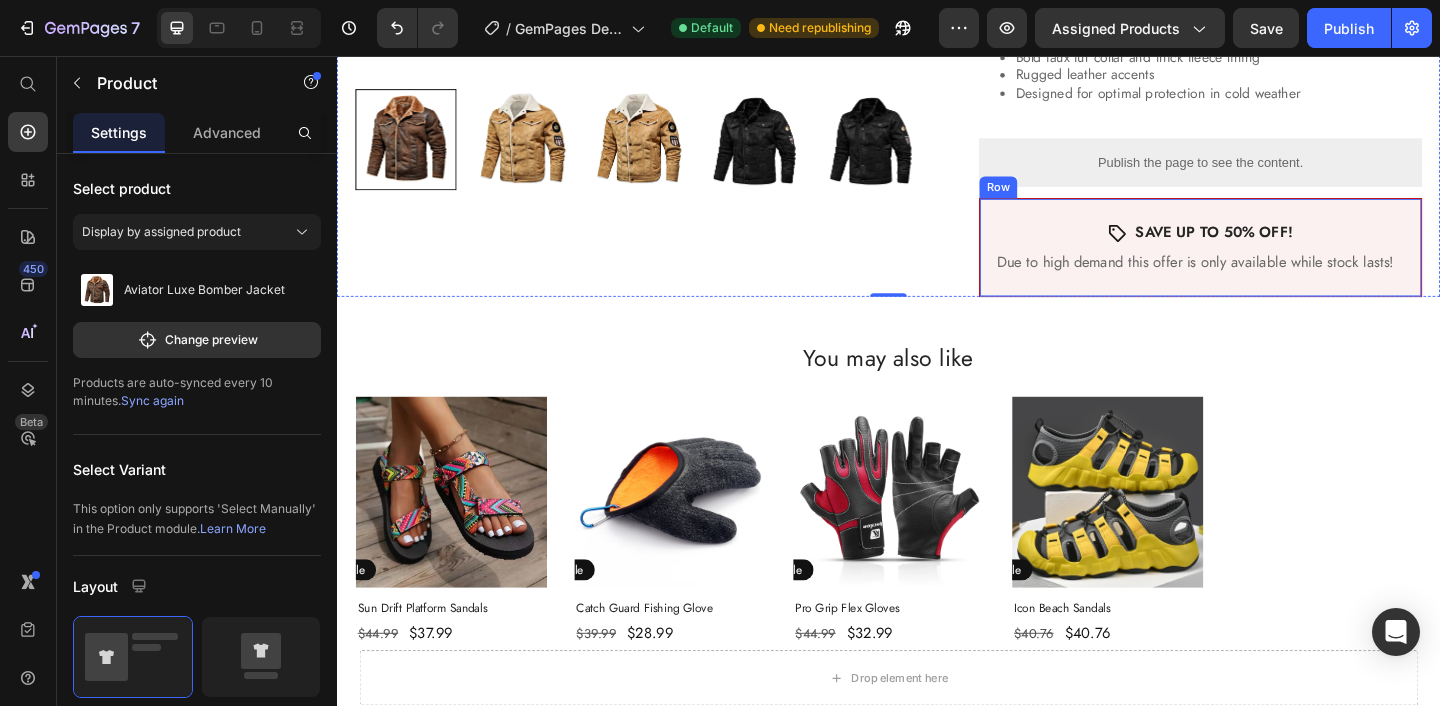 click on "Icon SAVE UP TO 50% OFF! Text Block Row Due to high demand this offer is only available while stock lasts! Text Block Row" at bounding box center (1276, 265) 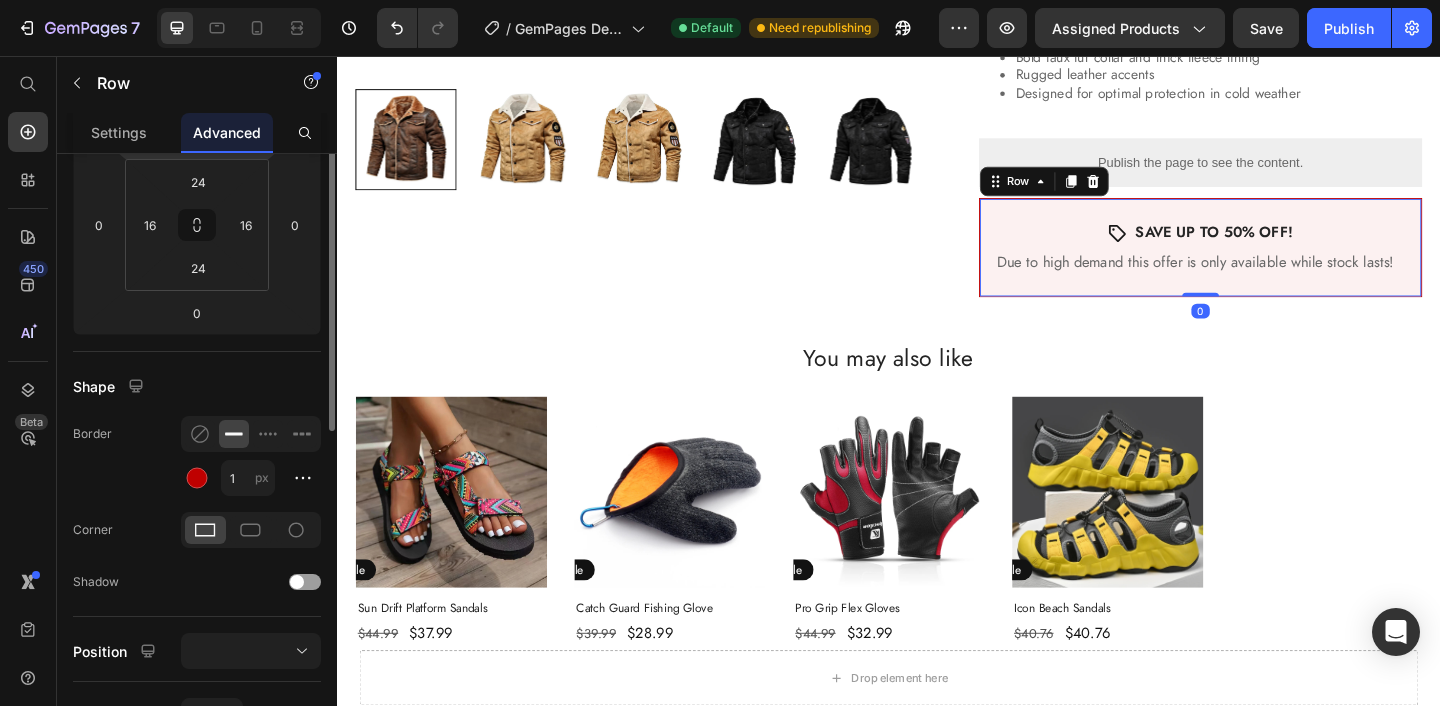 scroll, scrollTop: 482, scrollLeft: 0, axis: vertical 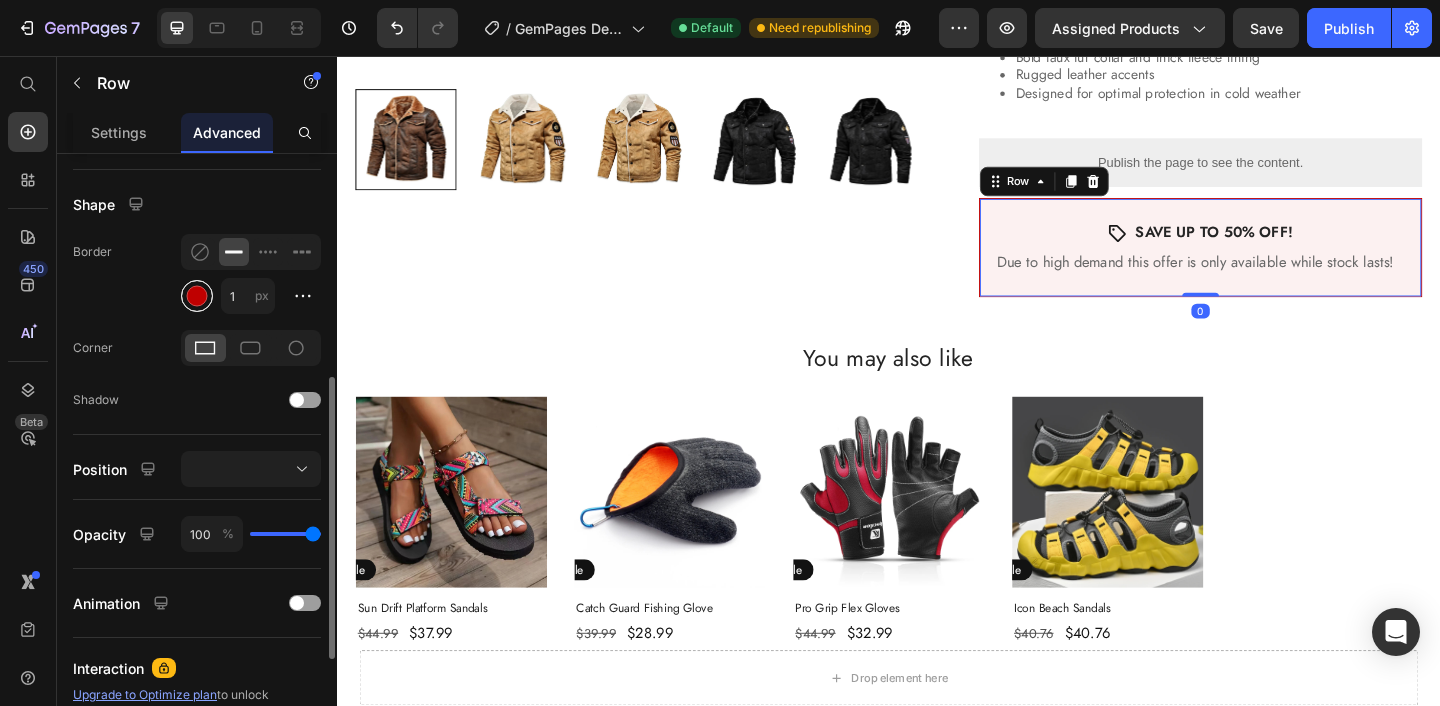 click at bounding box center (197, 296) 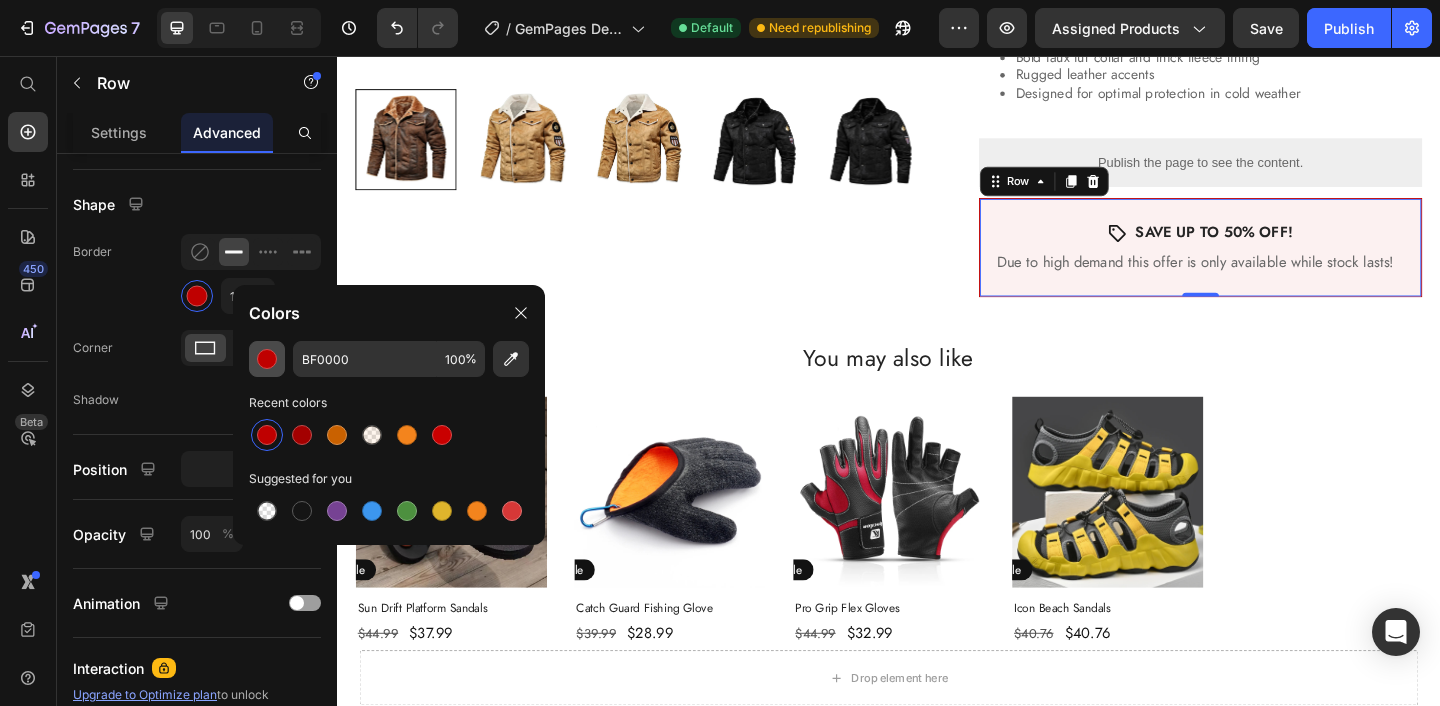 click at bounding box center (267, 359) 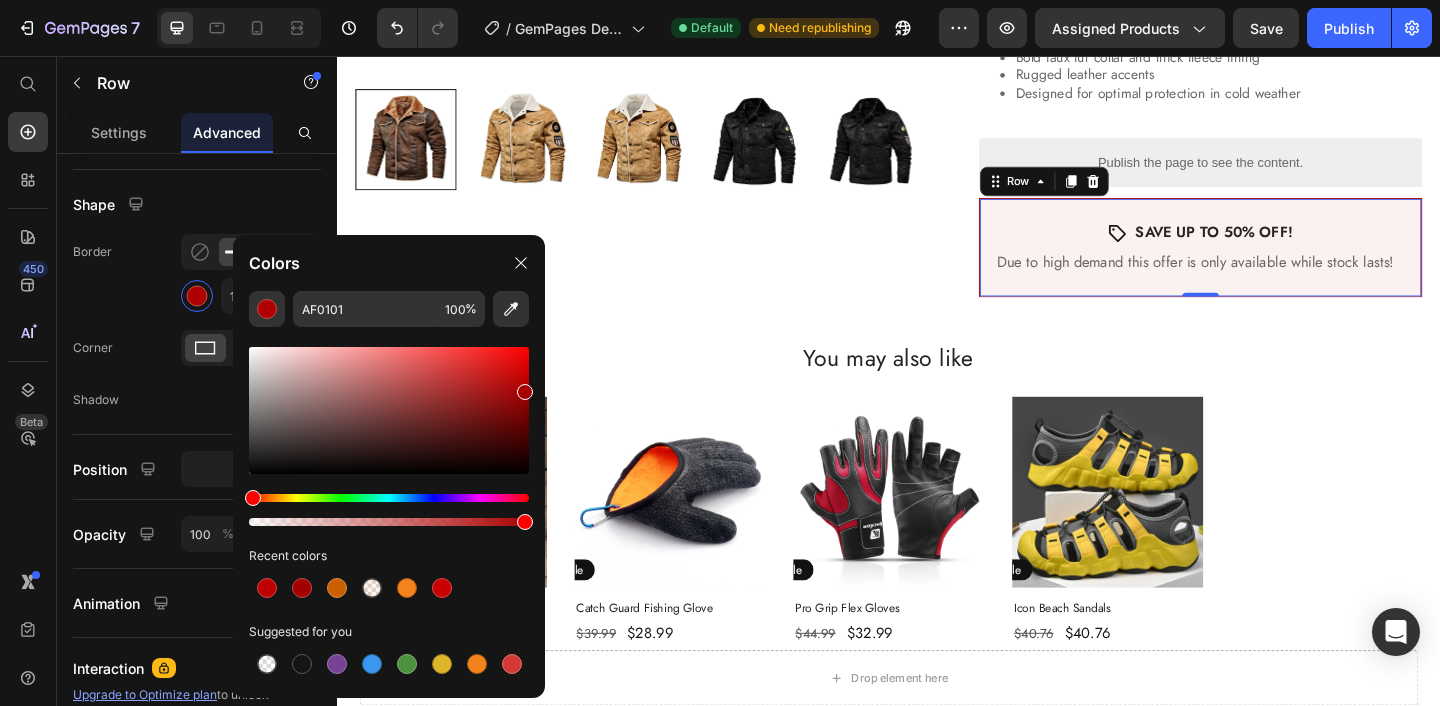 type on "AA0101" 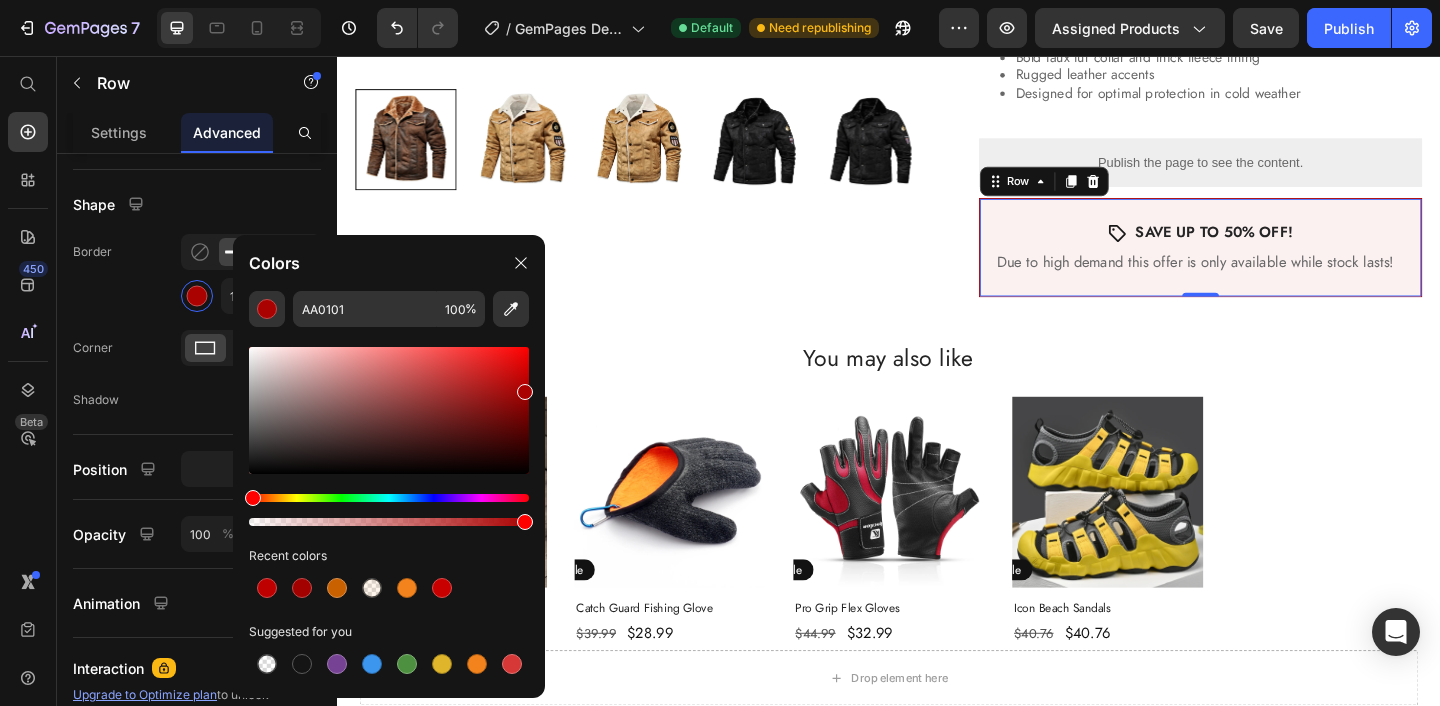 click at bounding box center [525, 392] 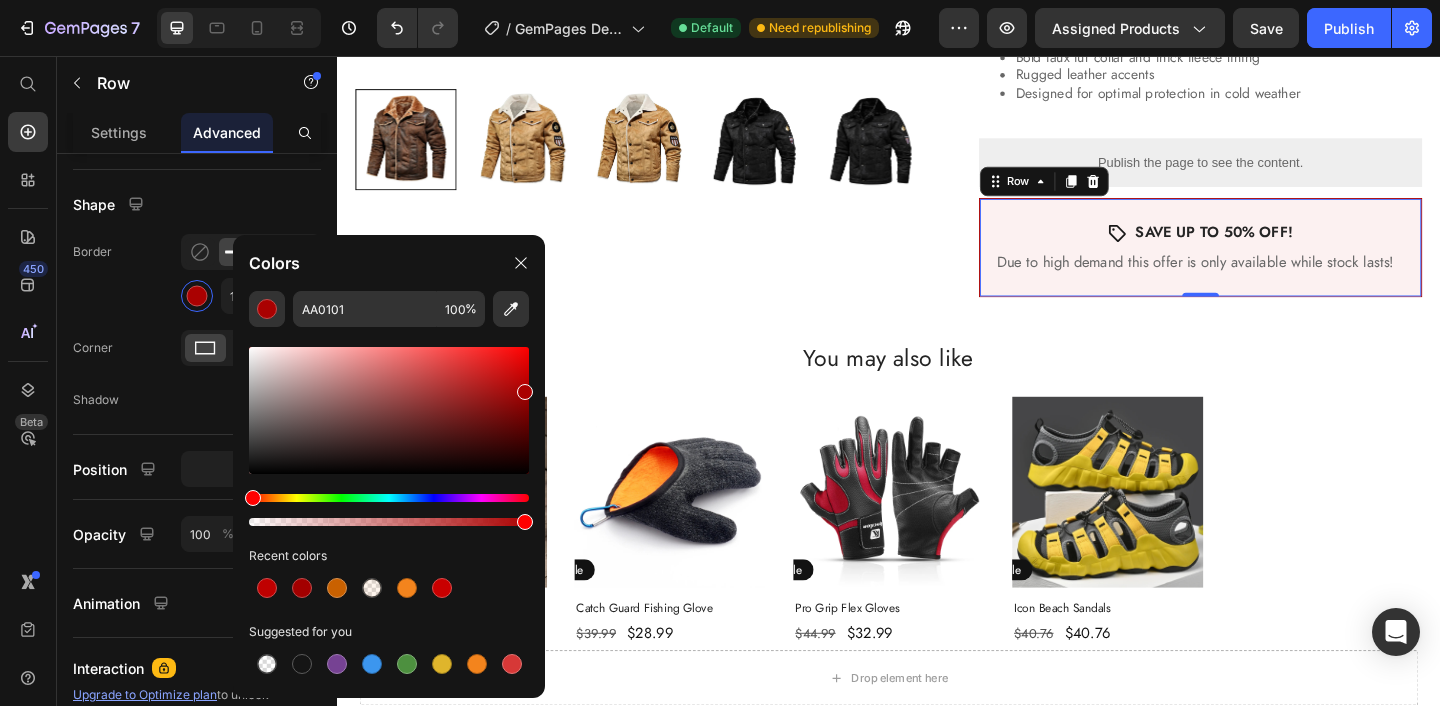click on "Border 1 px" 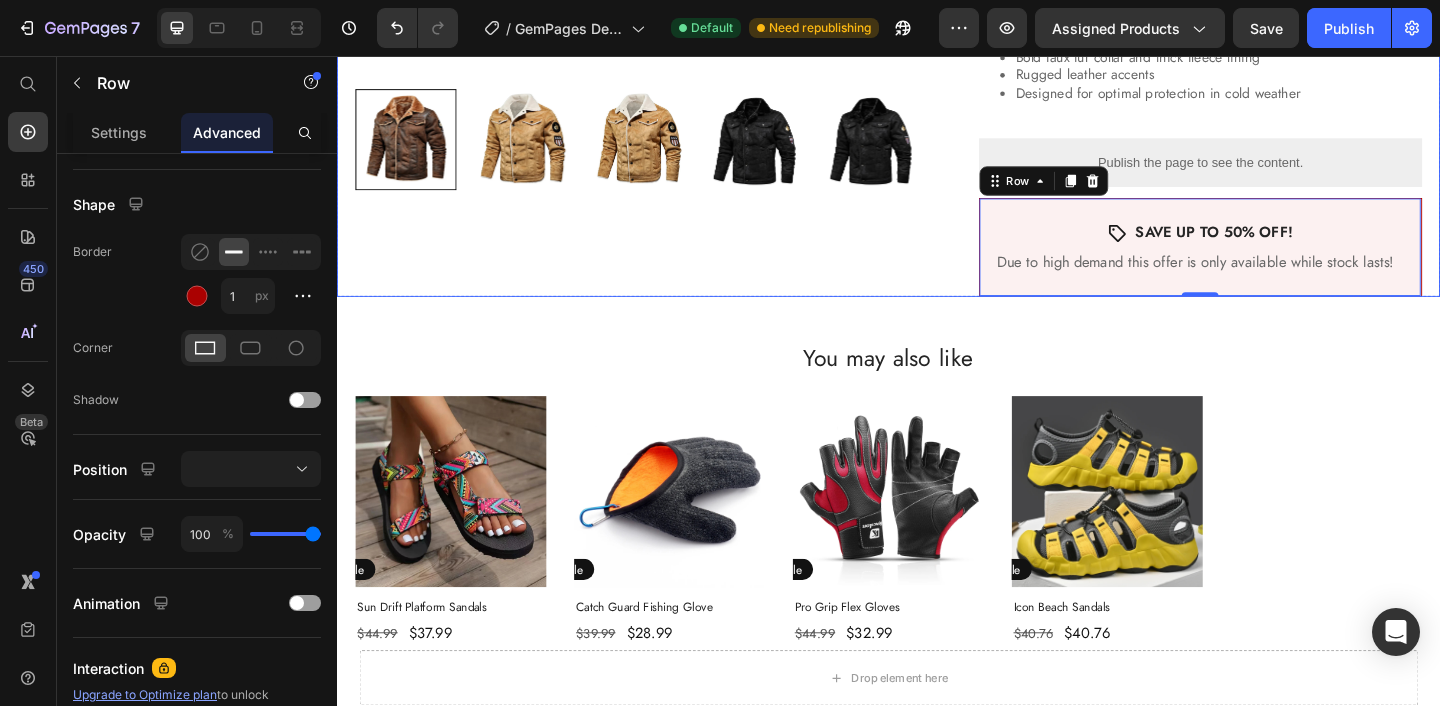 click on "Product Images" at bounding box center [665, -172] 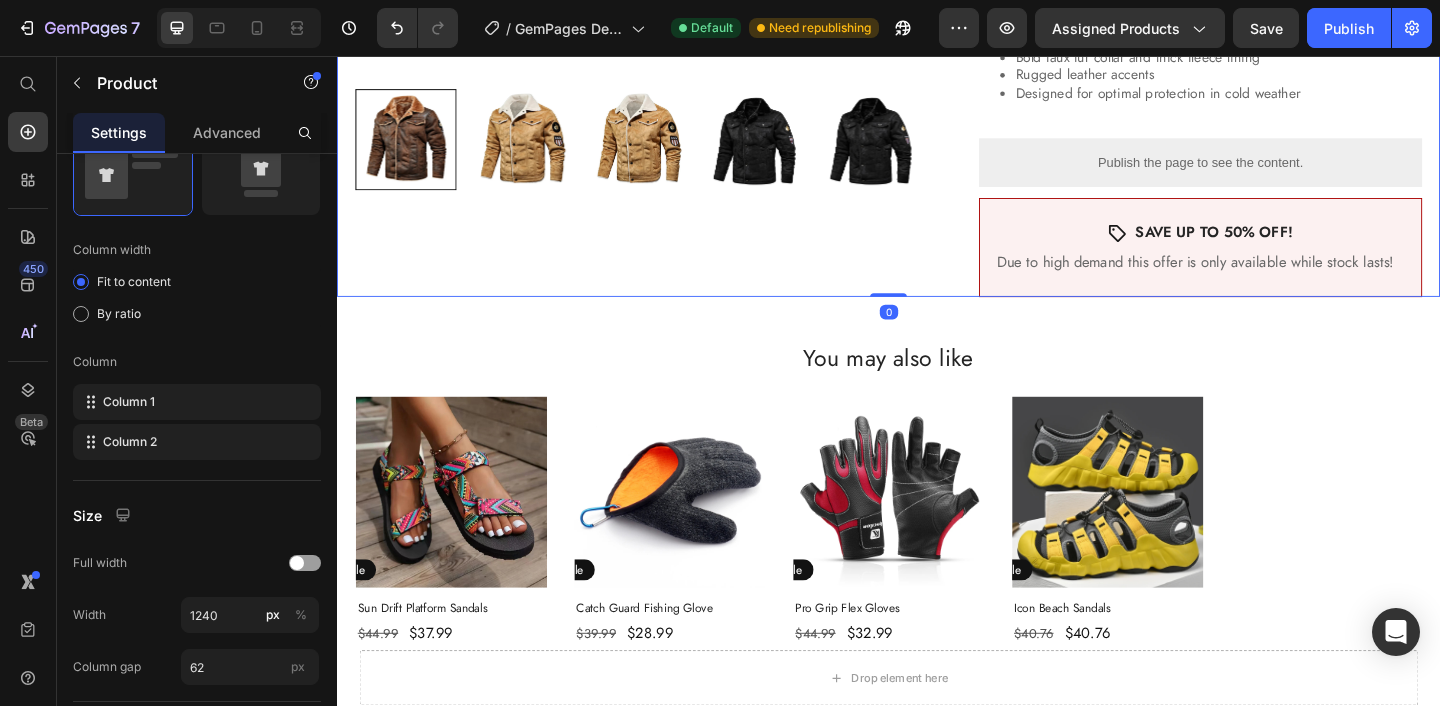 scroll, scrollTop: 0, scrollLeft: 0, axis: both 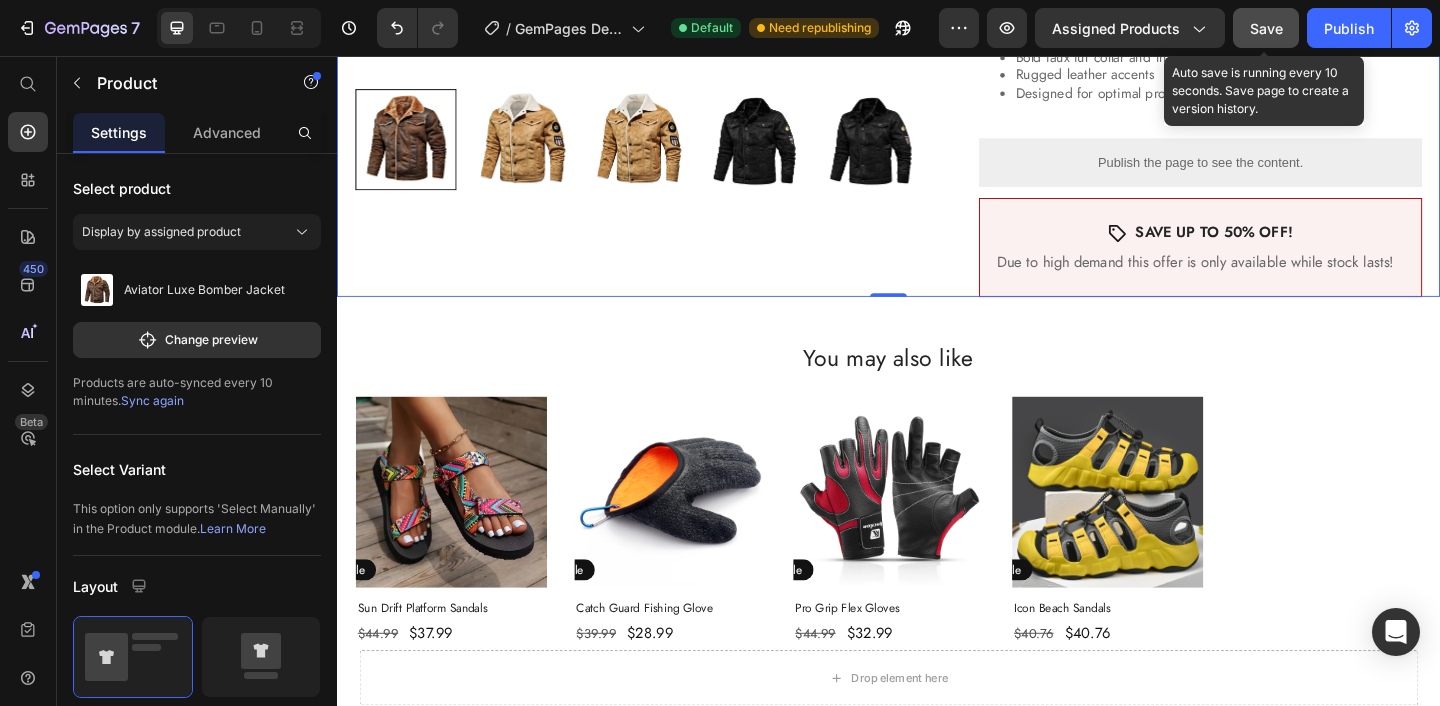 click on "Save" at bounding box center (1266, 28) 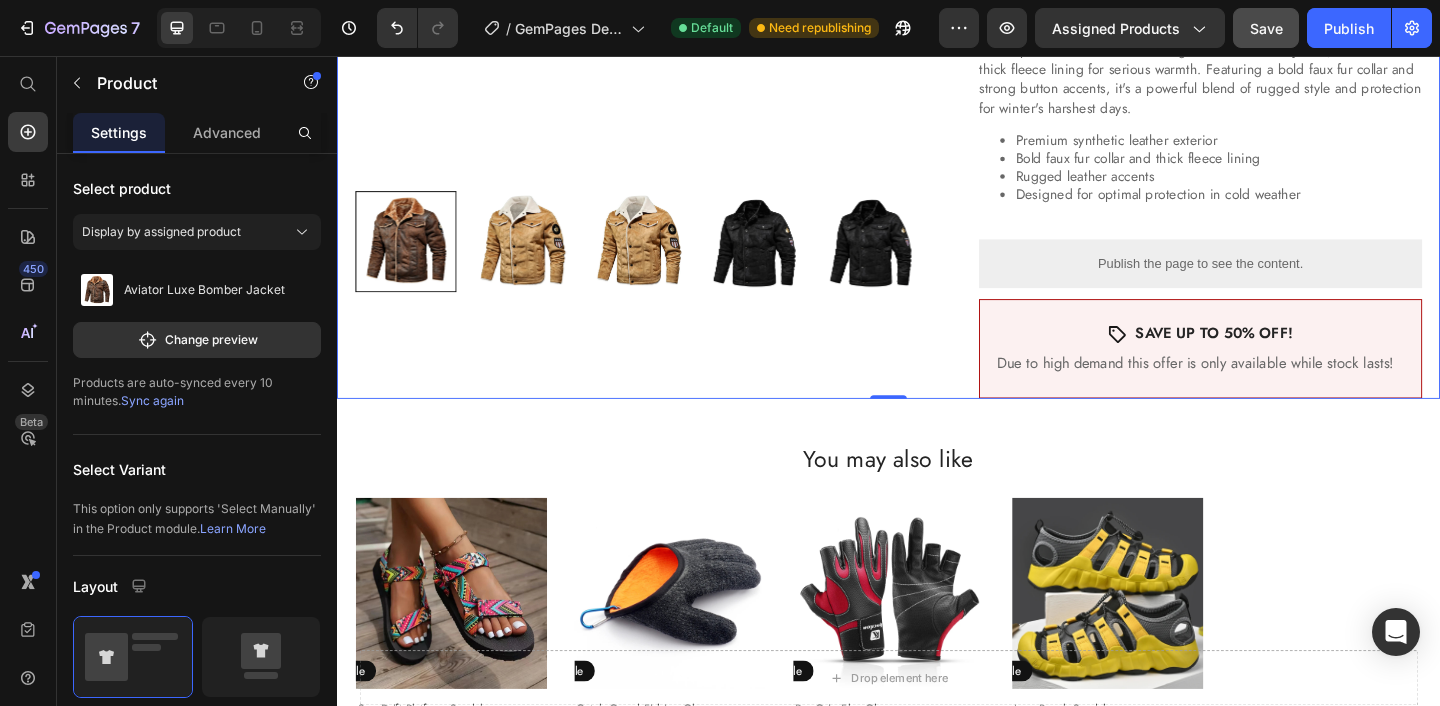 scroll, scrollTop: 734, scrollLeft: 0, axis: vertical 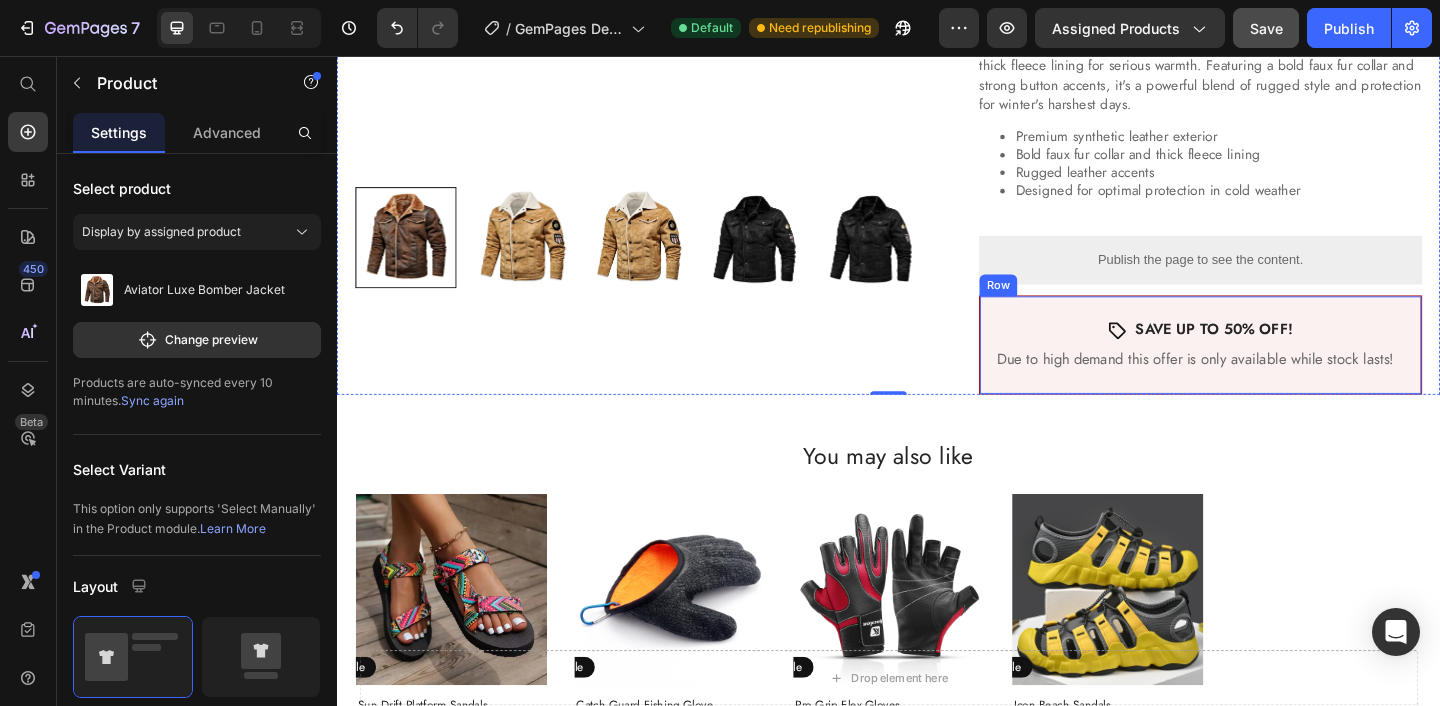 click on "Icon SAVE UP TO 50% OFF! Text Block Row Due to high demand this offer is only available while stock lasts! Text Block Row" at bounding box center (1276, 371) 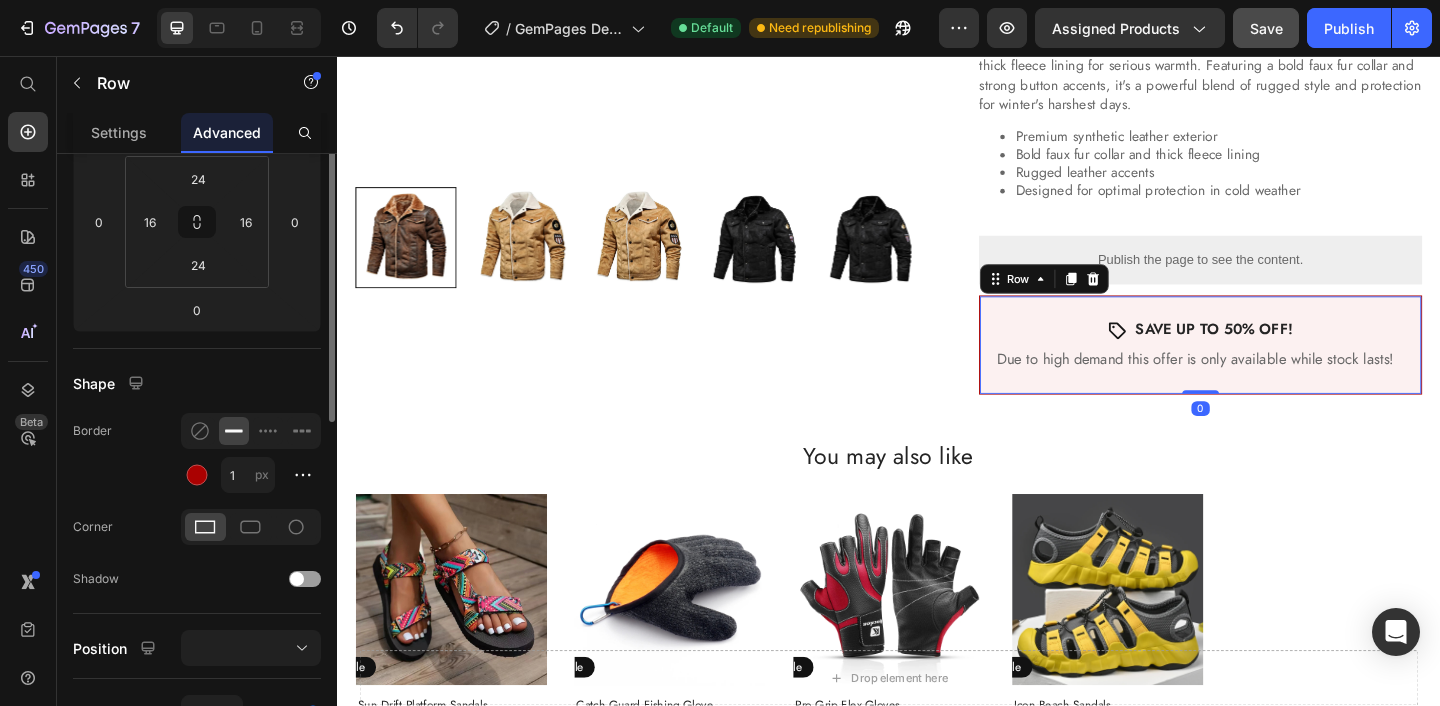 scroll, scrollTop: 475, scrollLeft: 0, axis: vertical 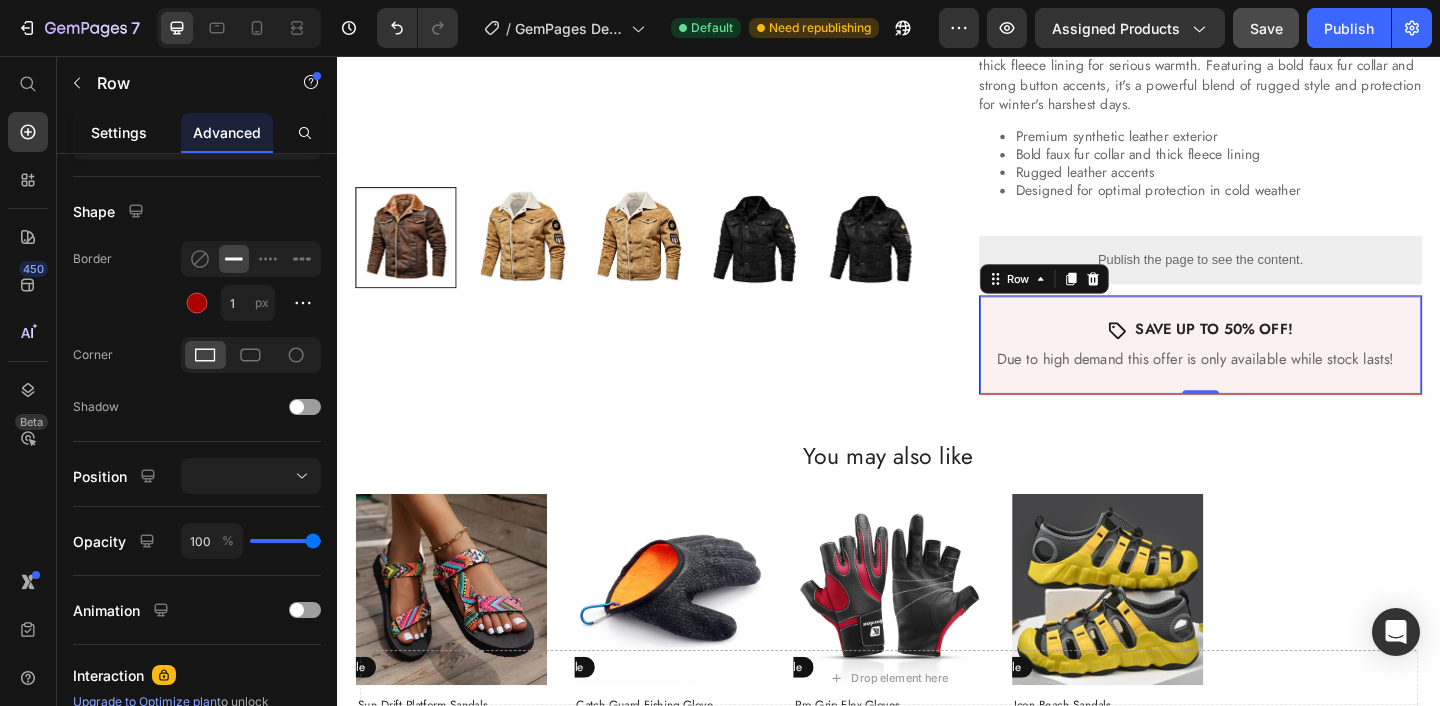 click on "Settings" at bounding box center [119, 132] 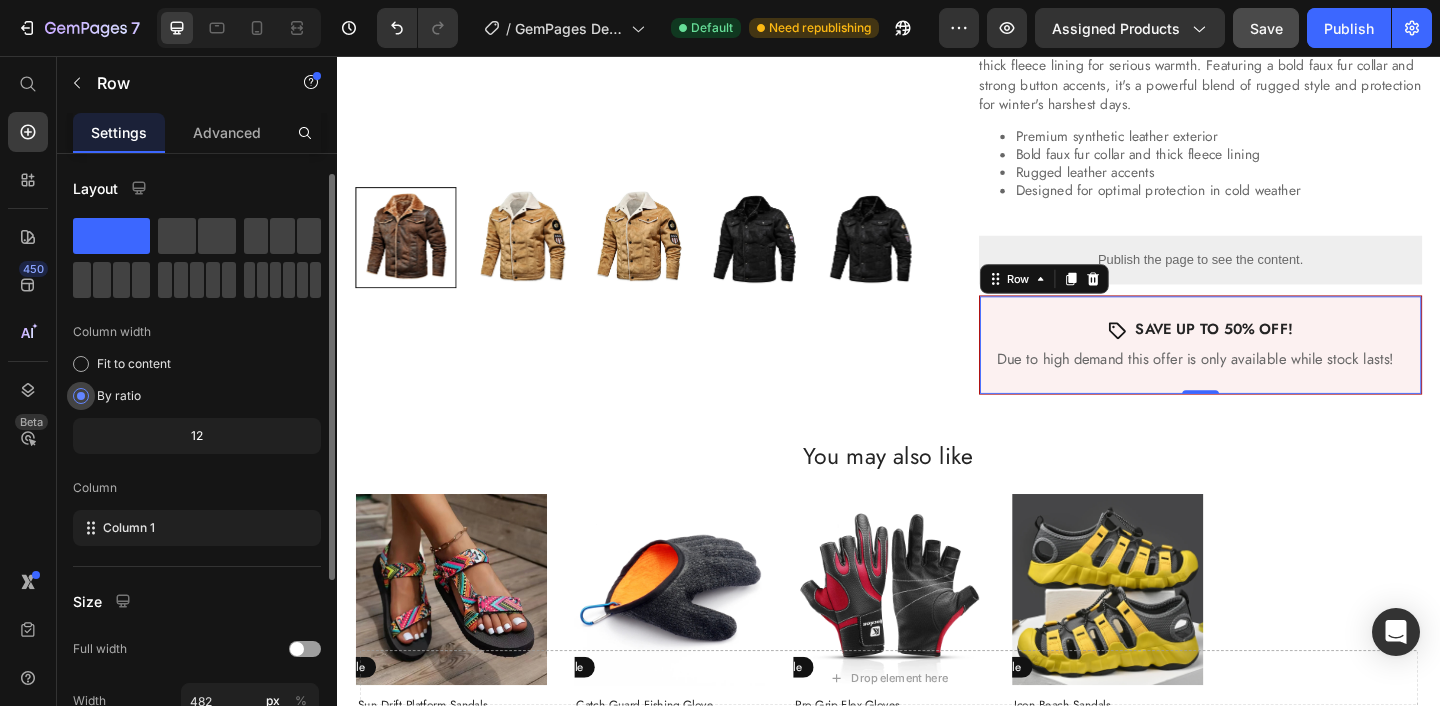scroll, scrollTop: 303, scrollLeft: 0, axis: vertical 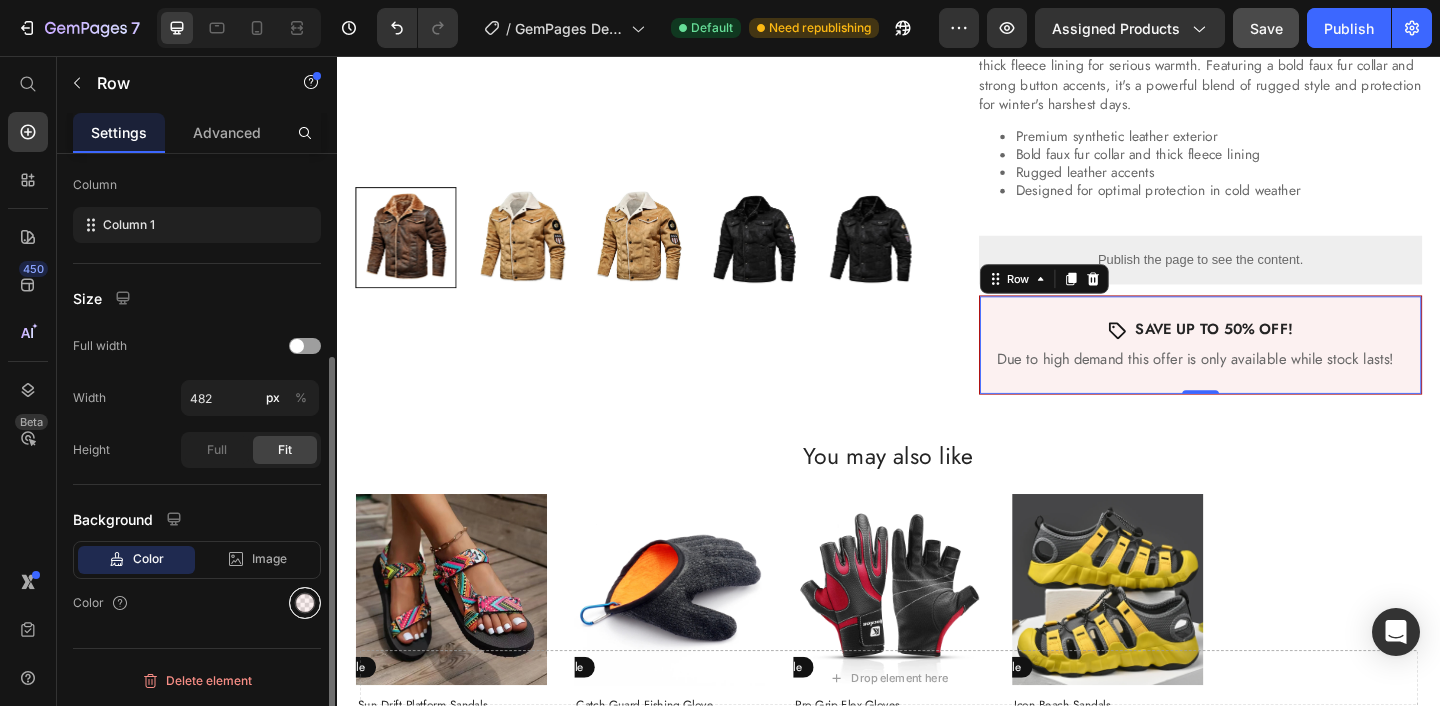 click at bounding box center (305, 603) 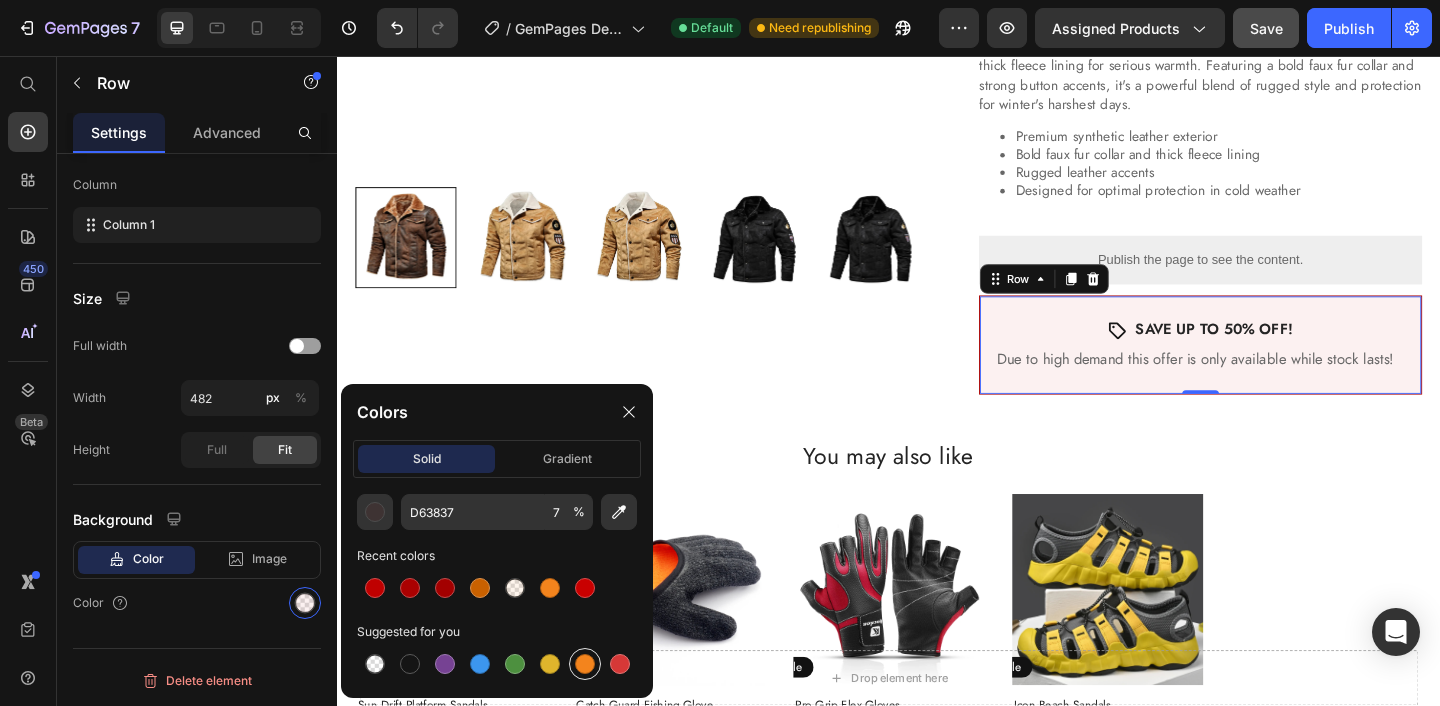 click at bounding box center [585, 664] 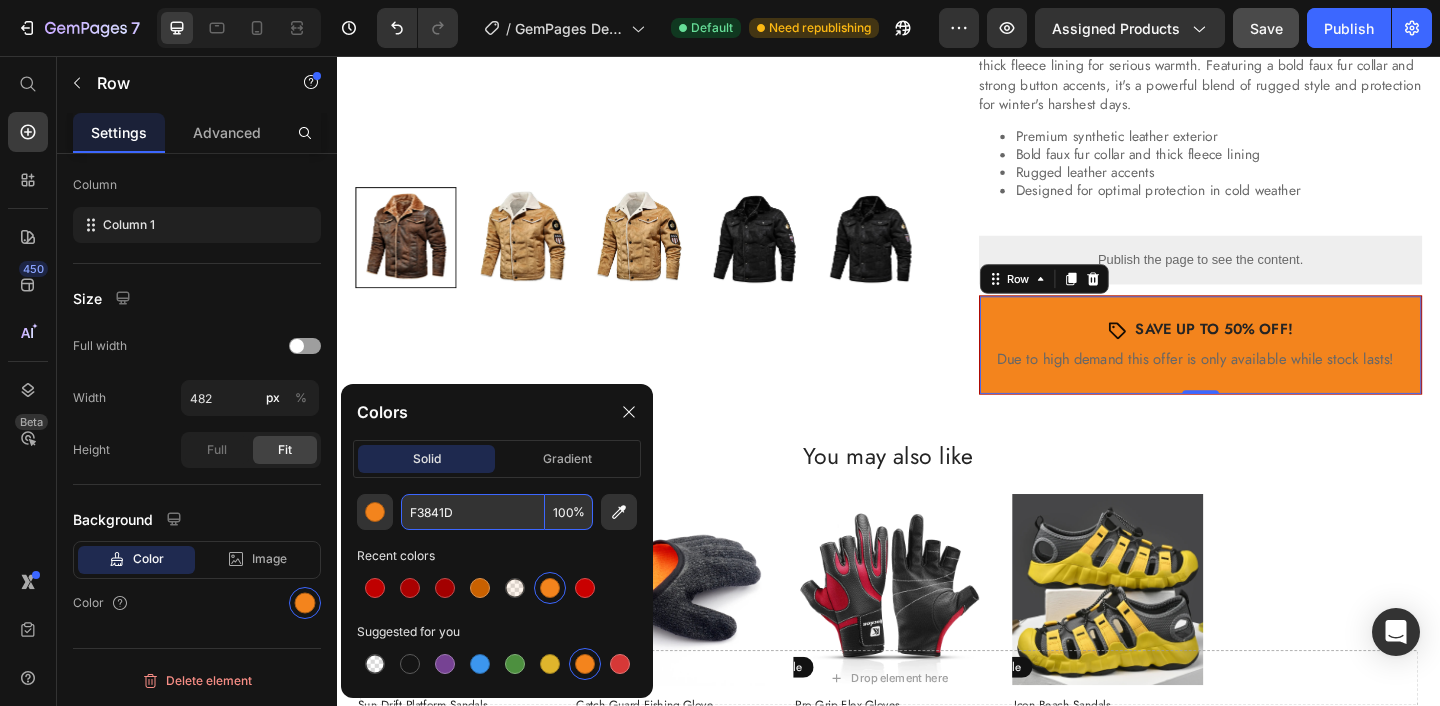 click on "%" at bounding box center (579, 512) 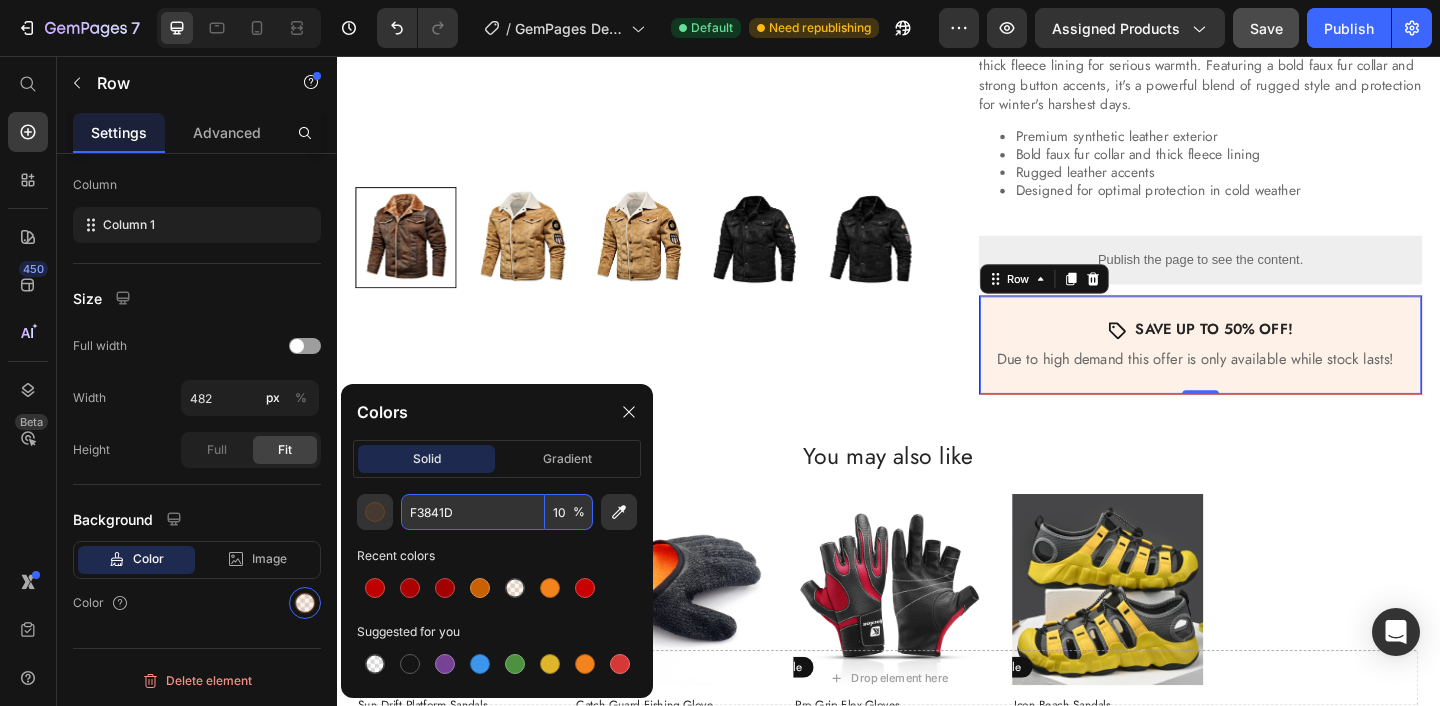 type on "10" 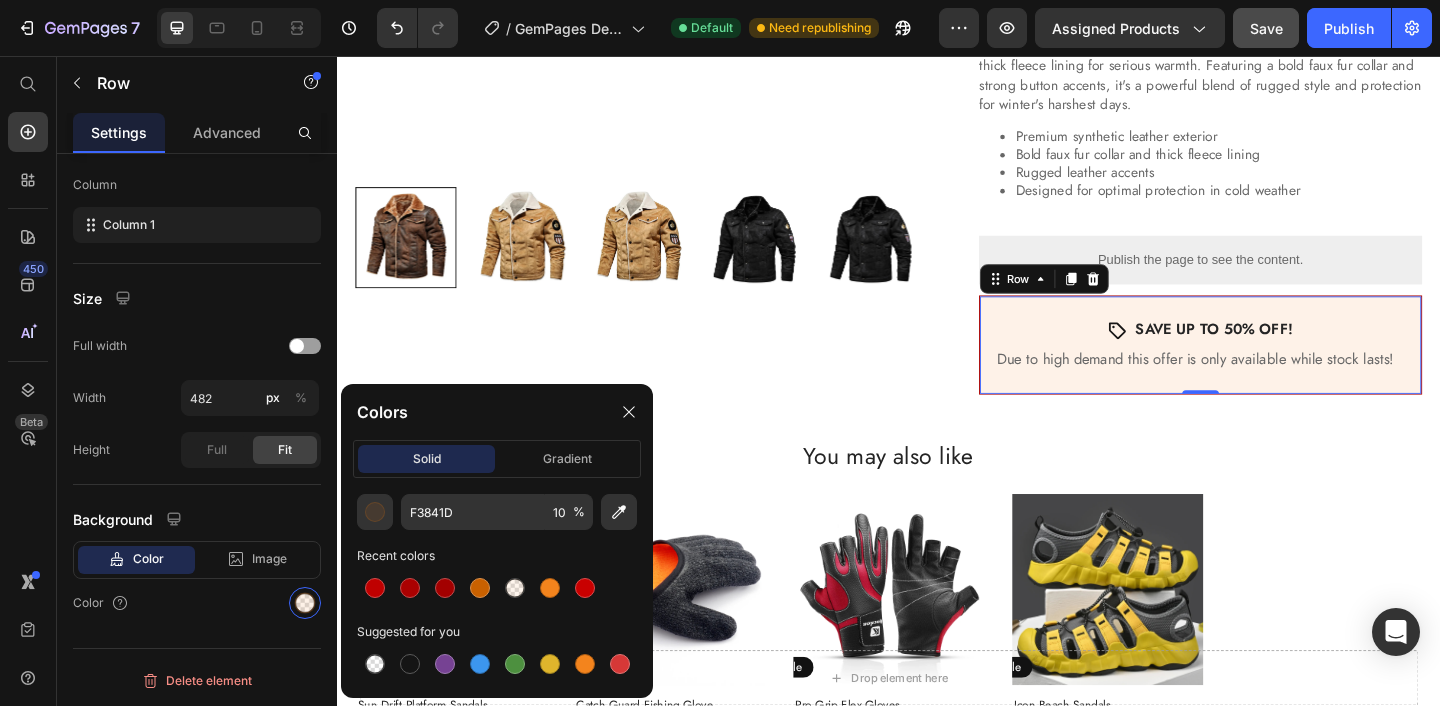 click on "F3841D 10 % Recent colors Suggested for you" 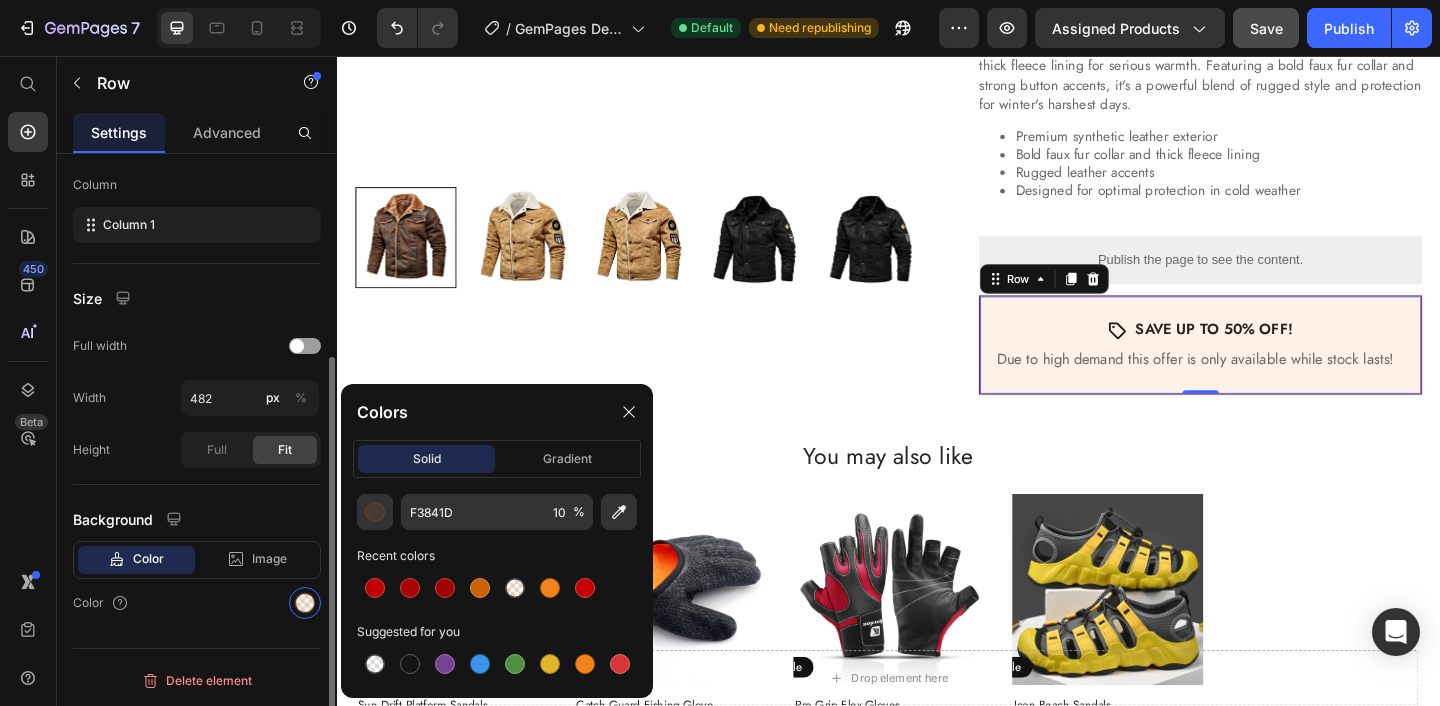 click on "Background" at bounding box center (197, 519) 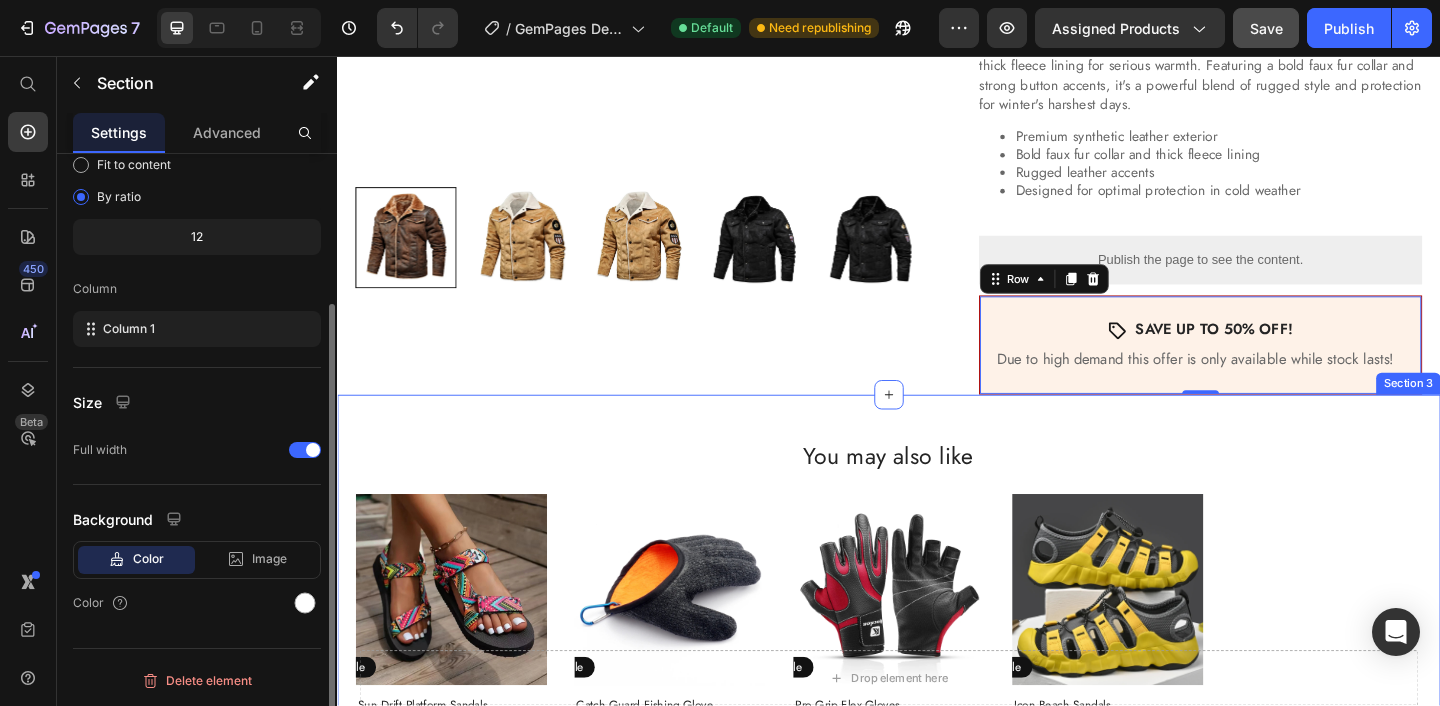 click on "You may also like Heading Sale Product Badge Product Images Sun Drift Platform Sandals Product Title $44.99 Product Price $37.99 Product Price Row Row Sale Product Badge Product Images Catch Guard Fishing Glove Product Title $39.99 Product Price $28.99 Product Price Row Row Sale Product Badge Product Images Pro Grip Flex Gloves Product Title $44.99 Product Price $32.99 Product Price Row Row Sale Product Badge Product Images Icon Beach Sandals Product Title $40.76 Product Price $40.76 Product Price Row Row Product List Section 3" at bounding box center (937, 639) 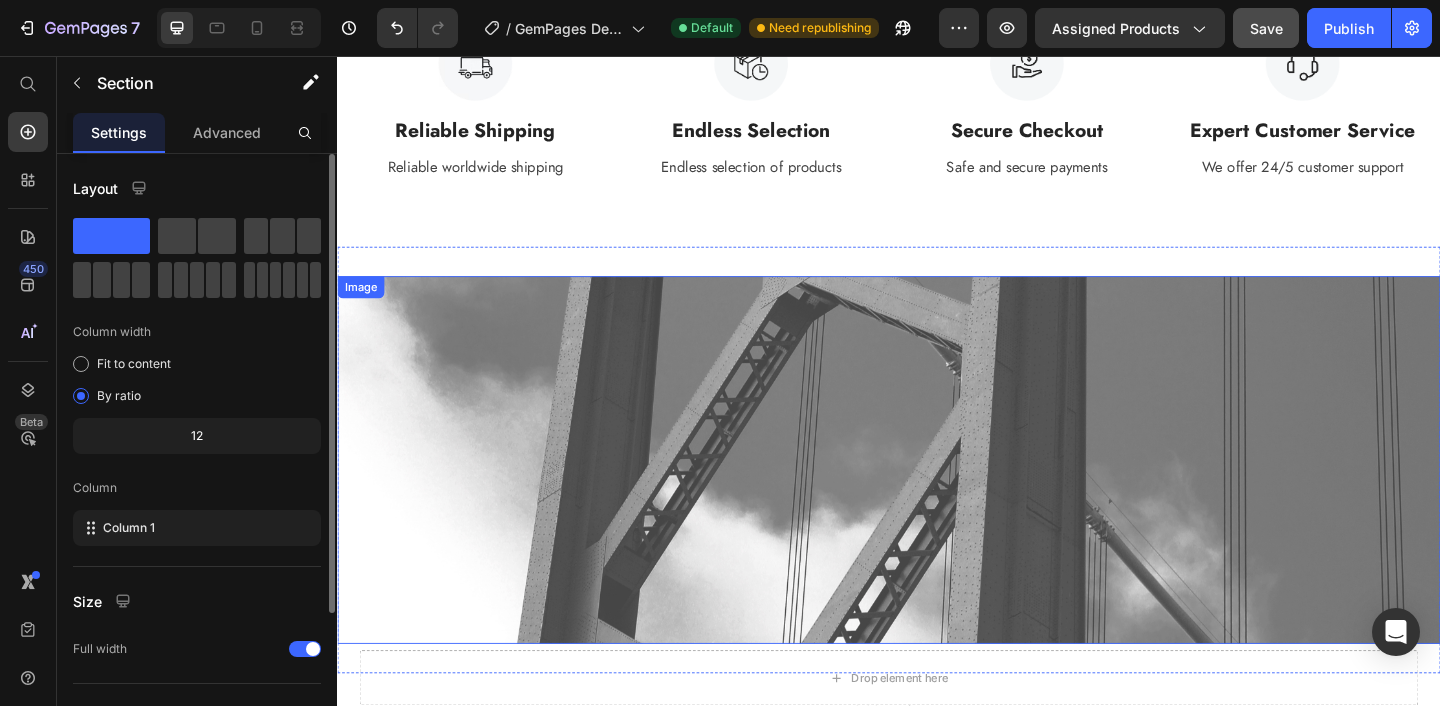scroll, scrollTop: 1476, scrollLeft: 0, axis: vertical 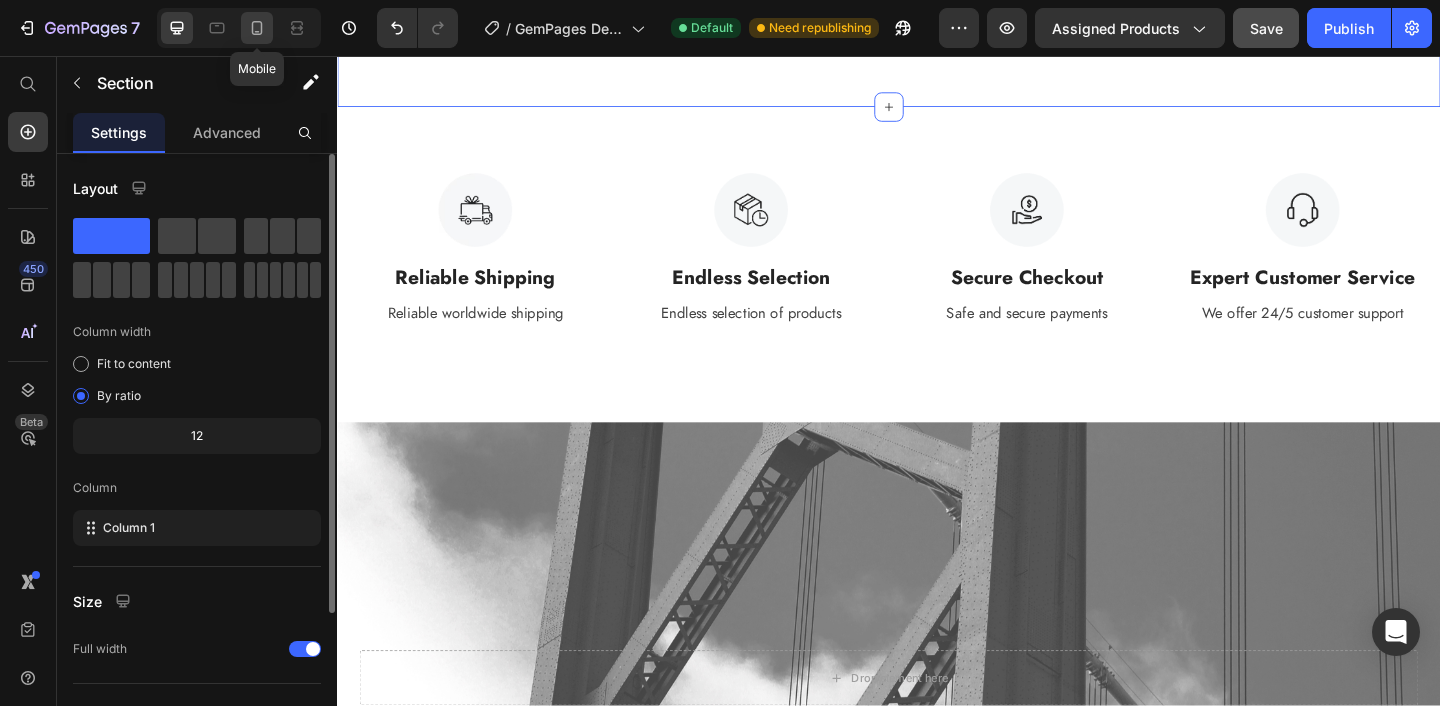 click 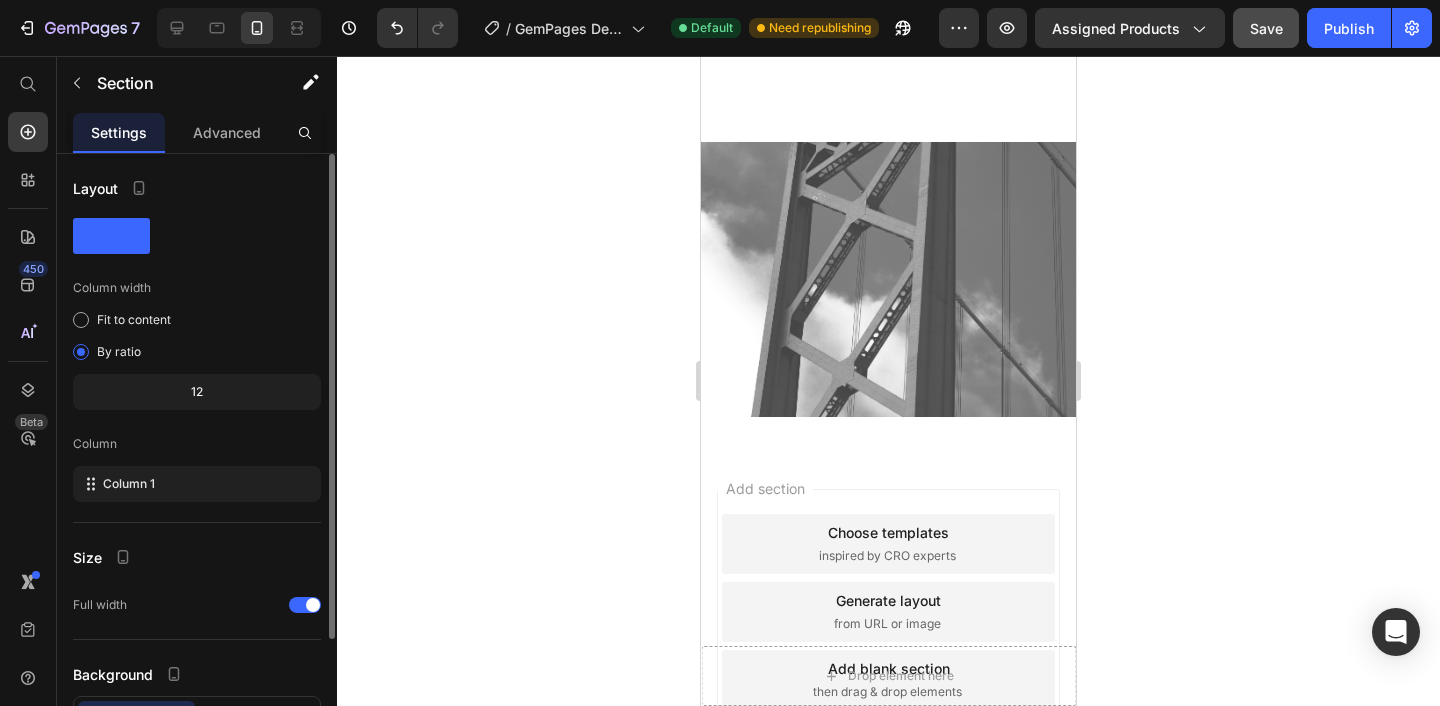 scroll, scrollTop: 3080, scrollLeft: 0, axis: vertical 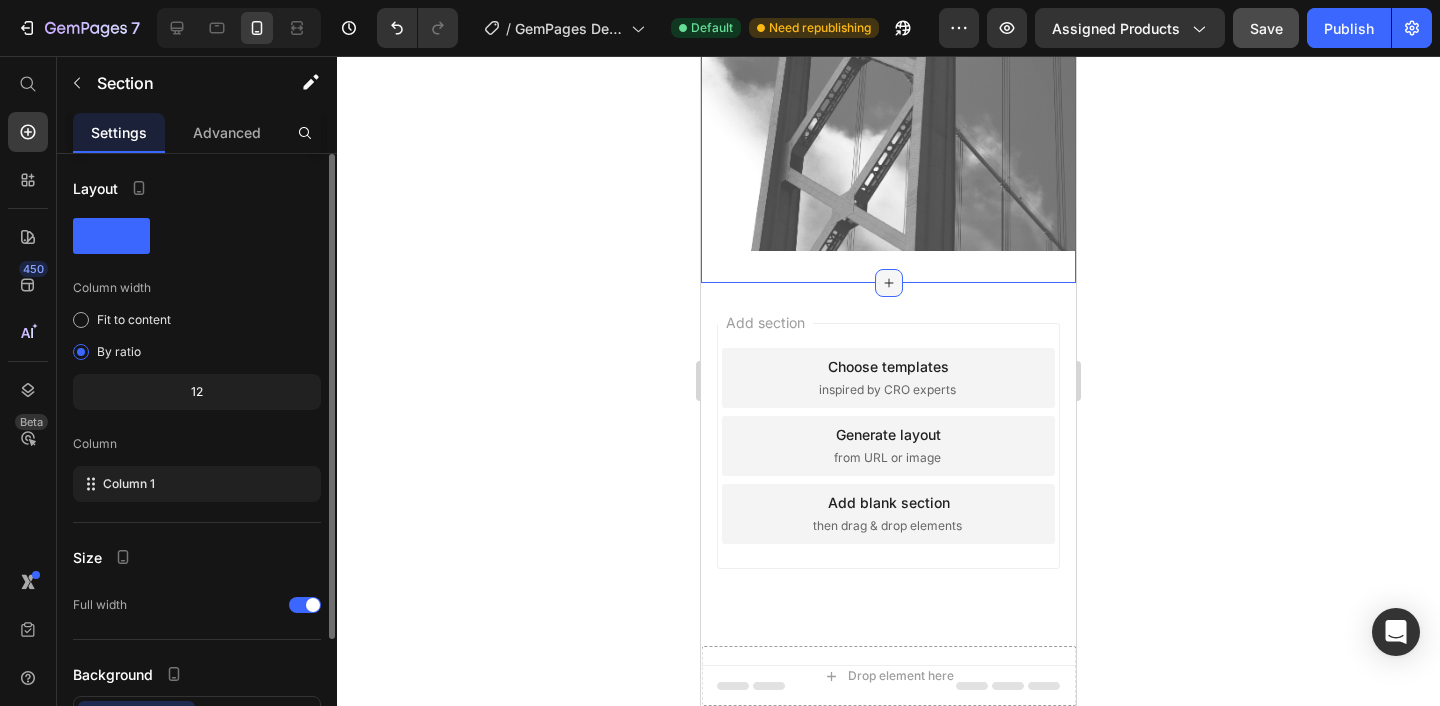 click 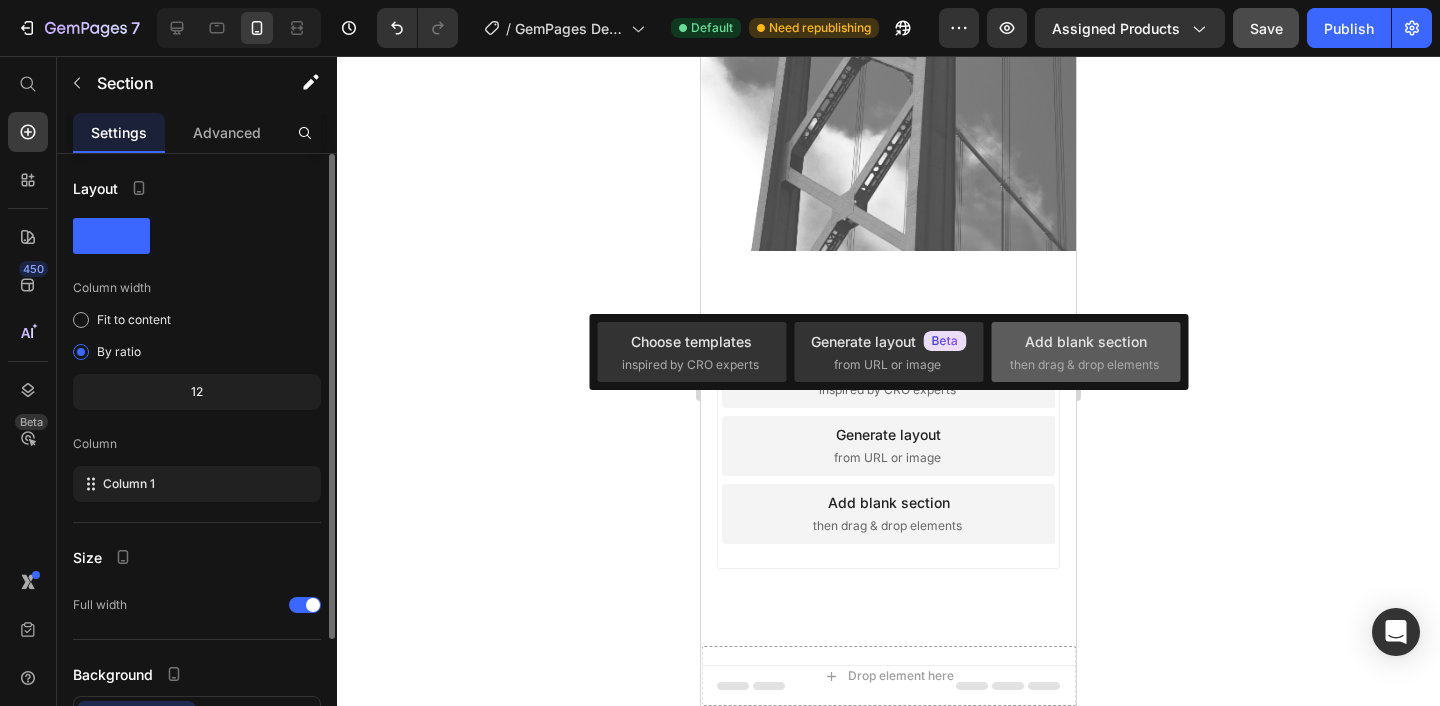 click on "then drag & drop elements" at bounding box center (1084, 365) 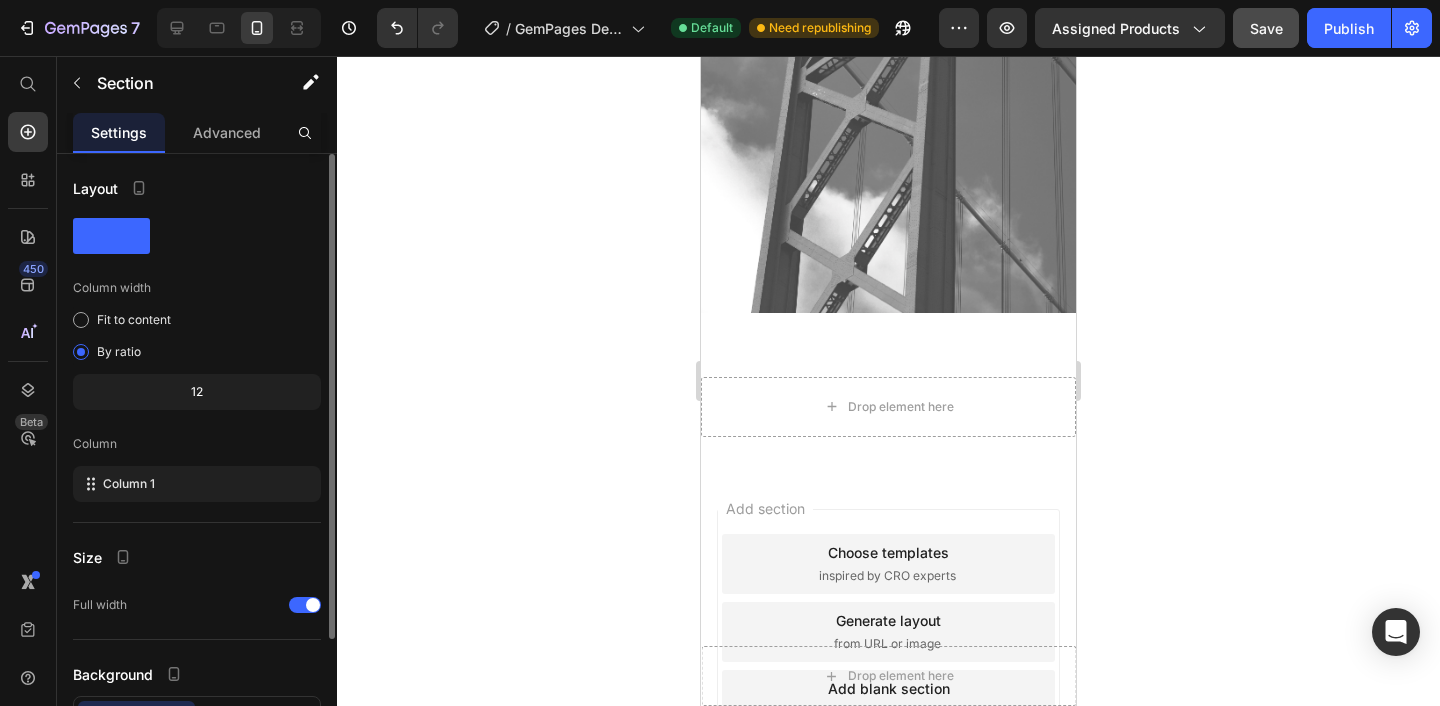 scroll, scrollTop: 2977, scrollLeft: 0, axis: vertical 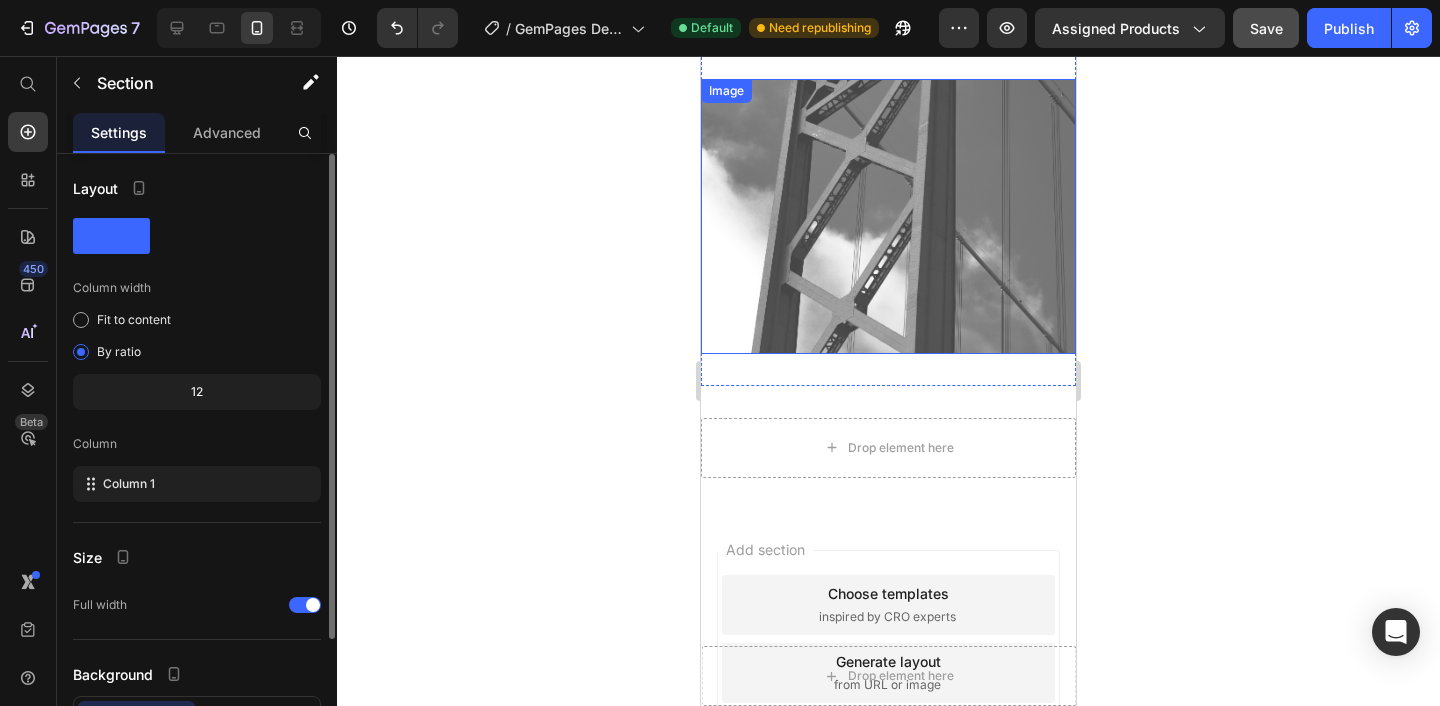 click at bounding box center [888, 216] 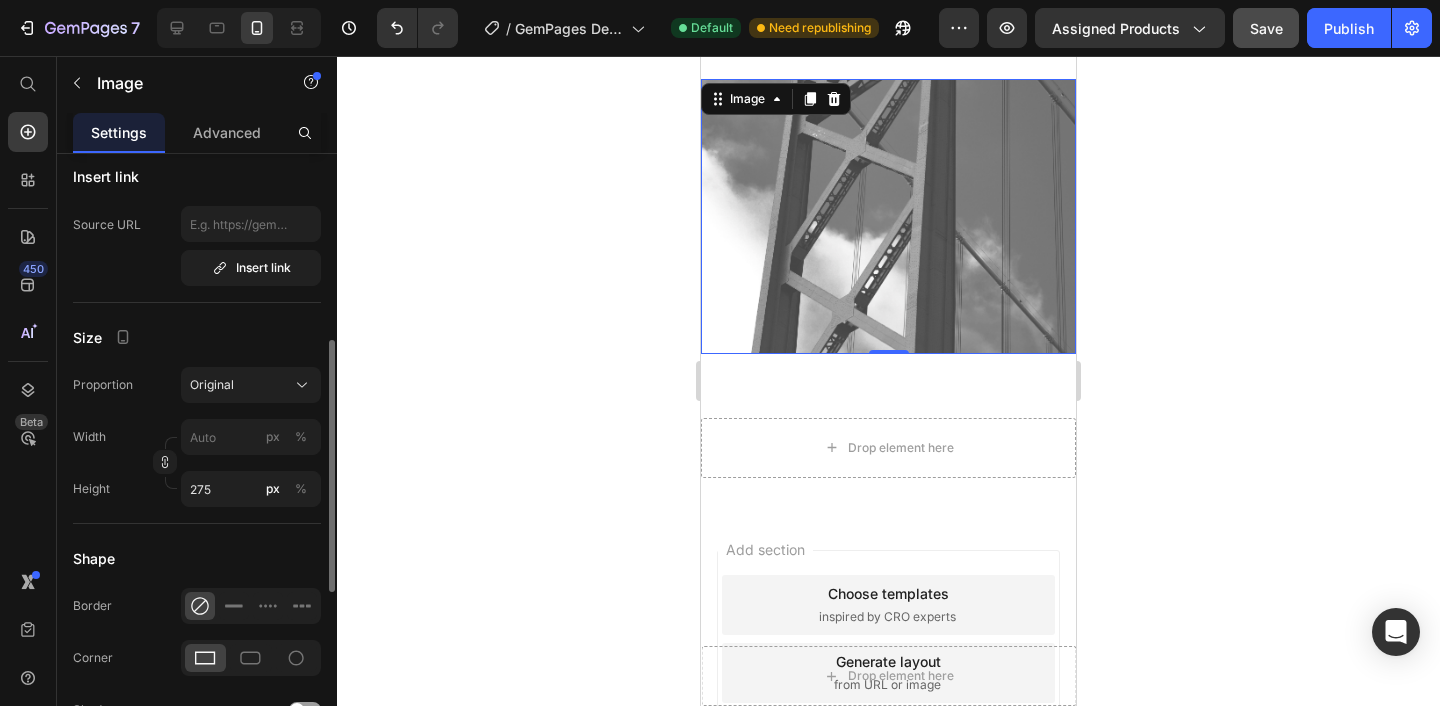 scroll, scrollTop: 432, scrollLeft: 0, axis: vertical 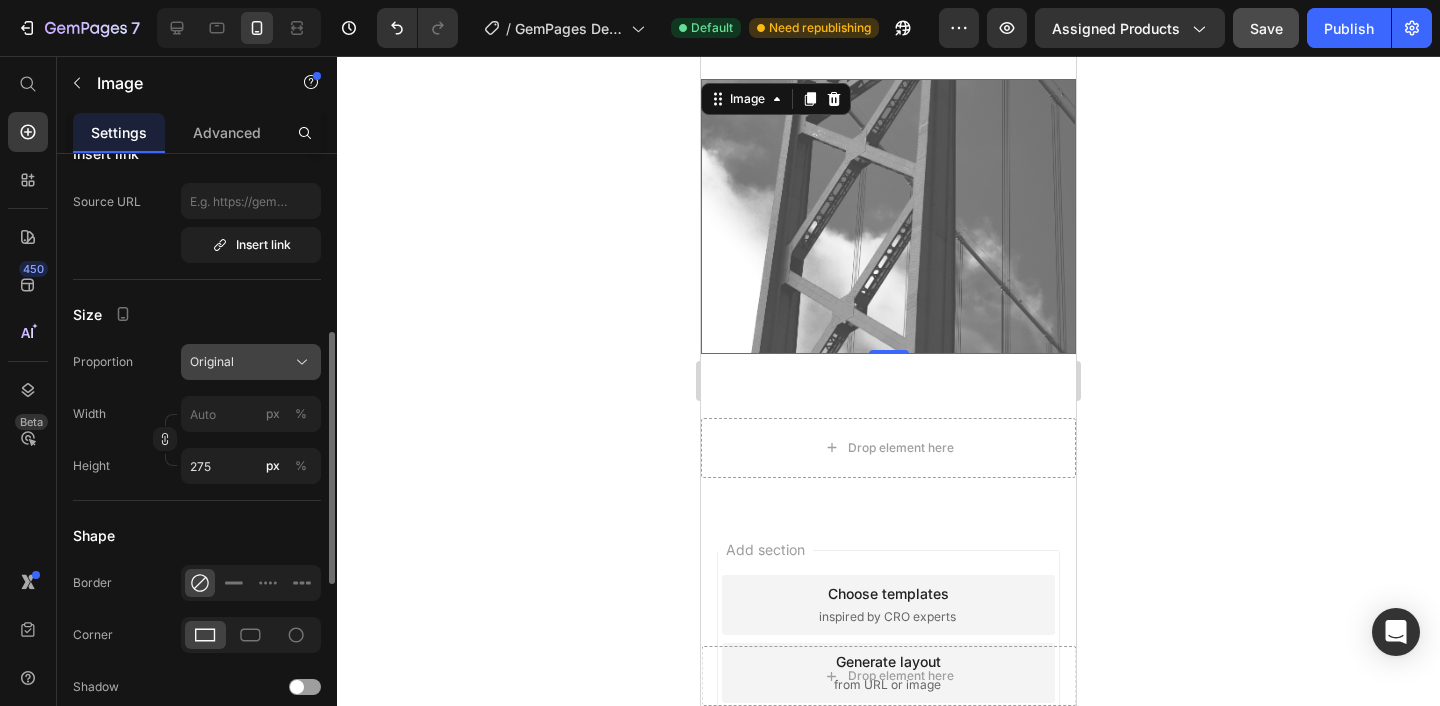 click on "Original" at bounding box center [251, 362] 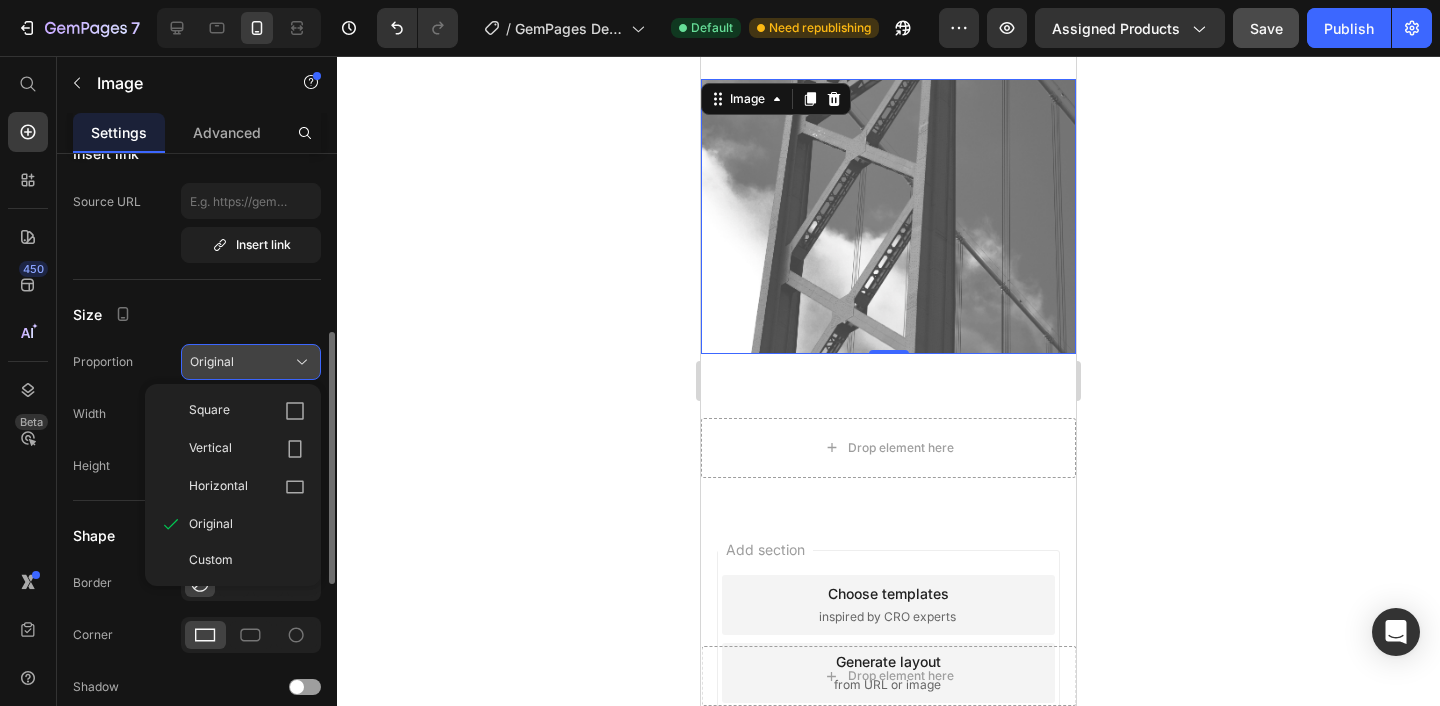 click on "Original" at bounding box center (251, 362) 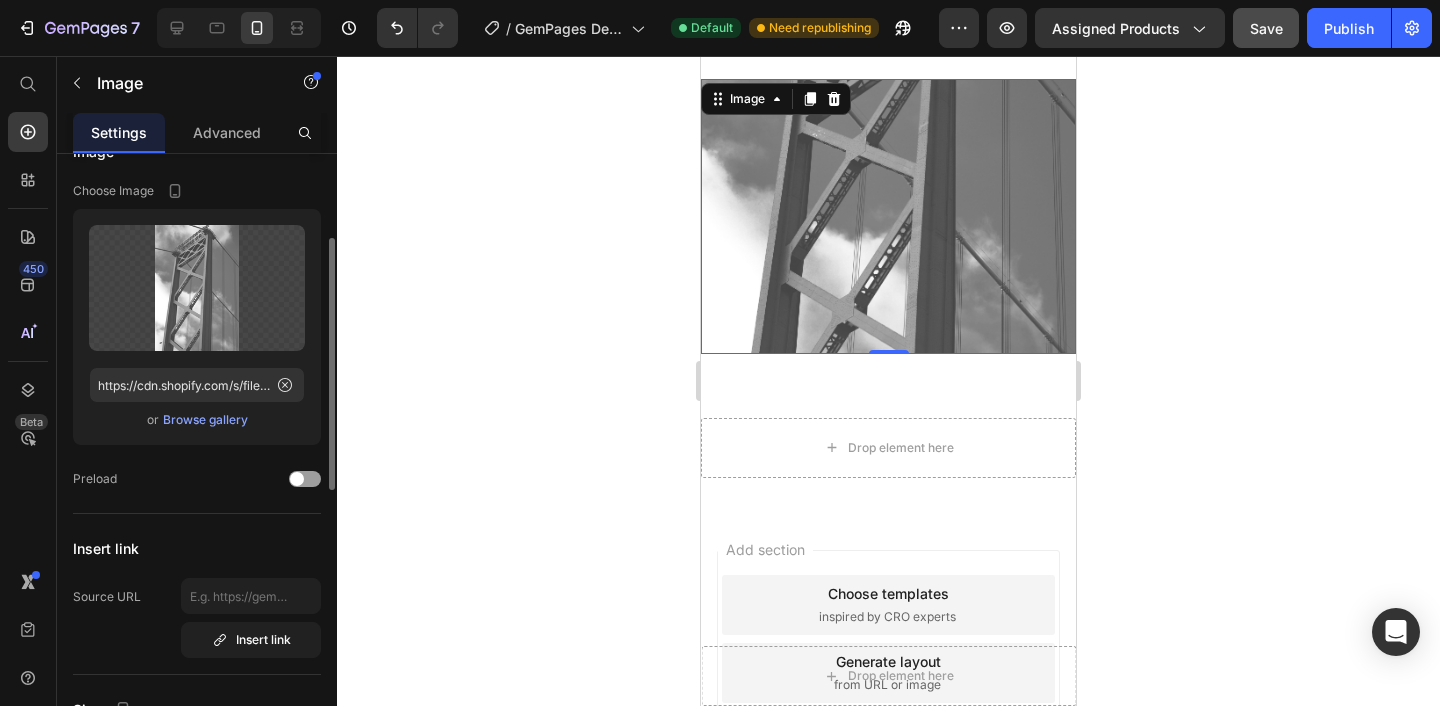 scroll, scrollTop: 0, scrollLeft: 0, axis: both 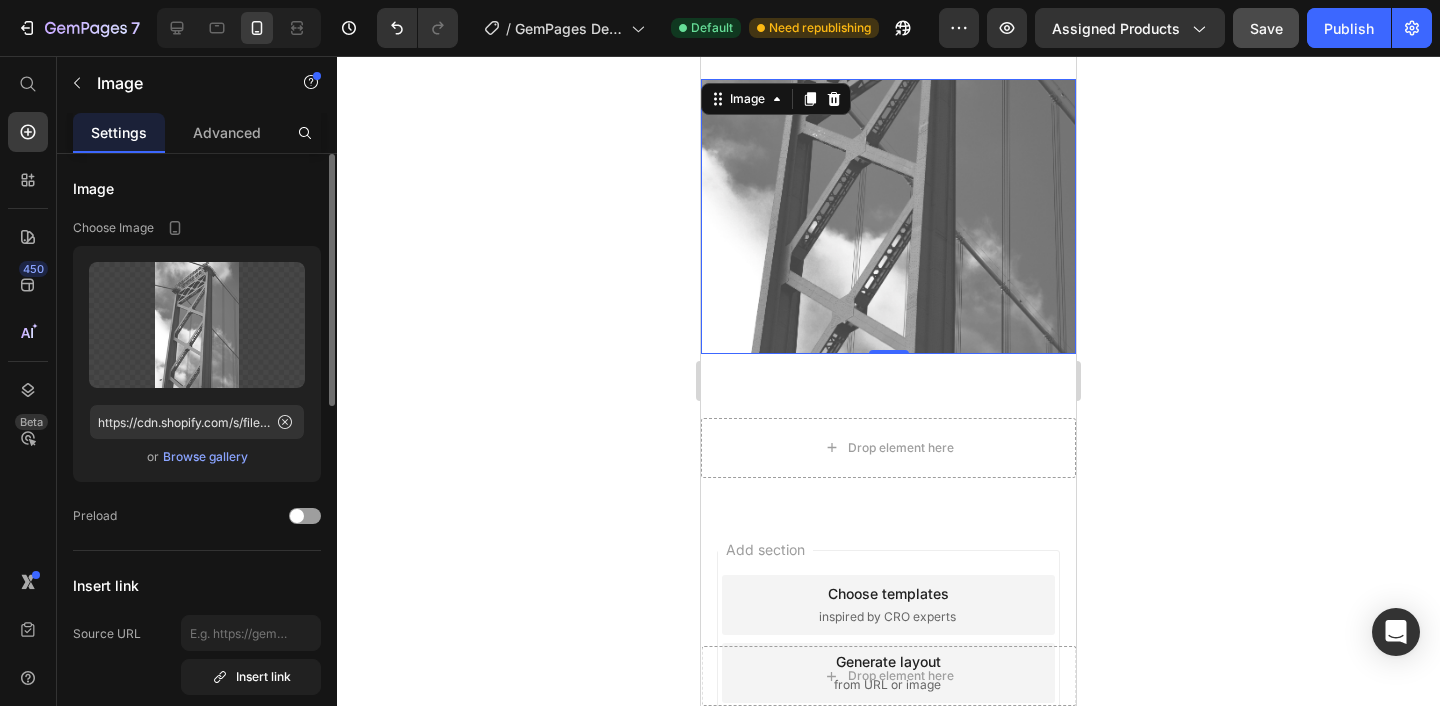 click on "Browse gallery" at bounding box center (205, 457) 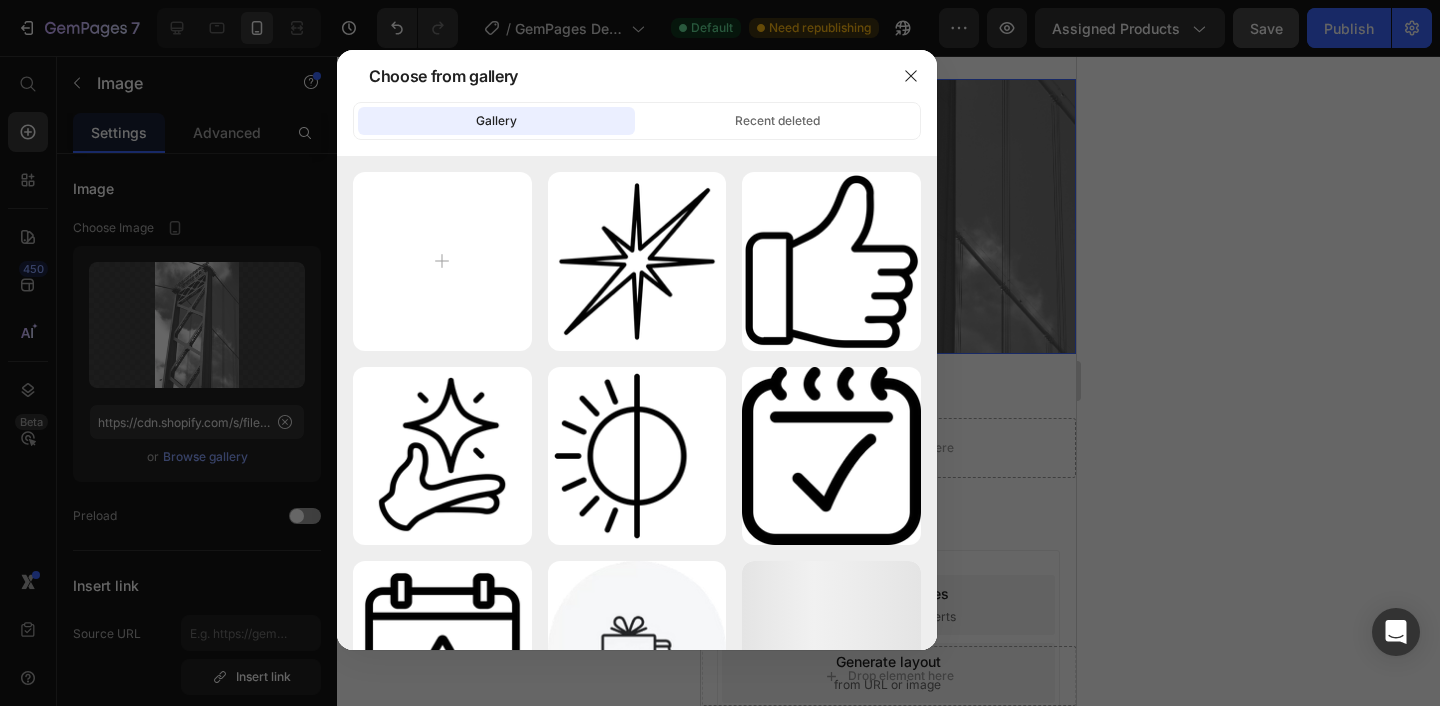 click at bounding box center [720, 353] 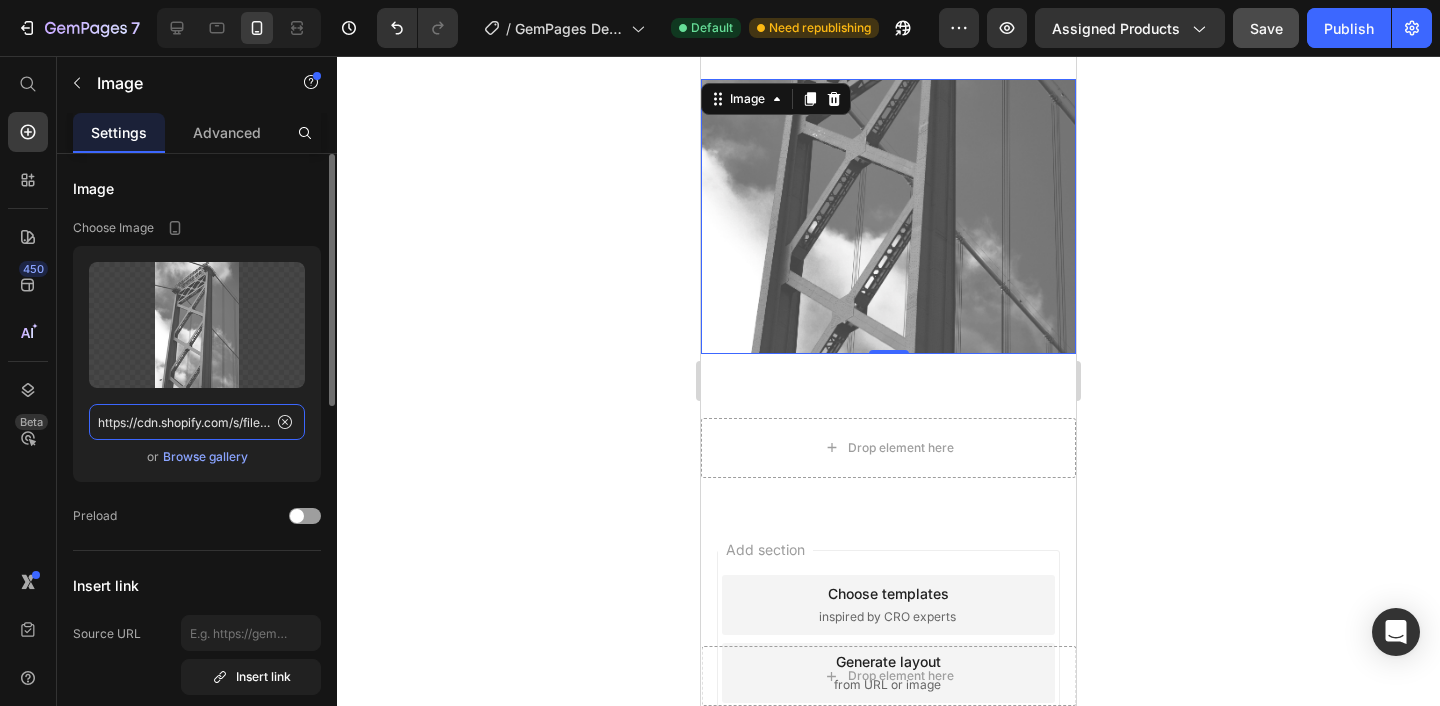 click on "https://cdn.shopify.com/s/files/1/0587/3224/9257/files/gempages_537752596023084028-debc2fc7-2435-4913-bbc1-c0d7b4653d17.png?v=1730091756" 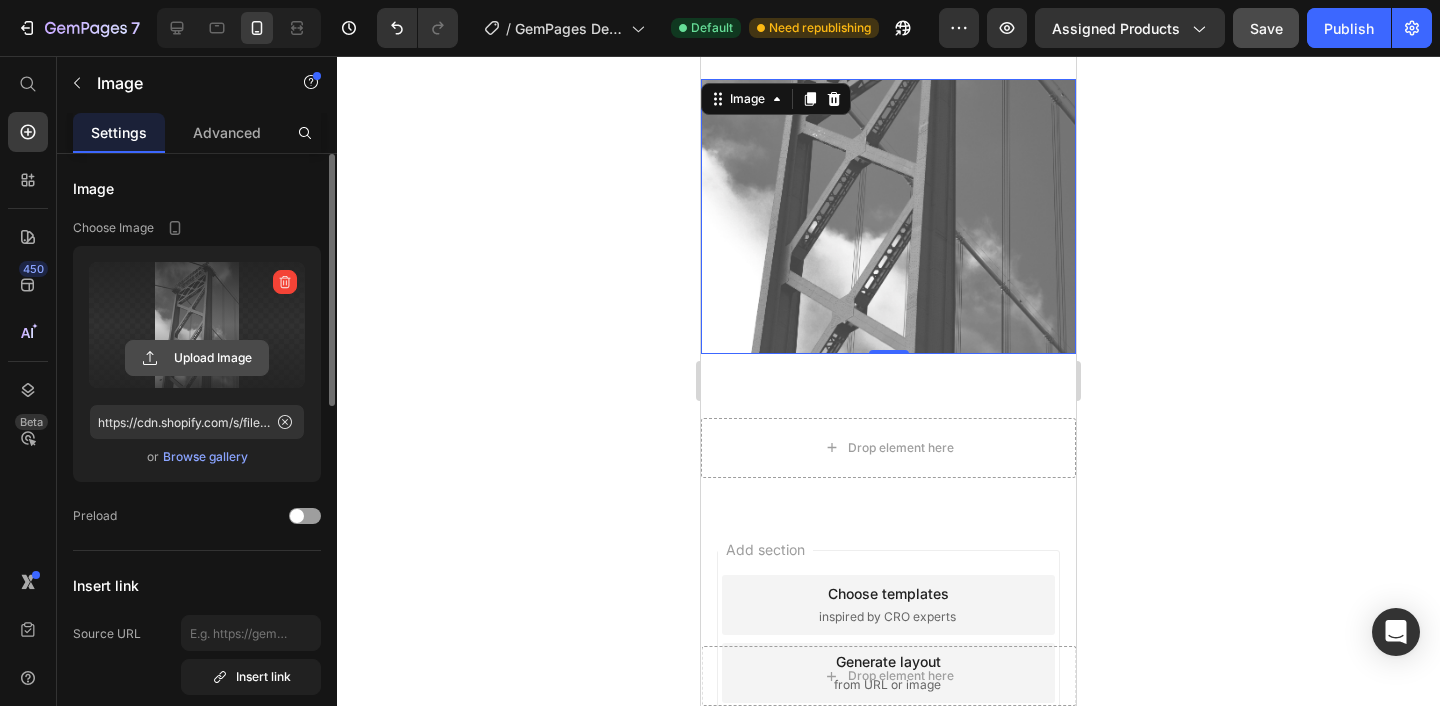 click 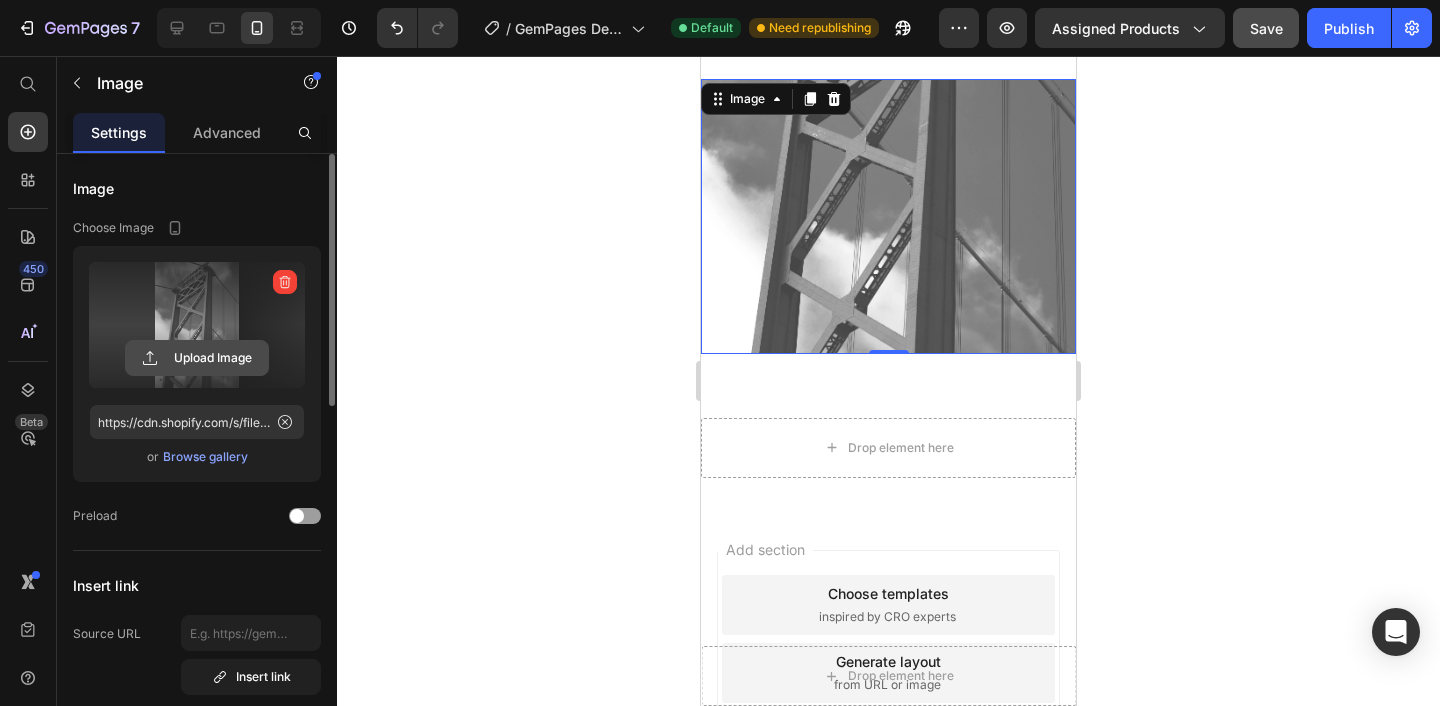 click 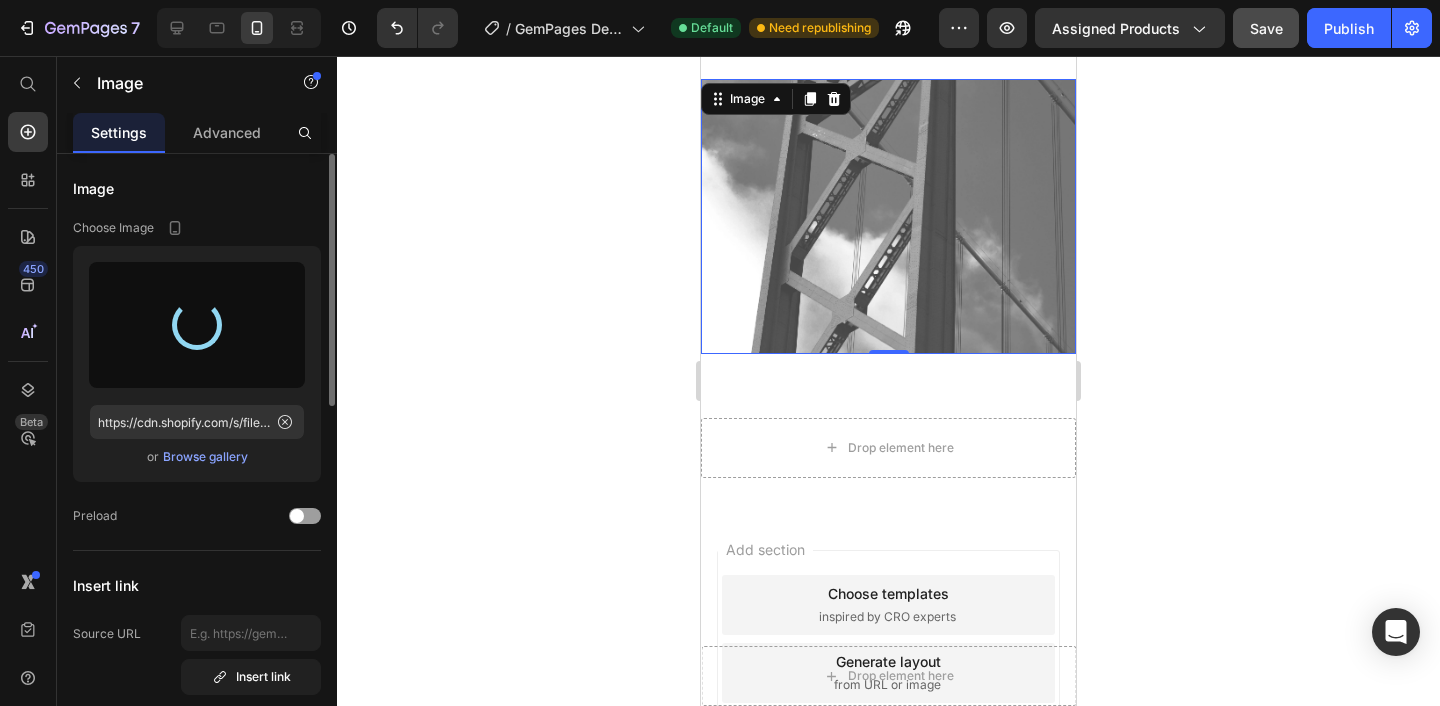 type on "https://cdn.shopify.com/s/files/1/0587/3224/9257/files/gempages_537752596023084028-8b72f9f0-c8e1-493c-8b72-9c30cacacf32.png" 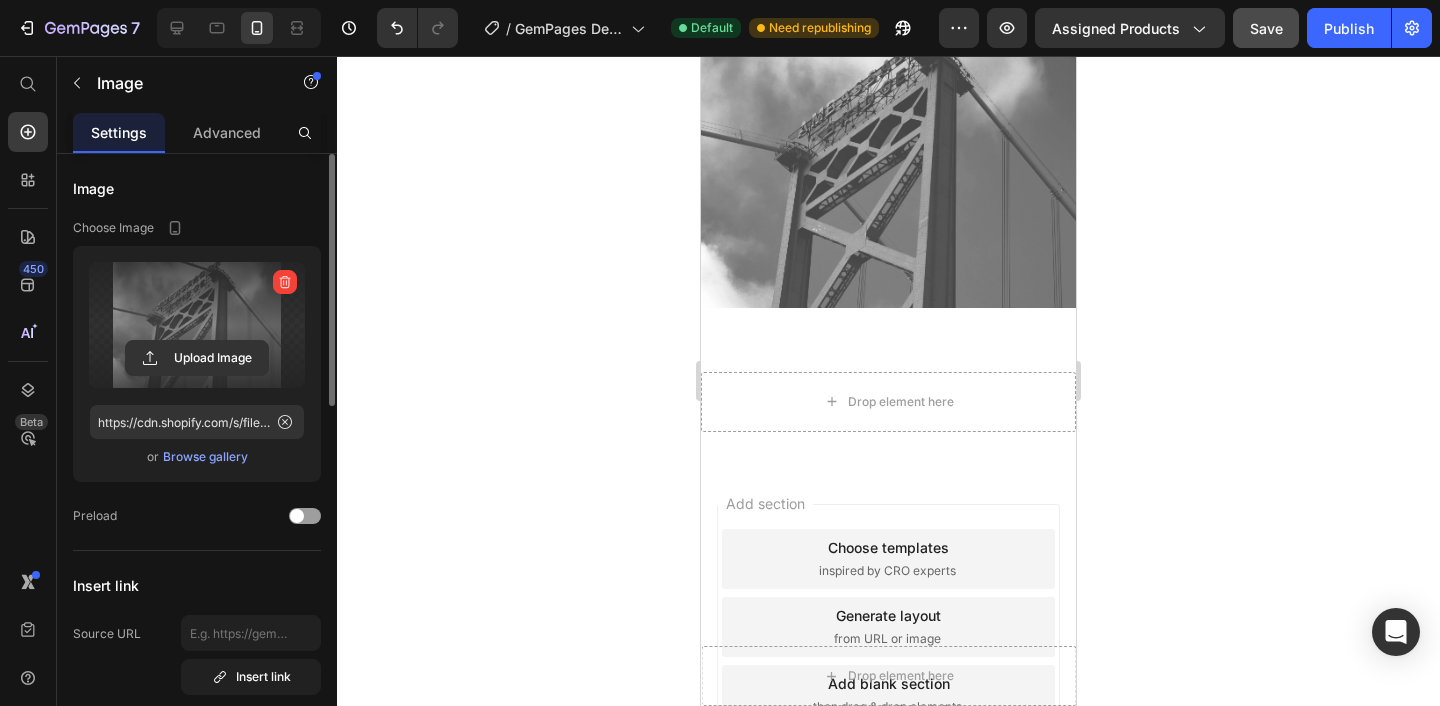 scroll, scrollTop: 3021, scrollLeft: 0, axis: vertical 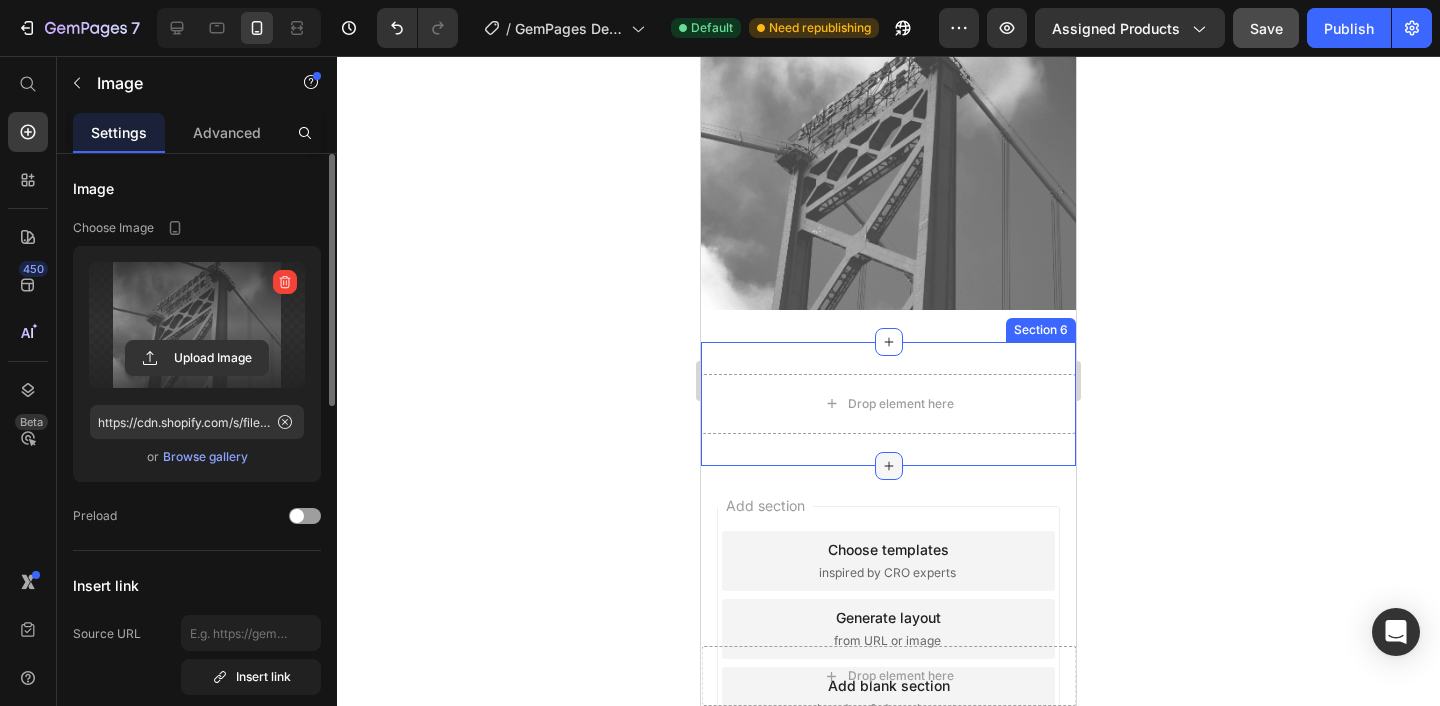 click 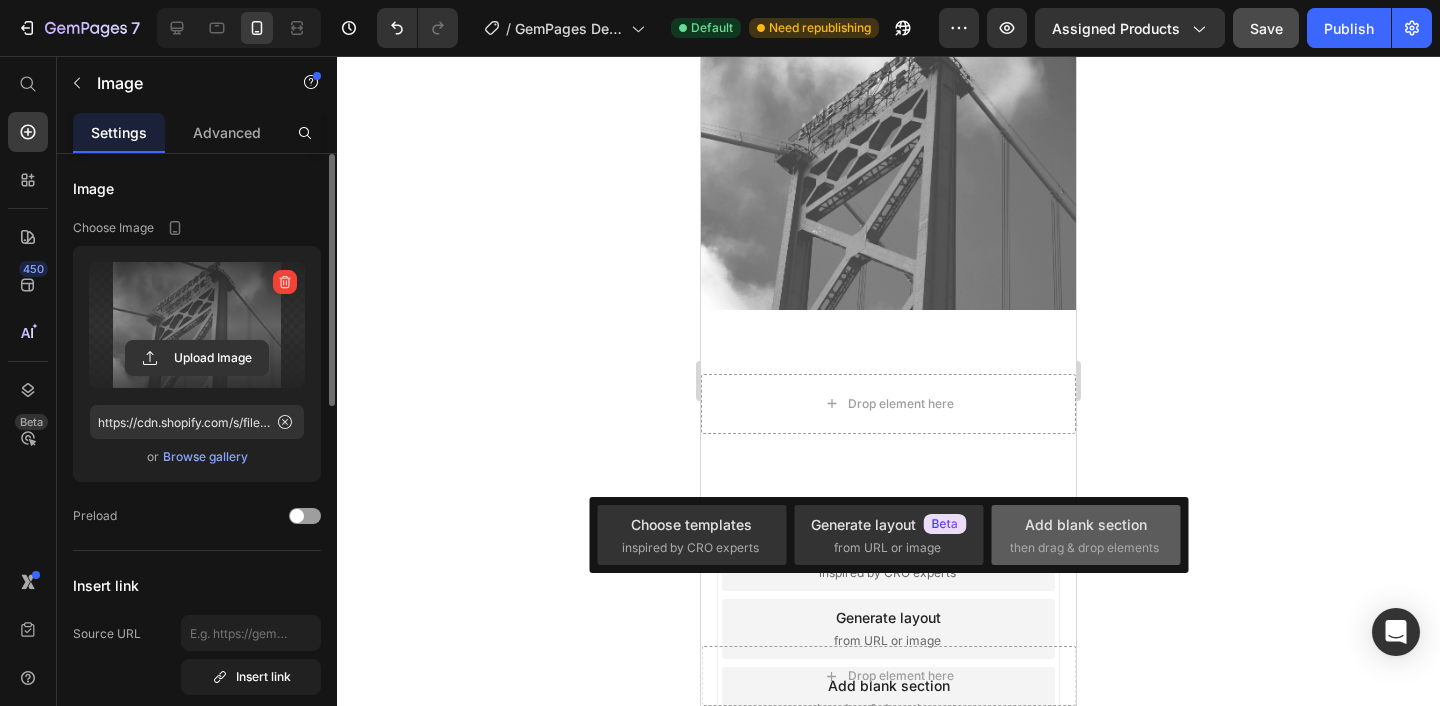 click on "Add blank section" at bounding box center (1086, 524) 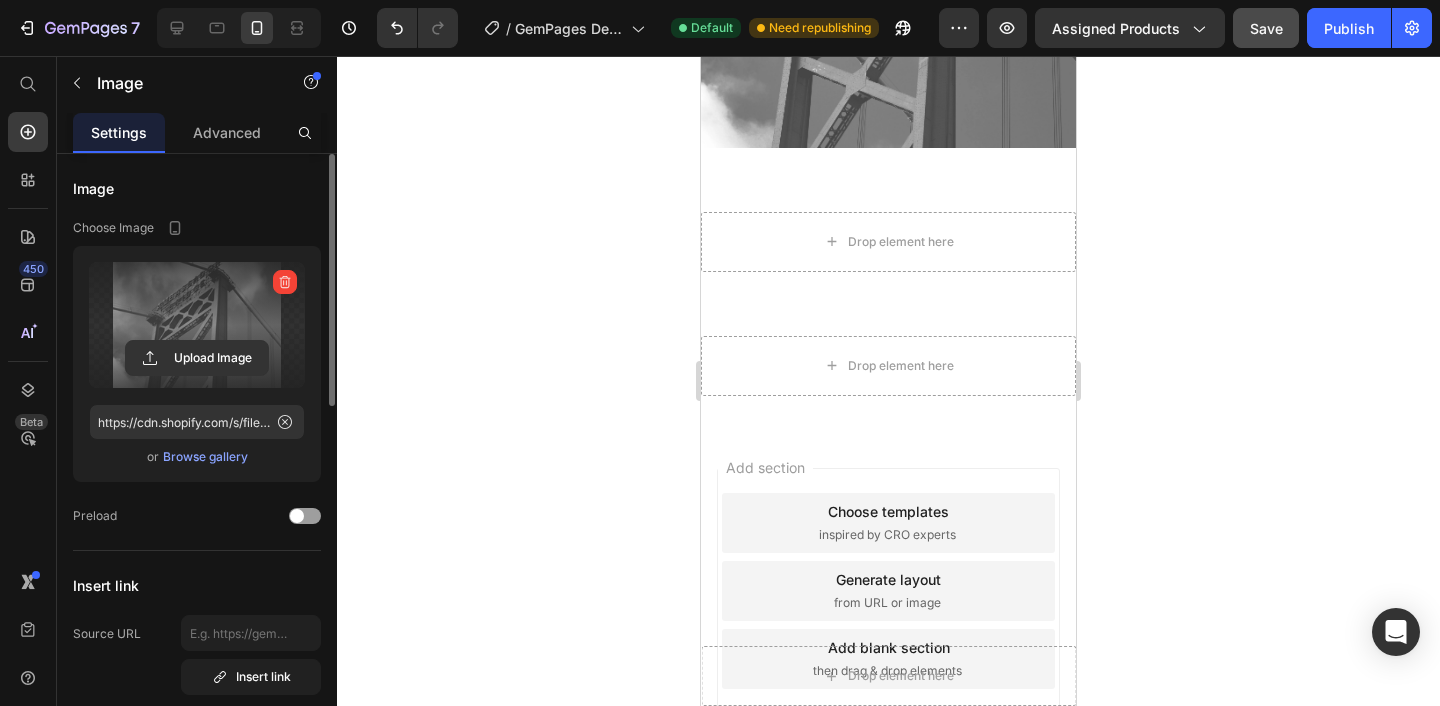 scroll, scrollTop: 3226, scrollLeft: 0, axis: vertical 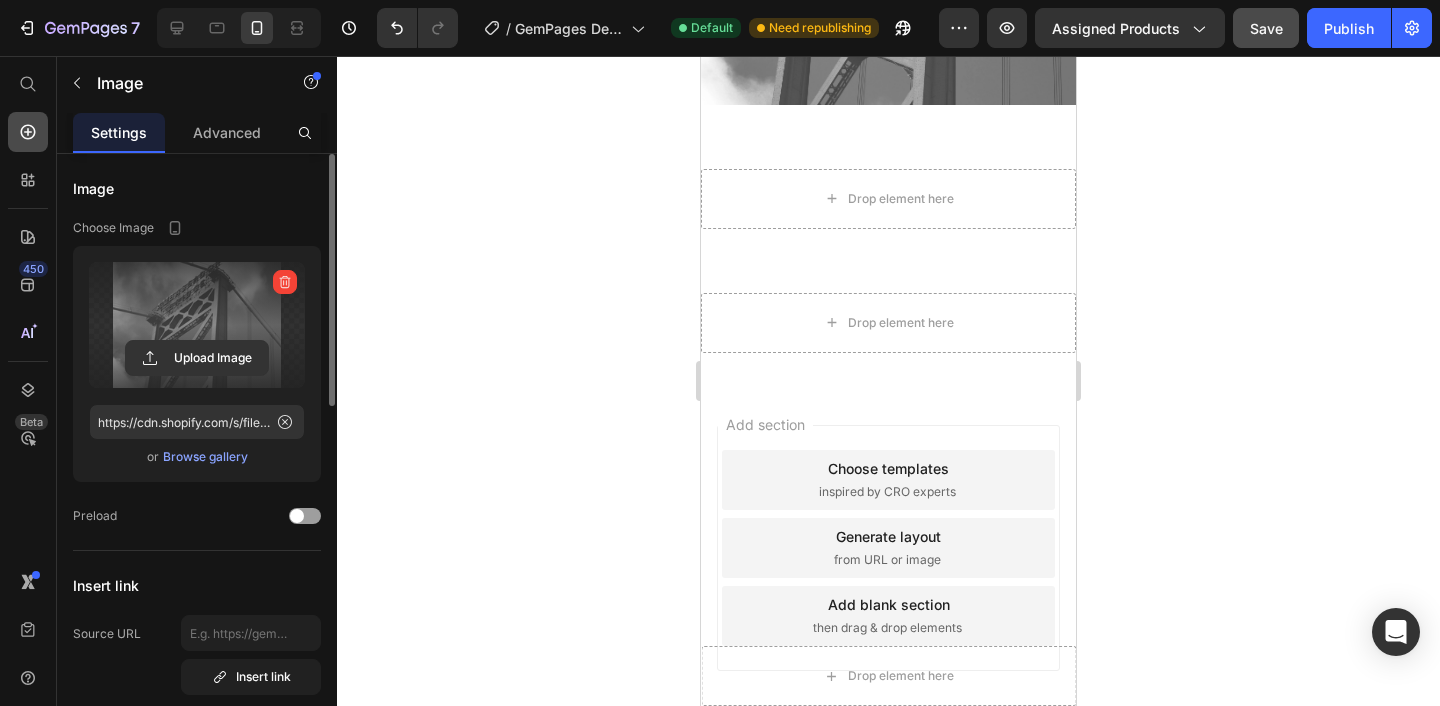 click 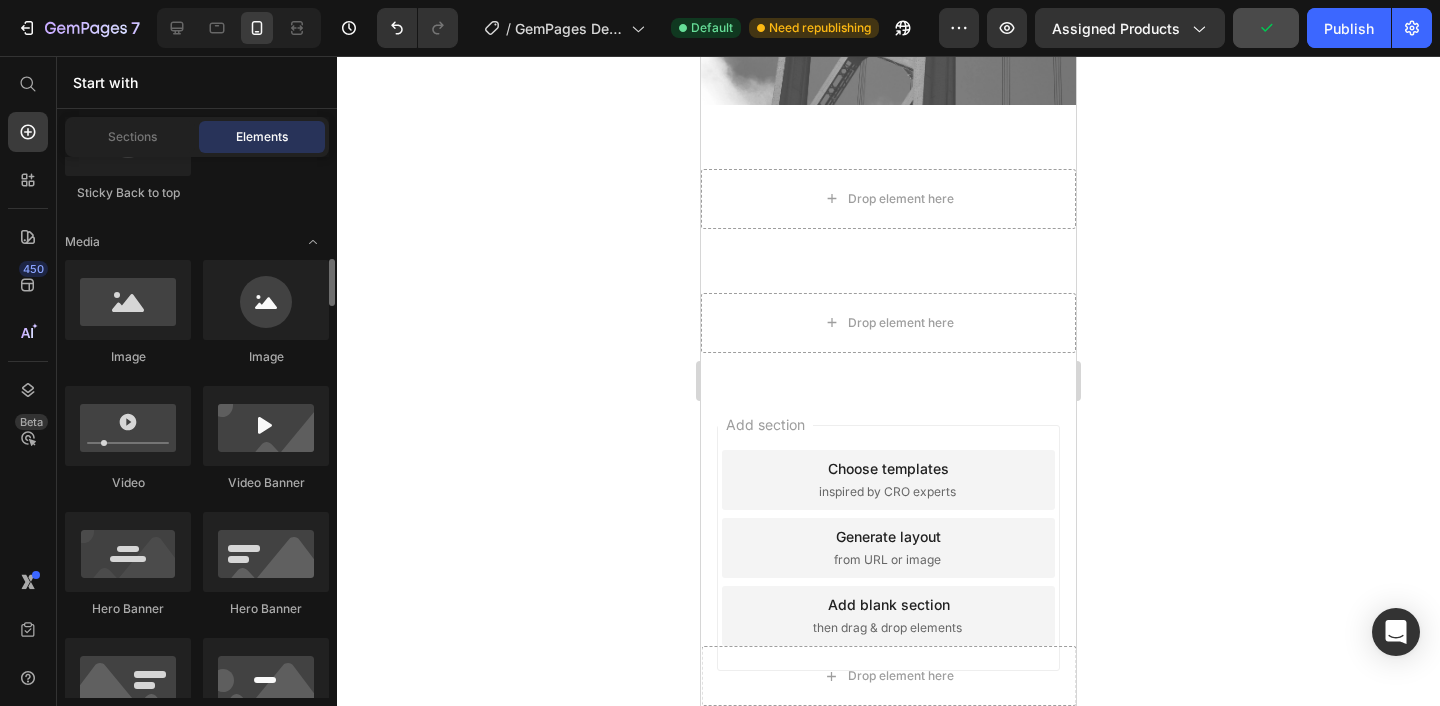 scroll, scrollTop: 724, scrollLeft: 0, axis: vertical 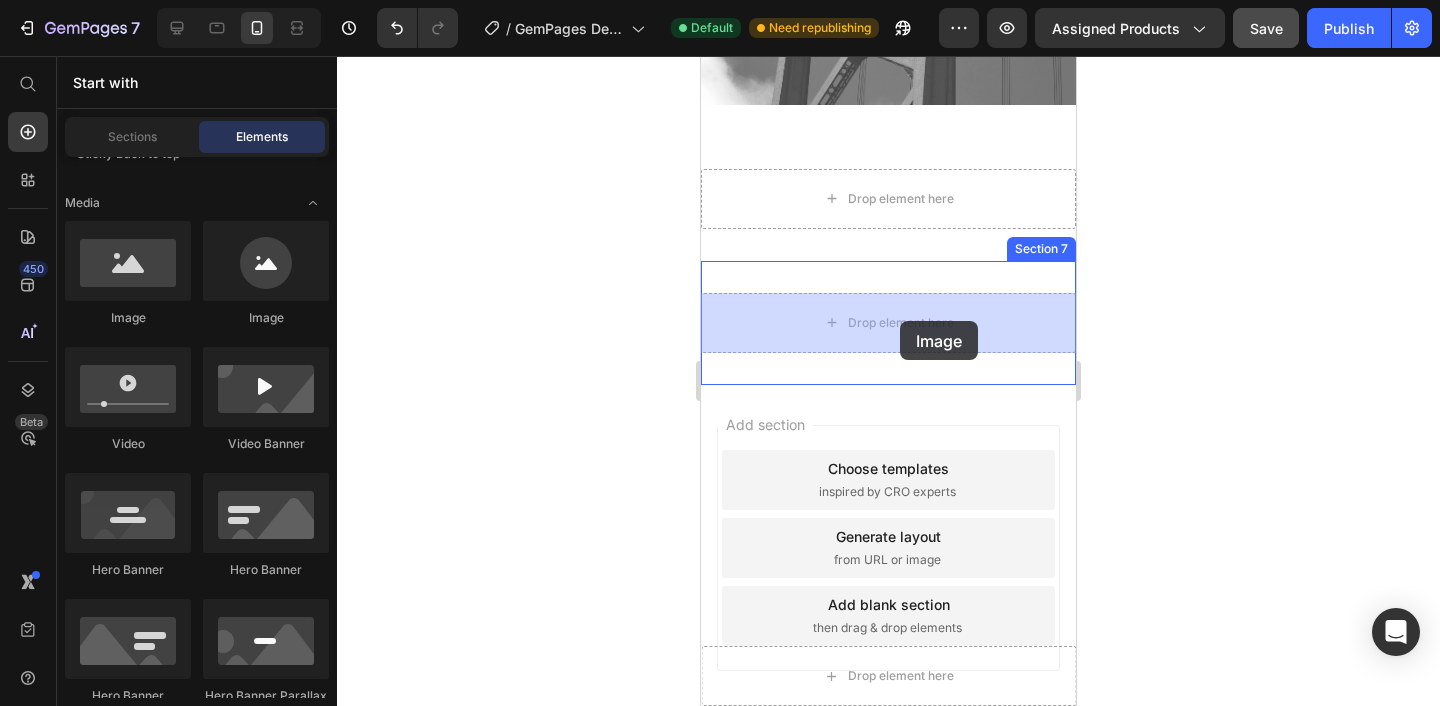 drag, startPoint x: 832, startPoint y: 349, endPoint x: 900, endPoint y: 321, distance: 73.53911 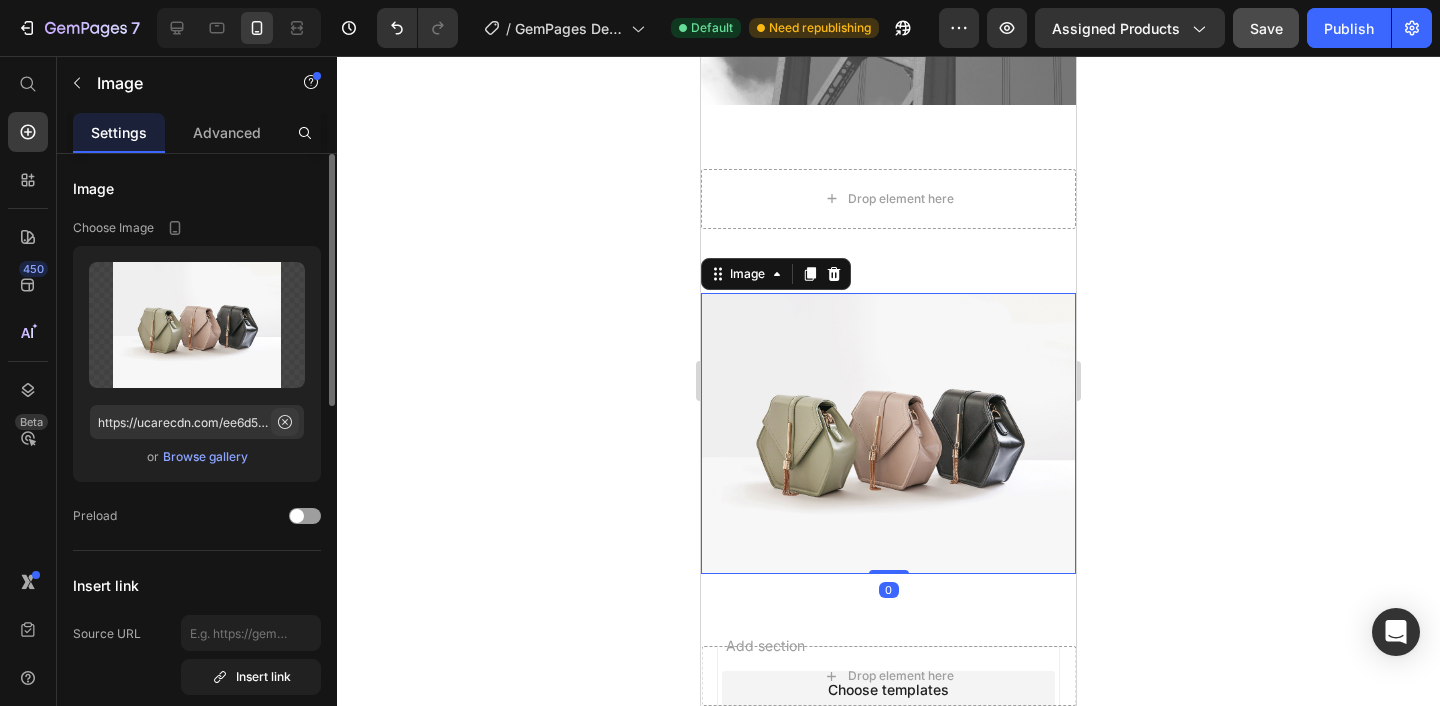 click 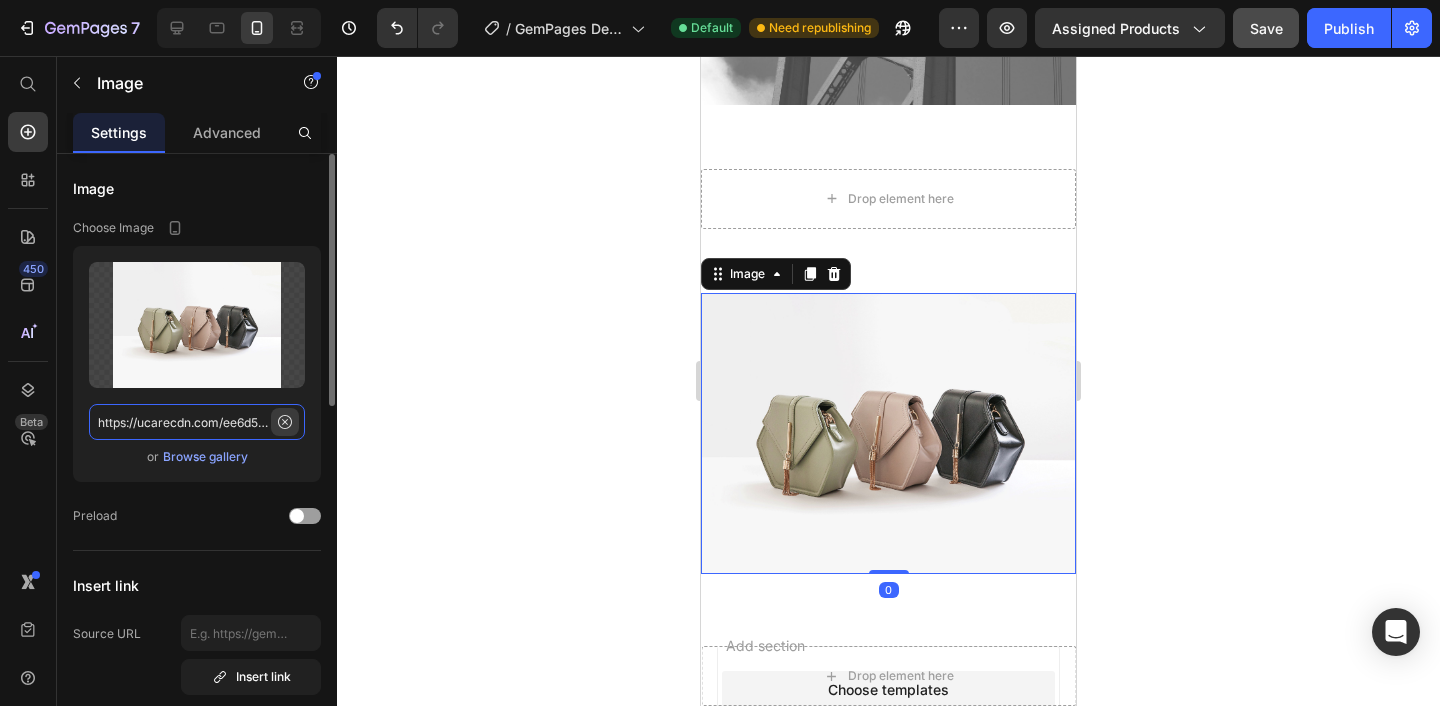 type 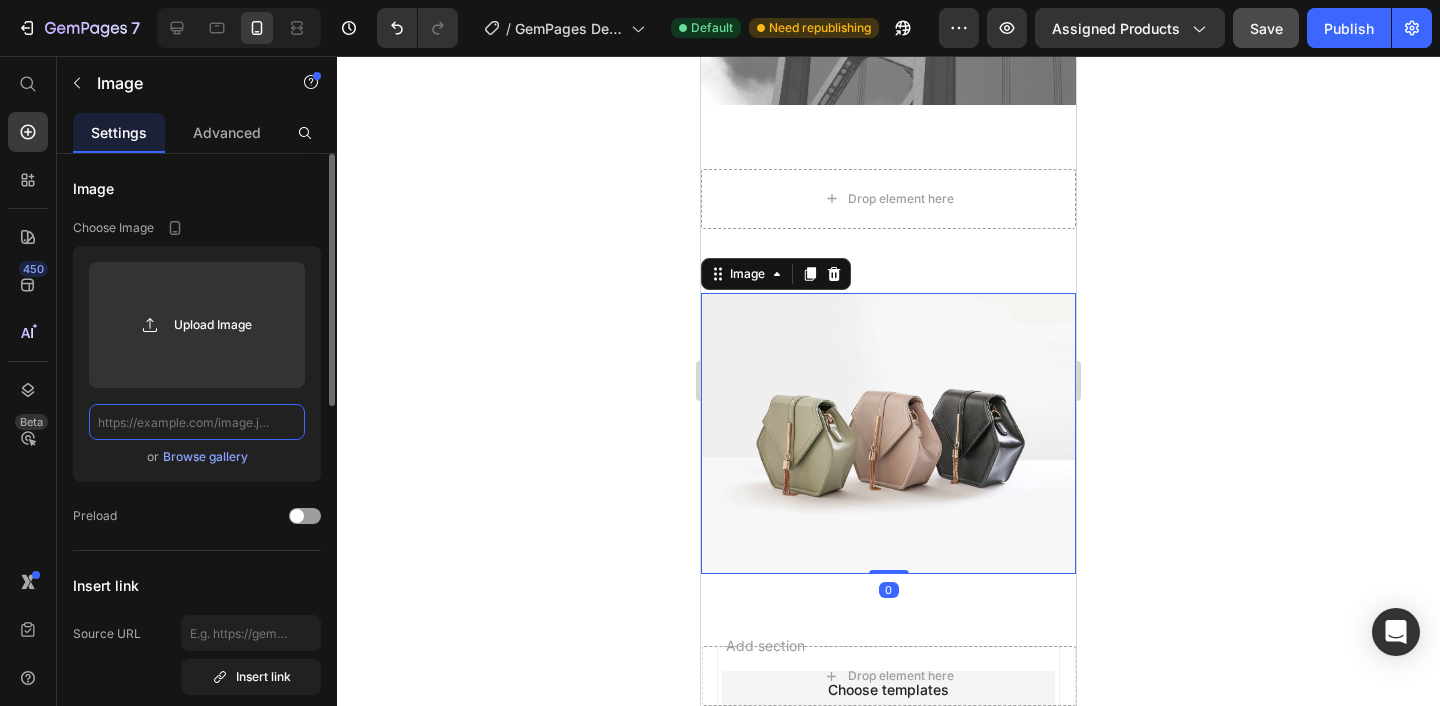 scroll, scrollTop: 0, scrollLeft: 0, axis: both 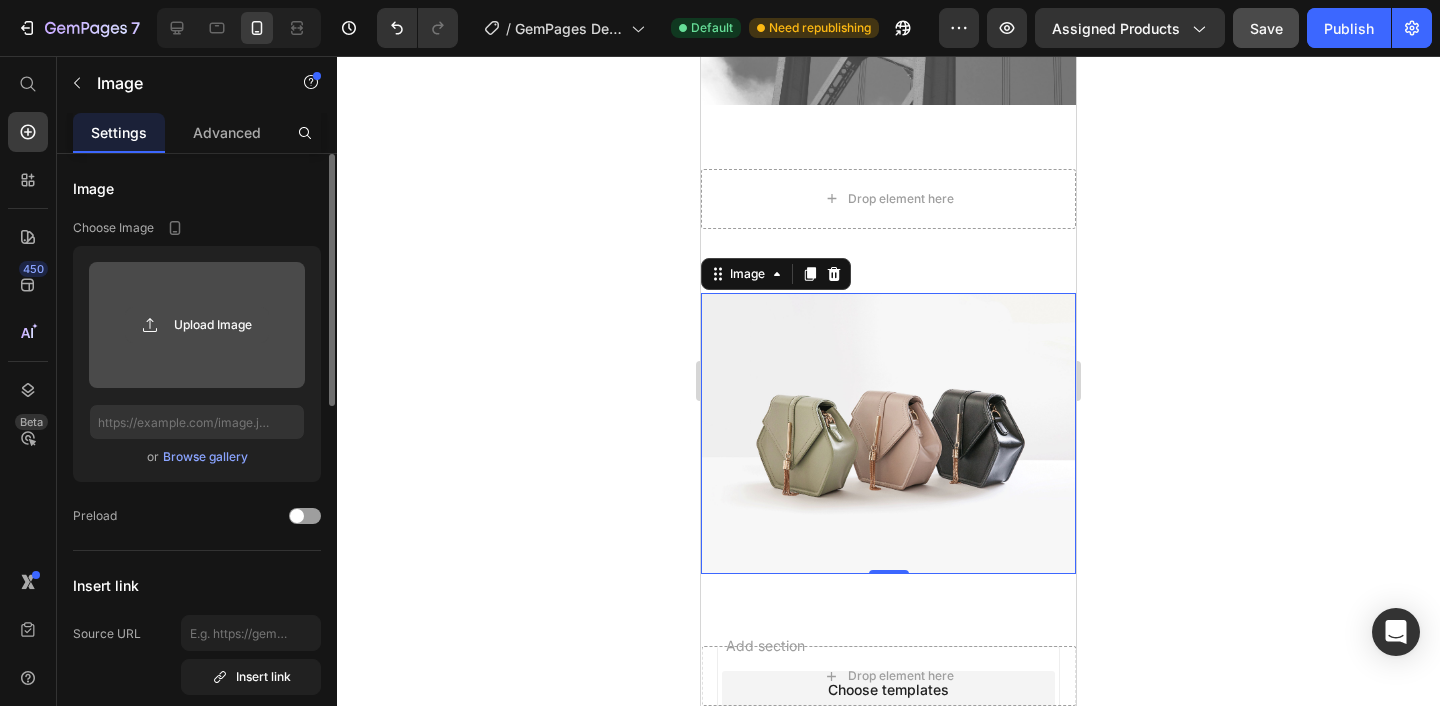 click 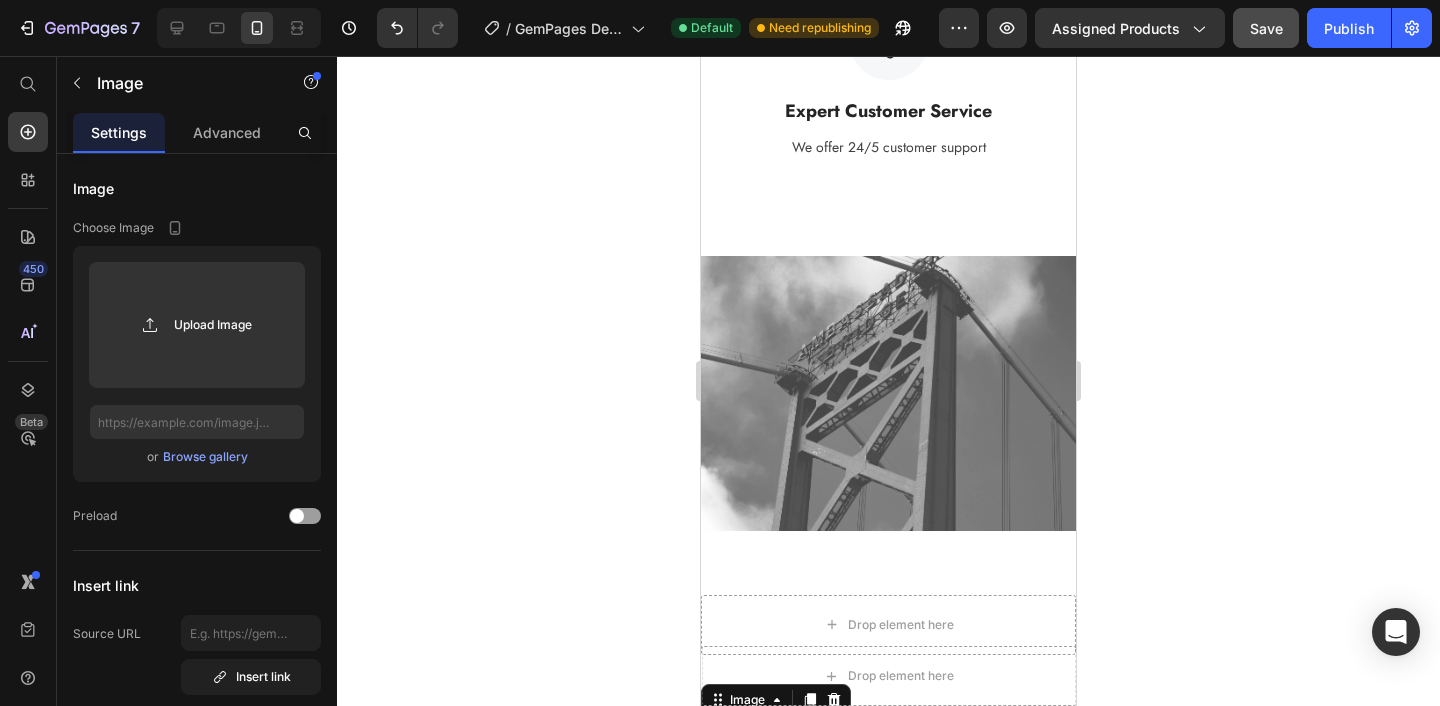 scroll, scrollTop: 2796, scrollLeft: 0, axis: vertical 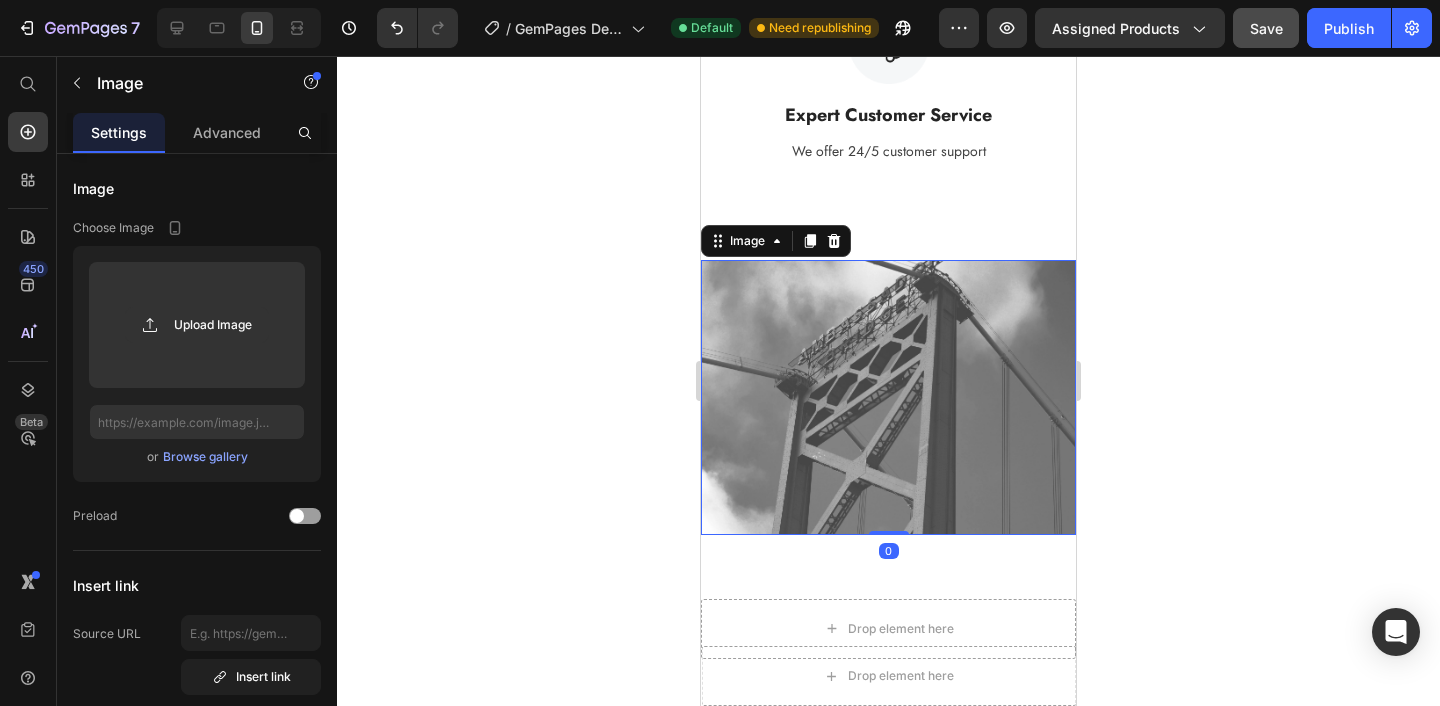 click at bounding box center (888, 397) 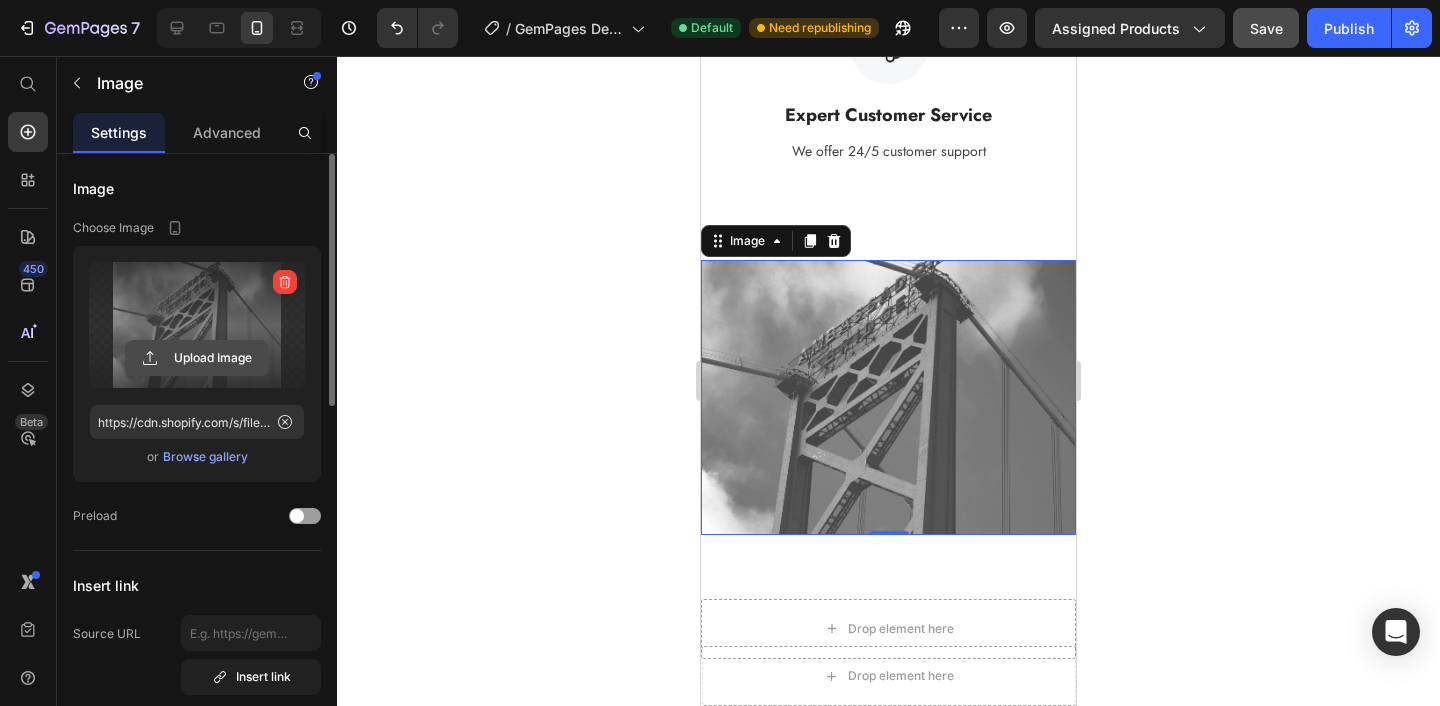 click 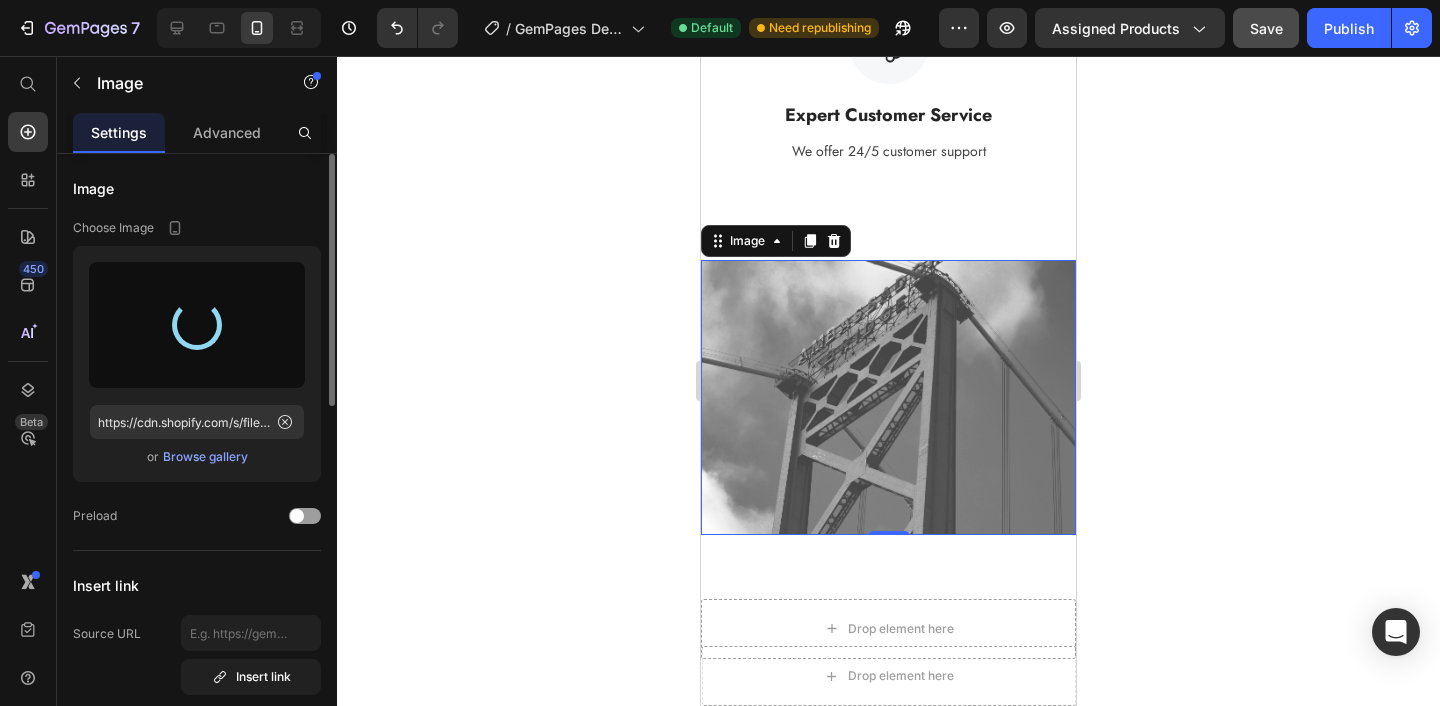 type on "https://cdn.shopify.com/s/files/1/0587/3224/9257/files/gempages_537752596023084028-0d293e02-d609-49b5-b669-8e3491b00b3f.png" 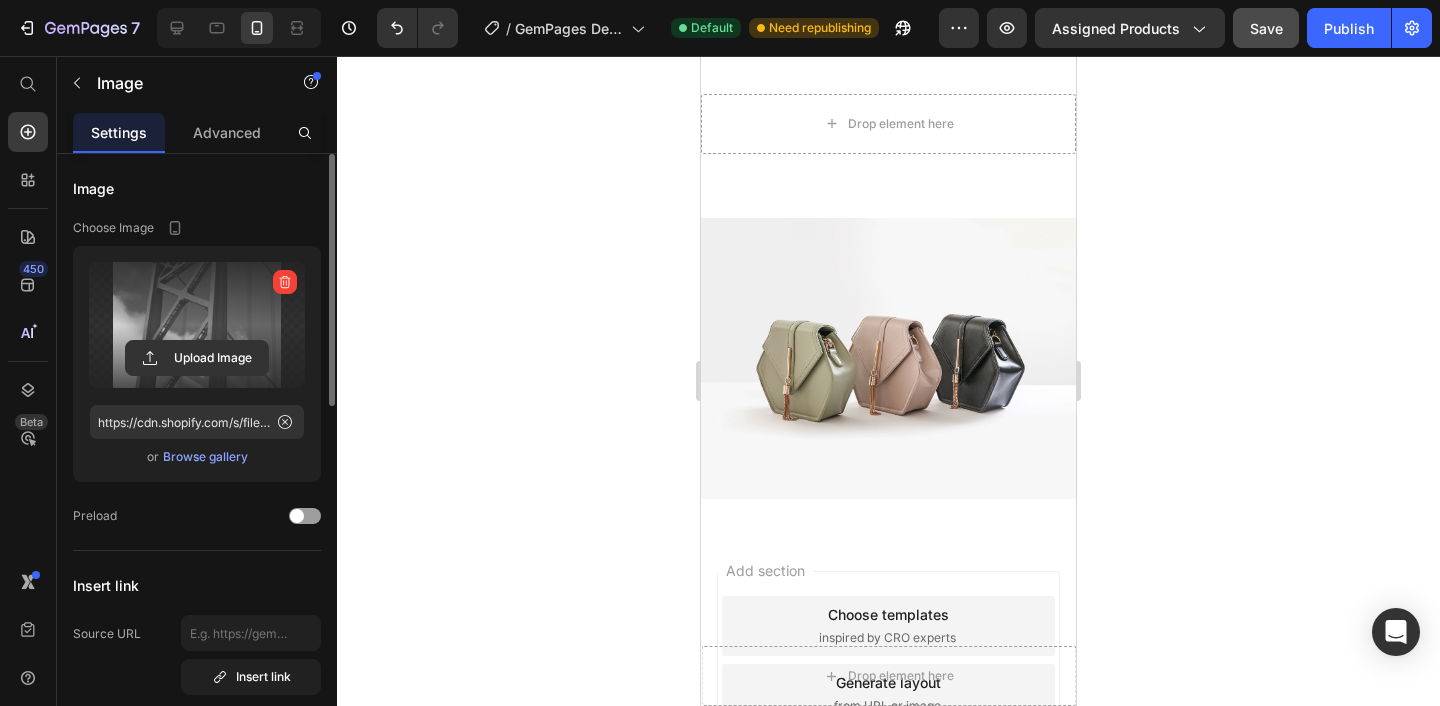 scroll, scrollTop: 3358, scrollLeft: 0, axis: vertical 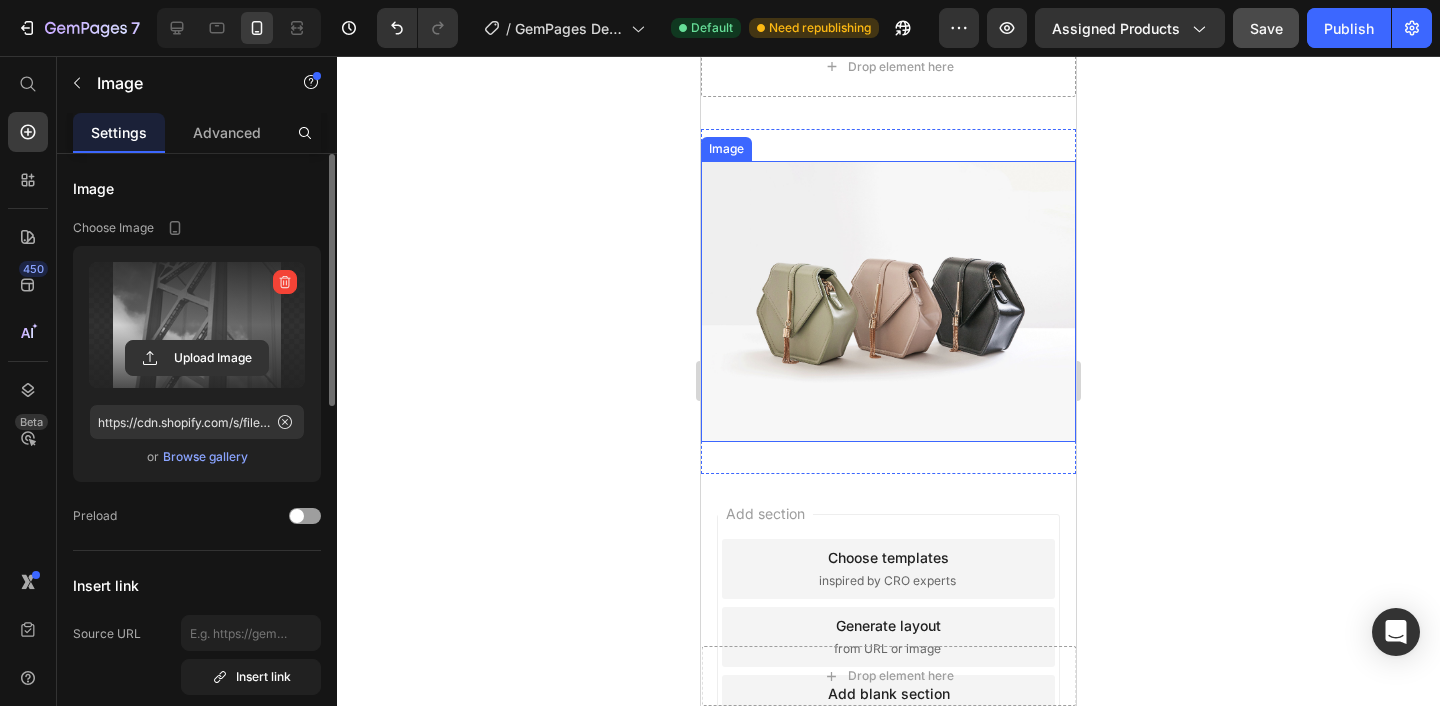 click at bounding box center (888, 301) 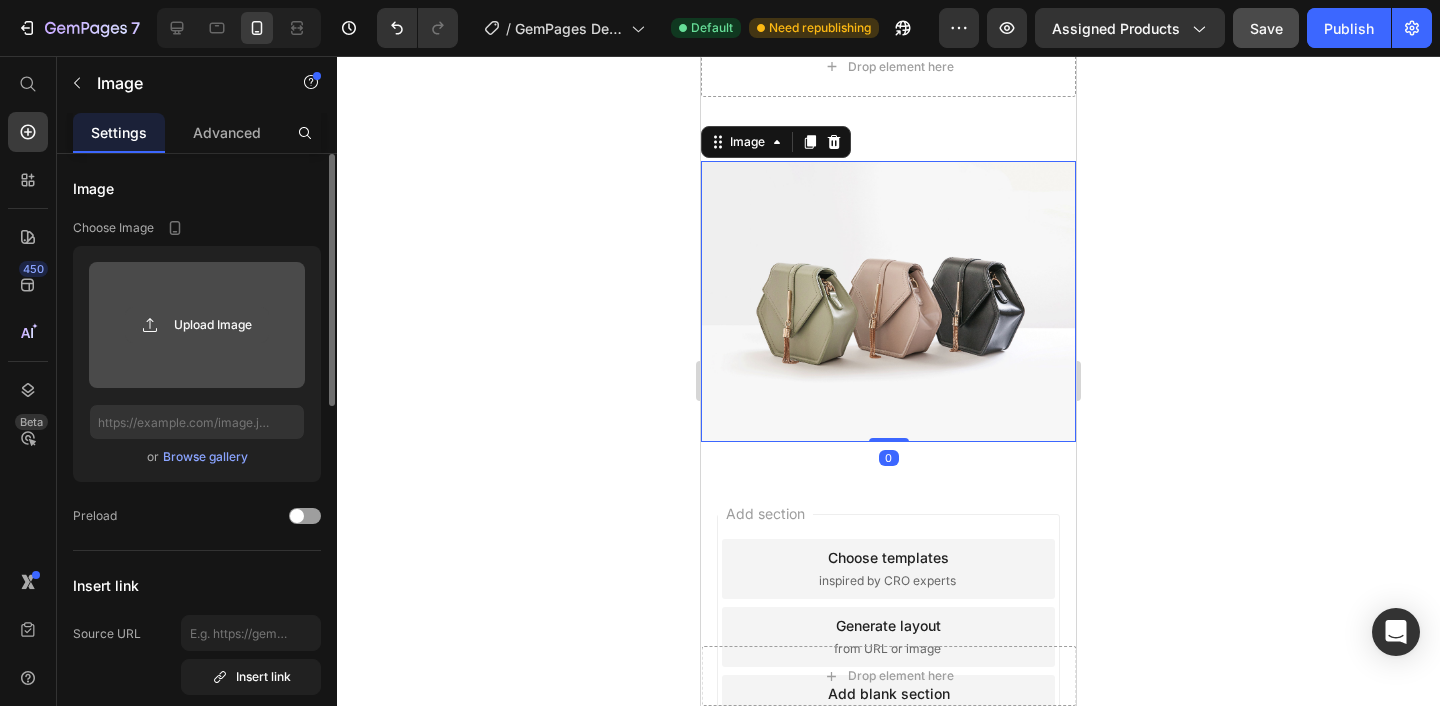 click 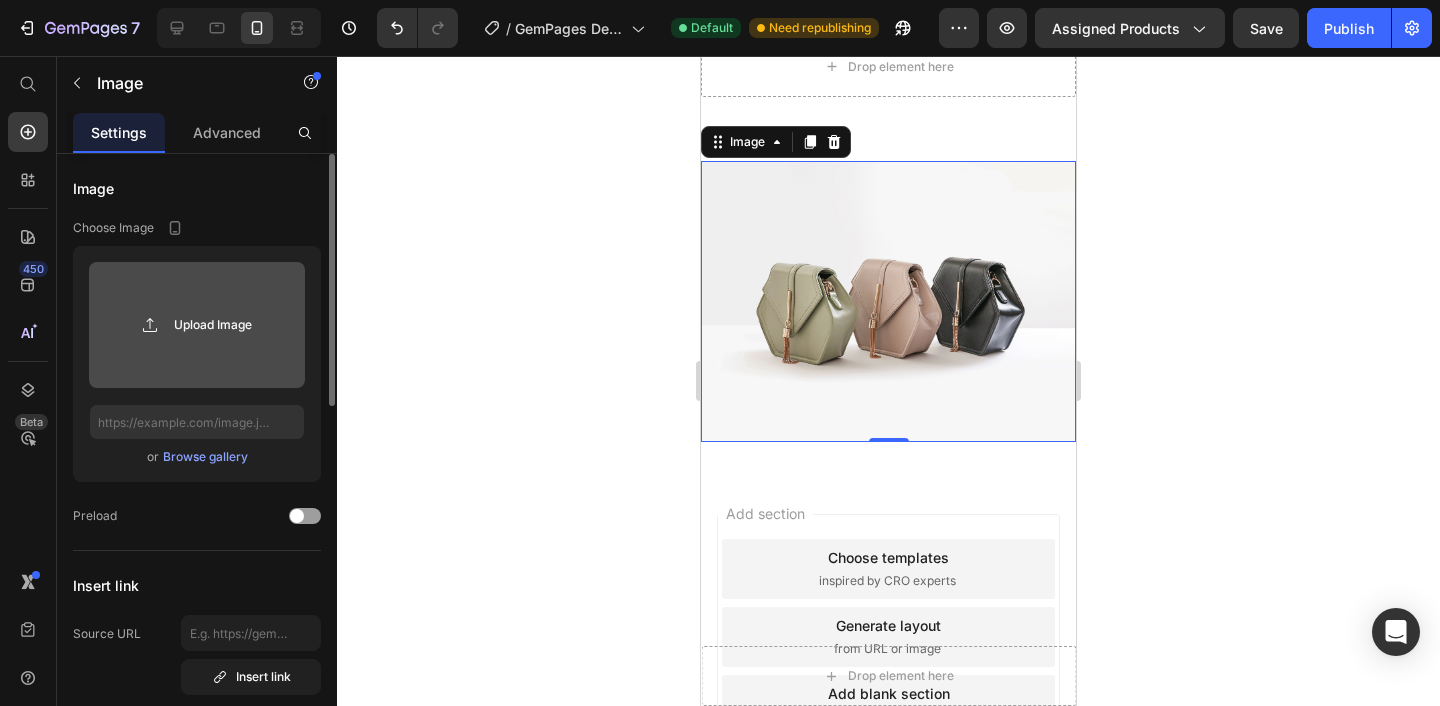 click 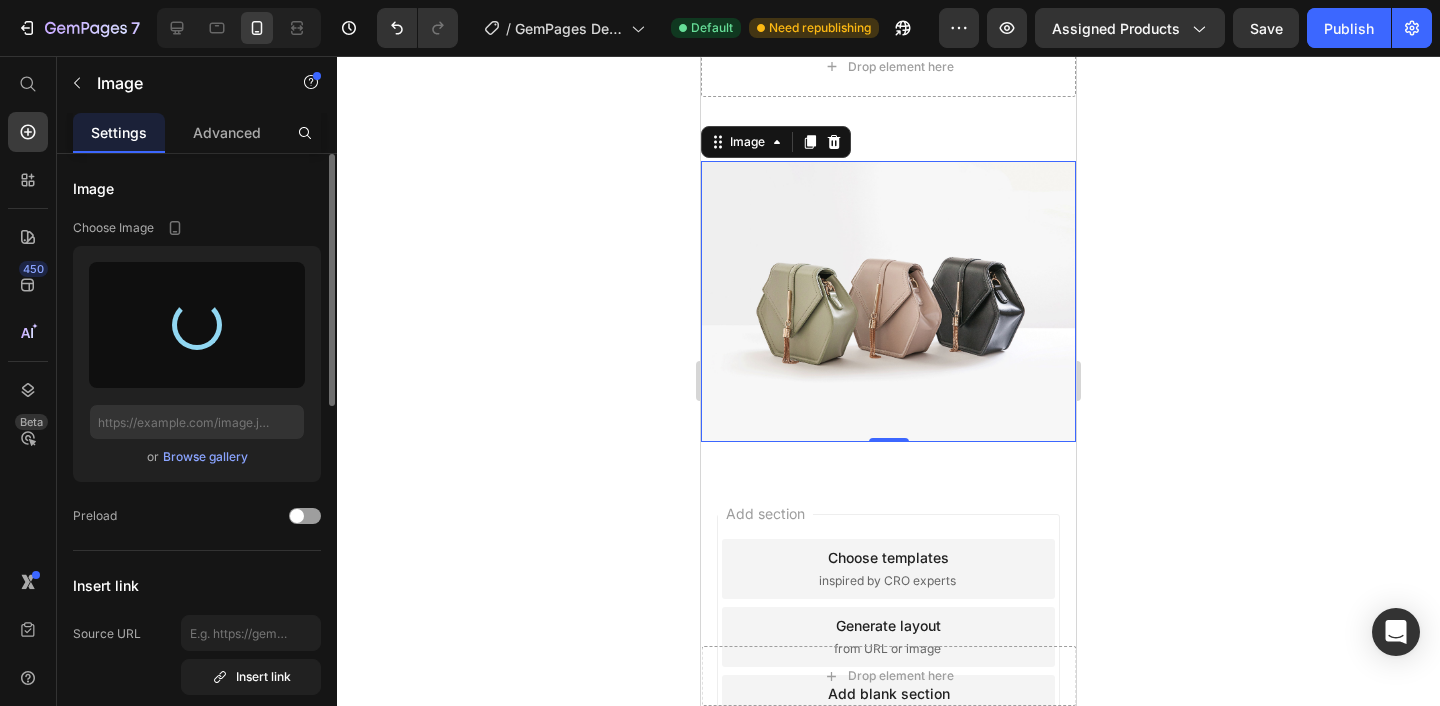 type on "https://cdn.shopify.com/s/files/1/0587/3224/9257/files/gempages_537752596023084028-d68b34c5-6843-456e-a104-bb0ab8f1f25e.png" 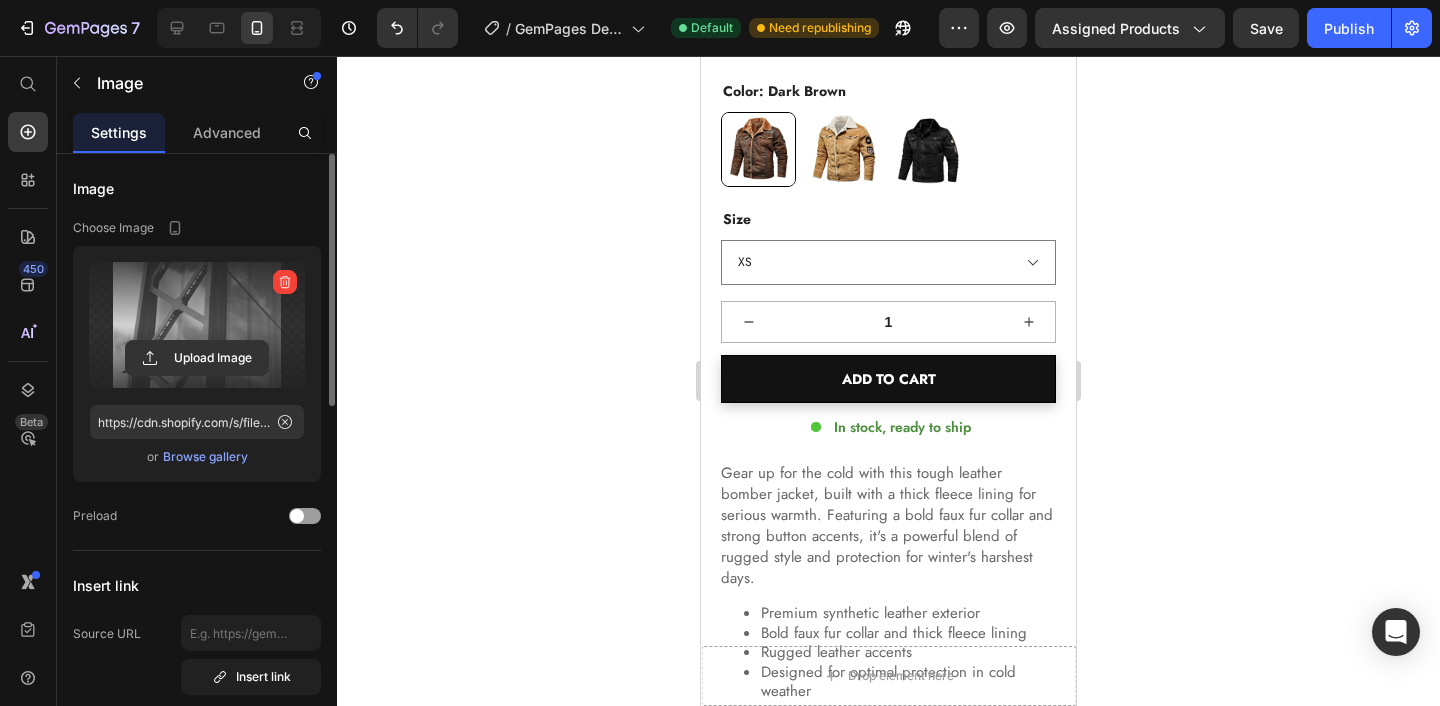 scroll, scrollTop: 0, scrollLeft: 0, axis: both 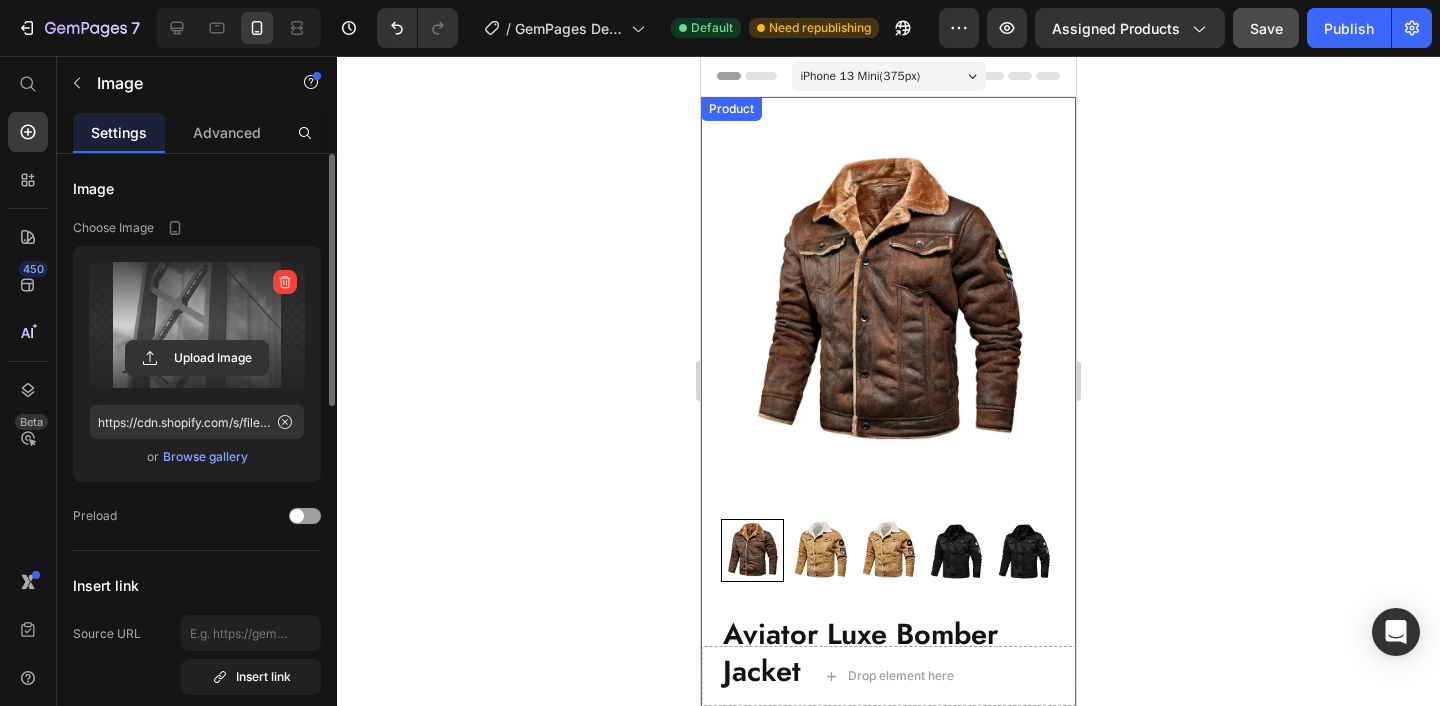 click on "Save" 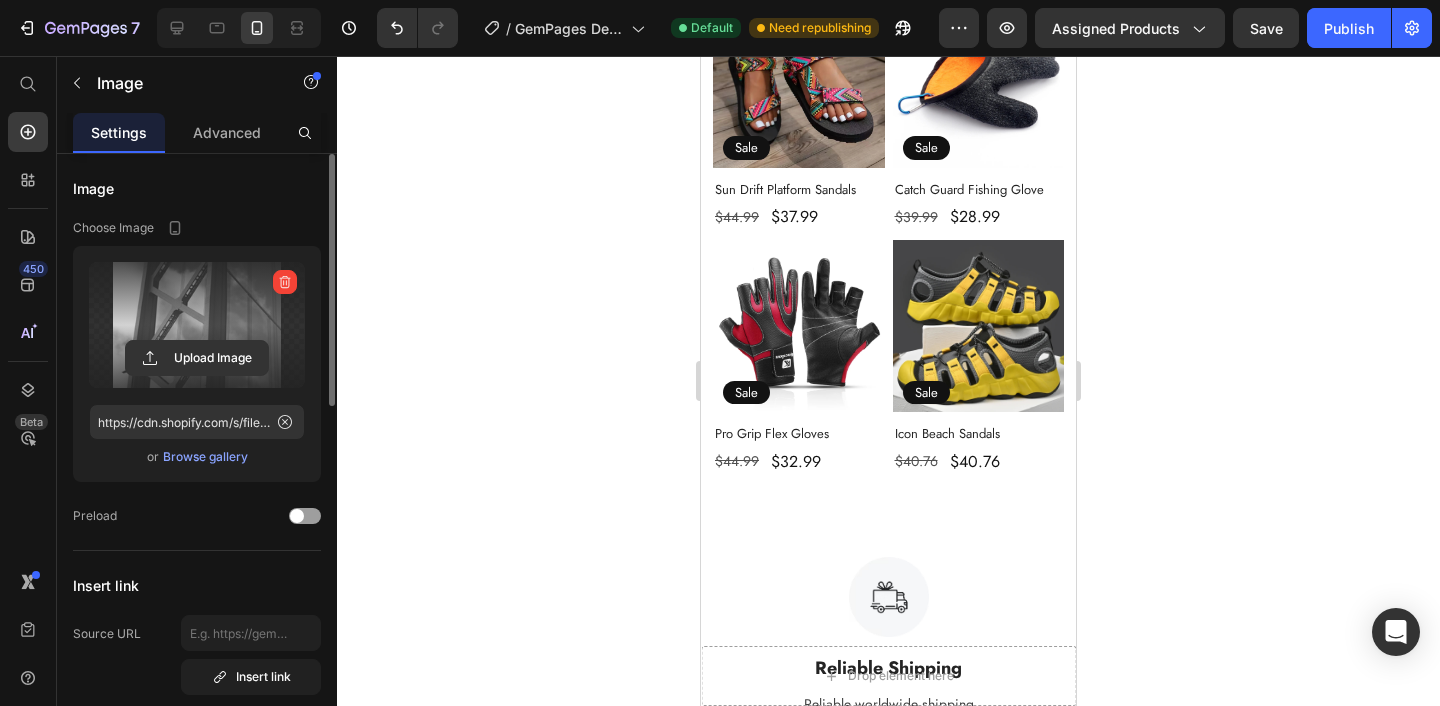 scroll, scrollTop: 1743, scrollLeft: 0, axis: vertical 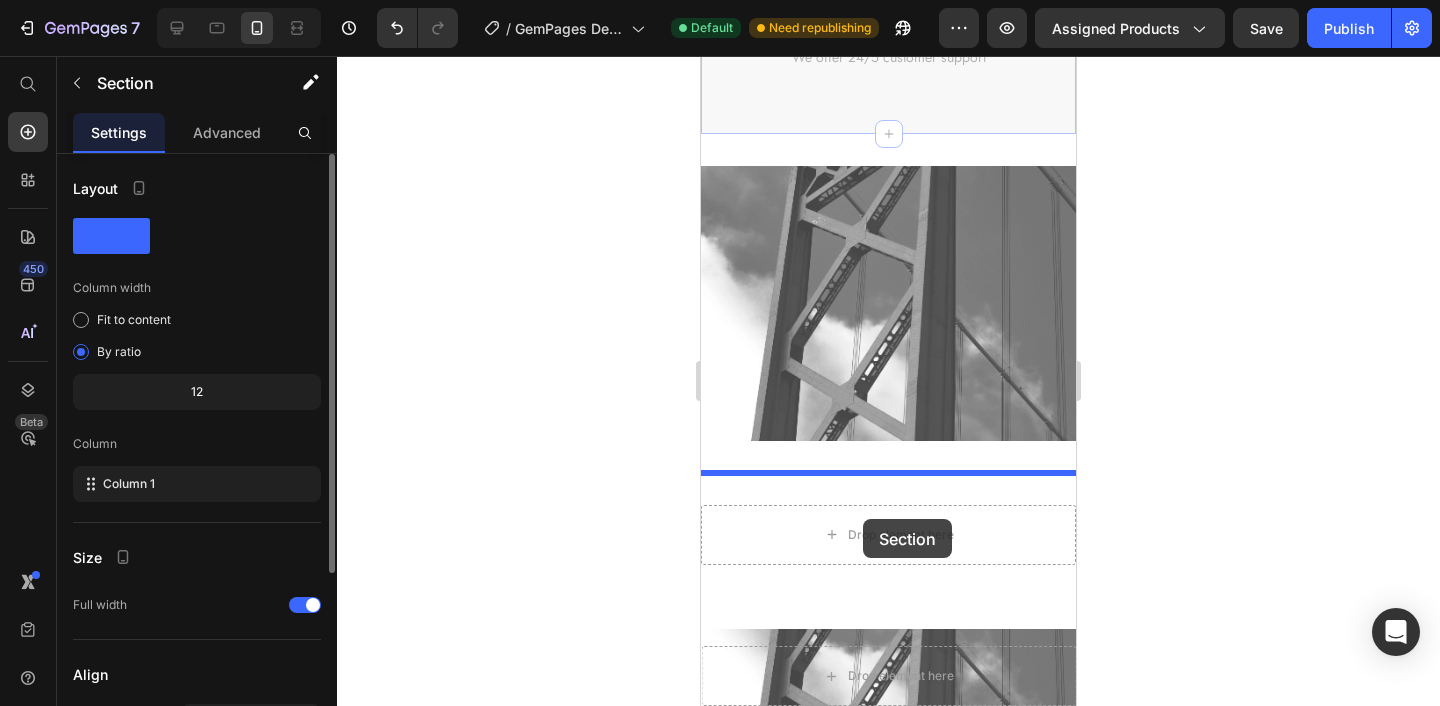 drag, startPoint x: 725, startPoint y: 280, endPoint x: 863, endPoint y: 519, distance: 275.98007 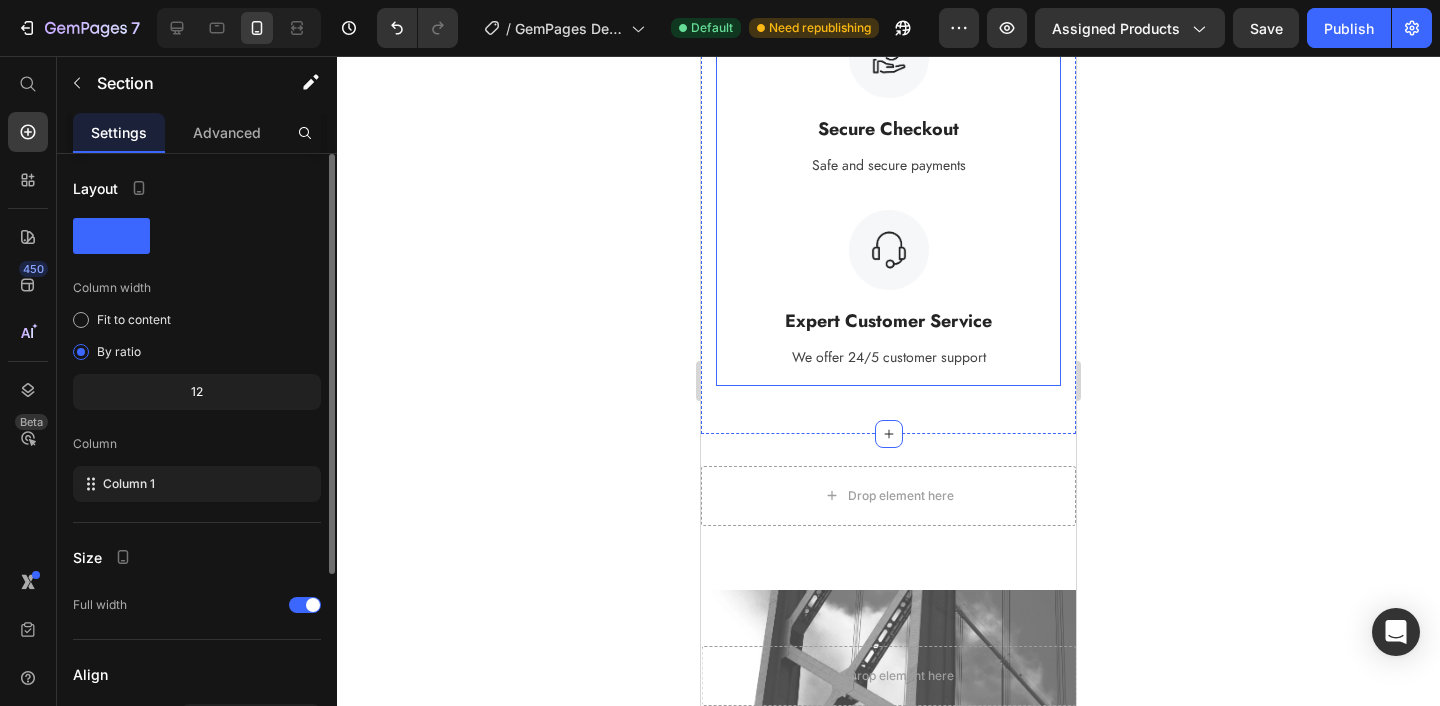 scroll, scrollTop: 3007, scrollLeft: 0, axis: vertical 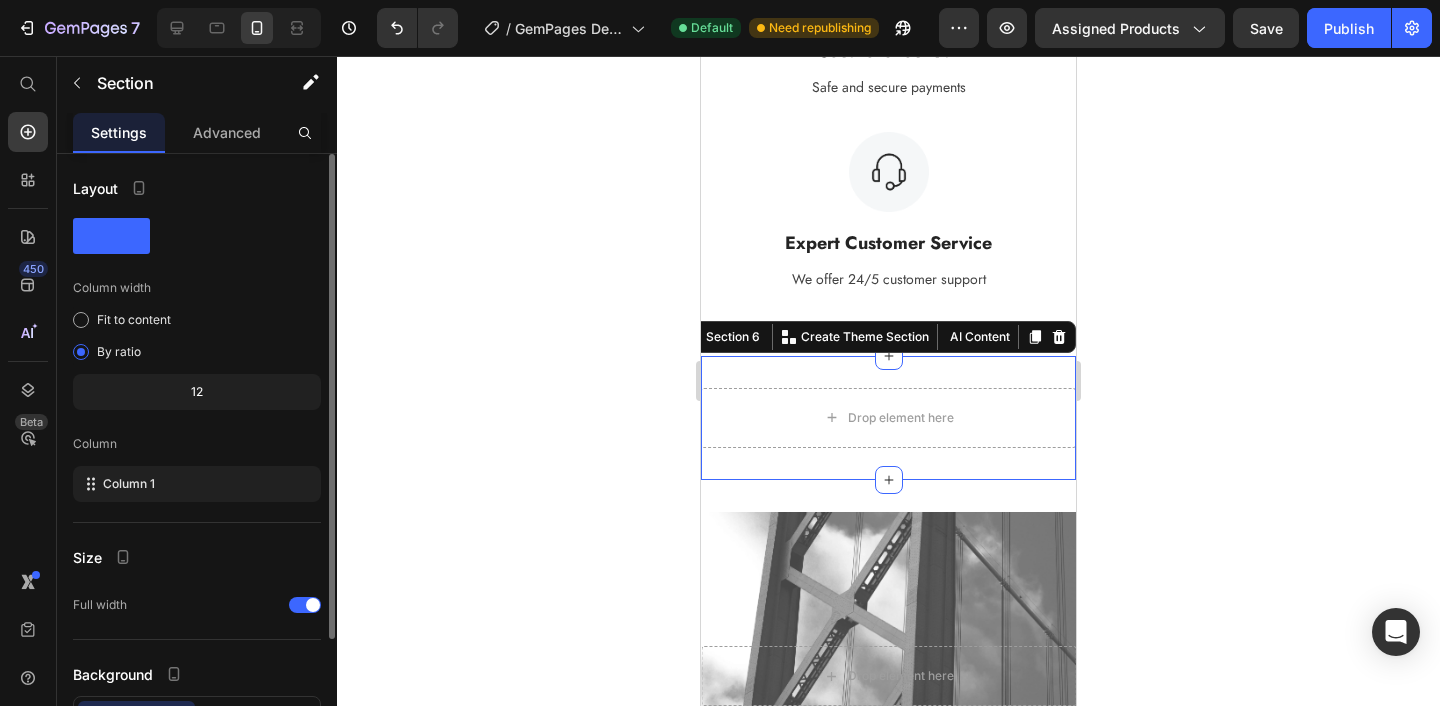 click on "Drop element here Section 6   You can create reusable sections Create Theme Section AI Content Write with GemAI What would you like to describe here? Tone and Voice Persuasive Product Titan Grip Sandals Show more Generate" at bounding box center (888, 418) 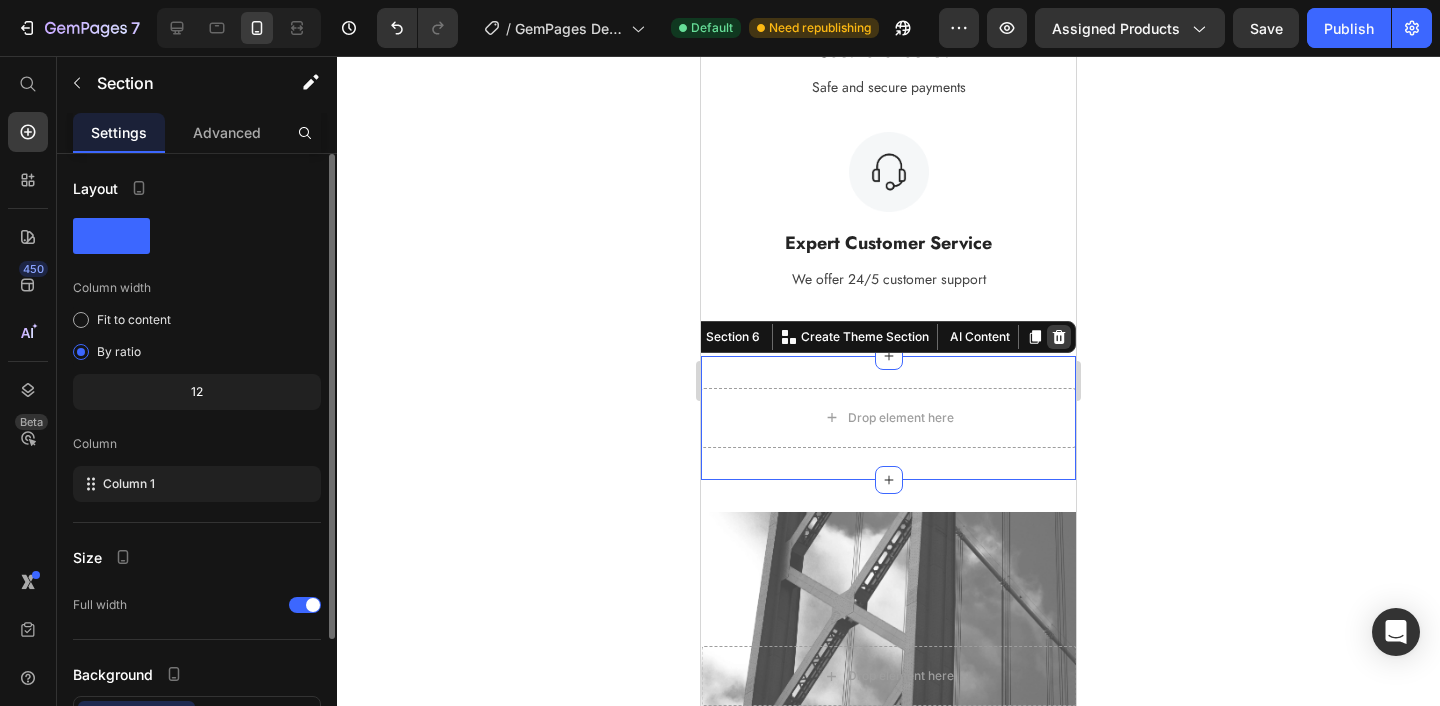 click 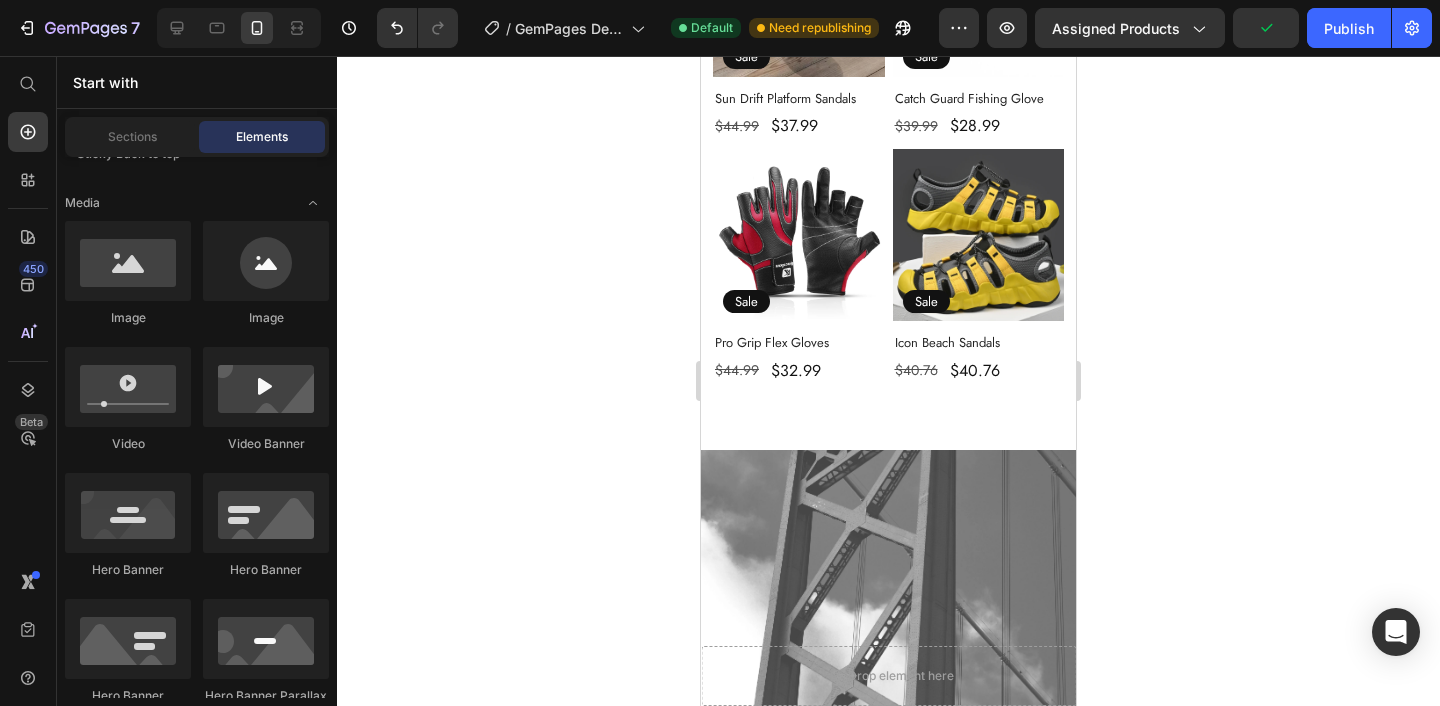 scroll, scrollTop: 1932, scrollLeft: 0, axis: vertical 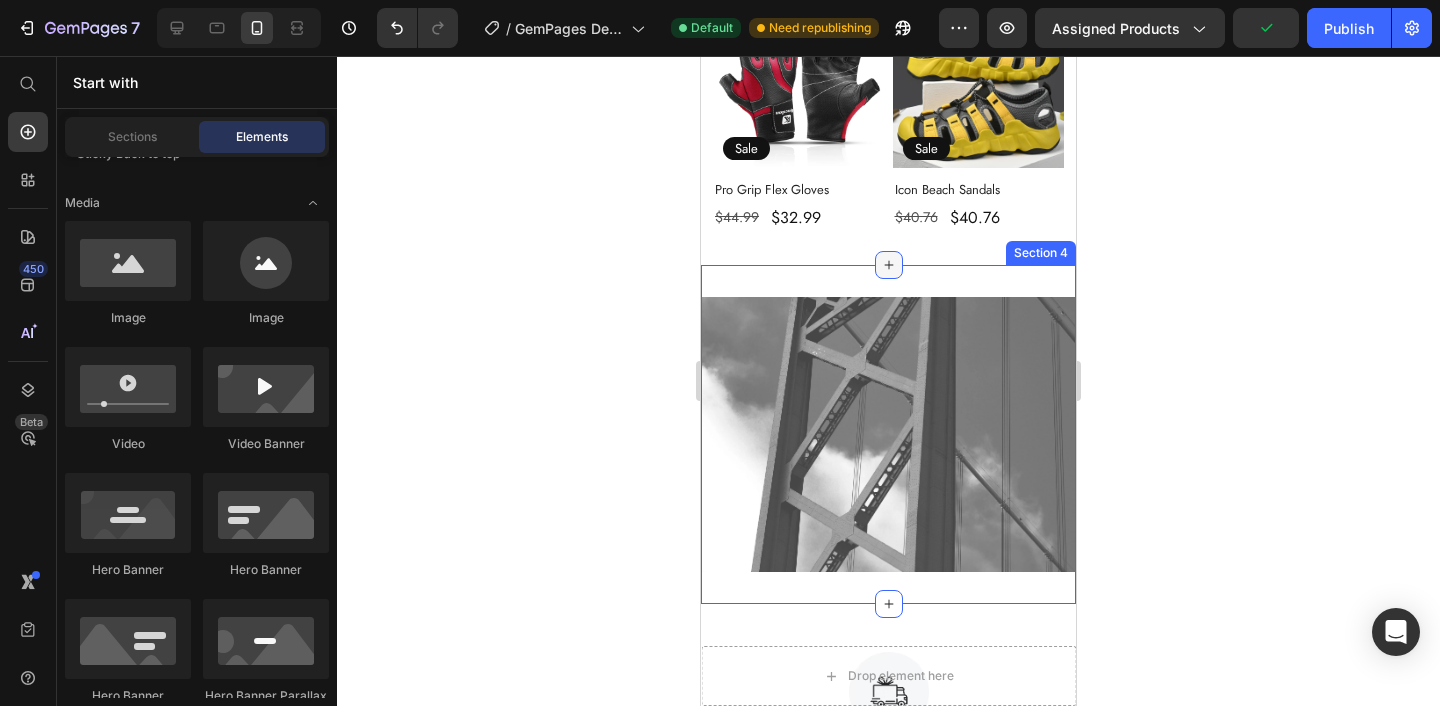 click 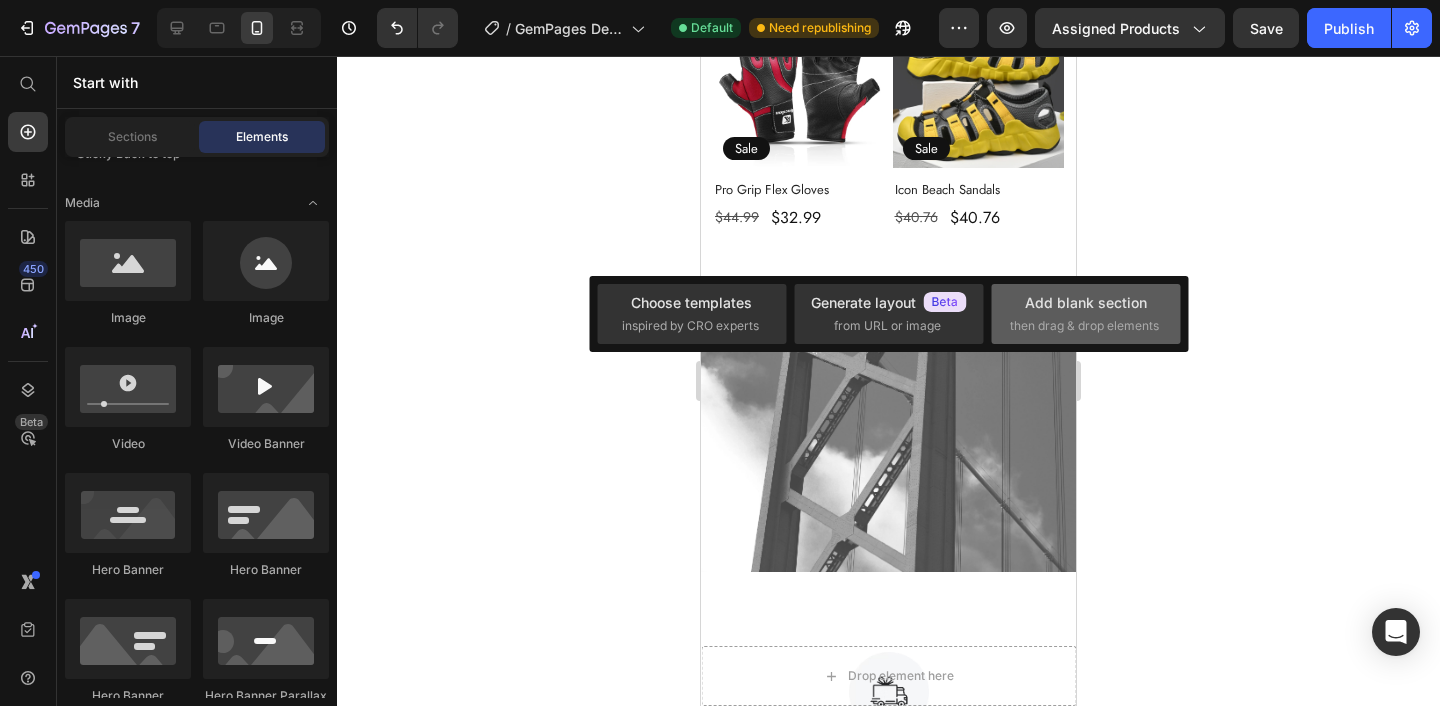 click on "then drag & drop elements" at bounding box center [1084, 326] 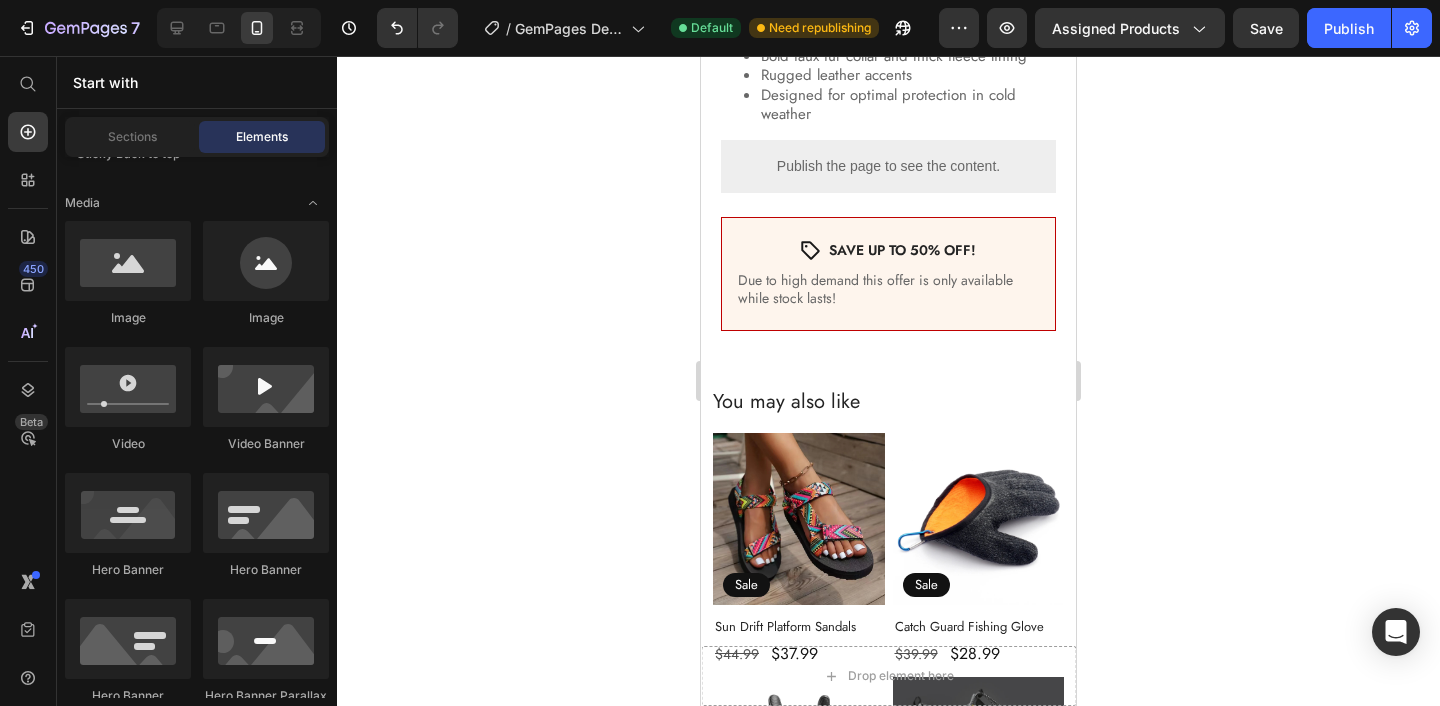 scroll, scrollTop: 1290, scrollLeft: 0, axis: vertical 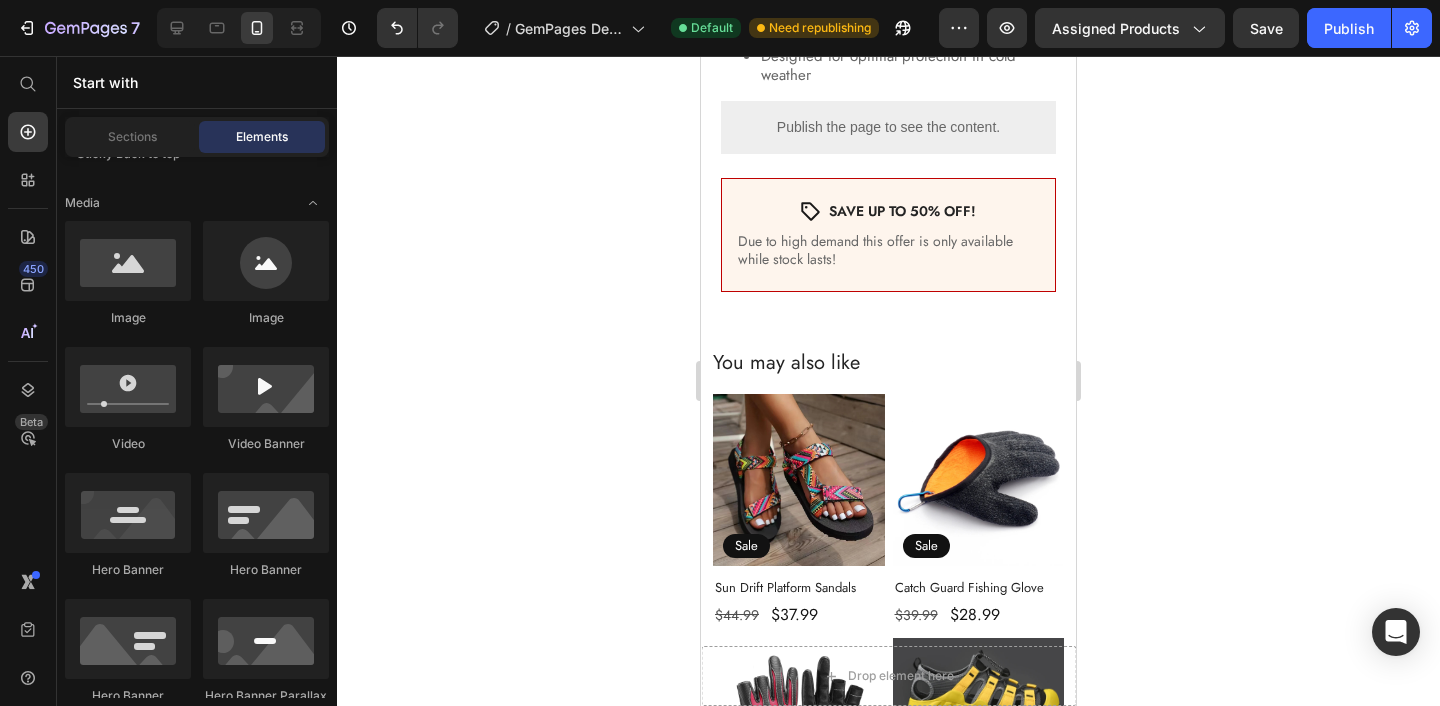 click on "Icon SAVE UP TO 50% OFF! Text Block Row Due to high demand this offer is only available while stock lasts! Text Block Row" at bounding box center (888, 235) 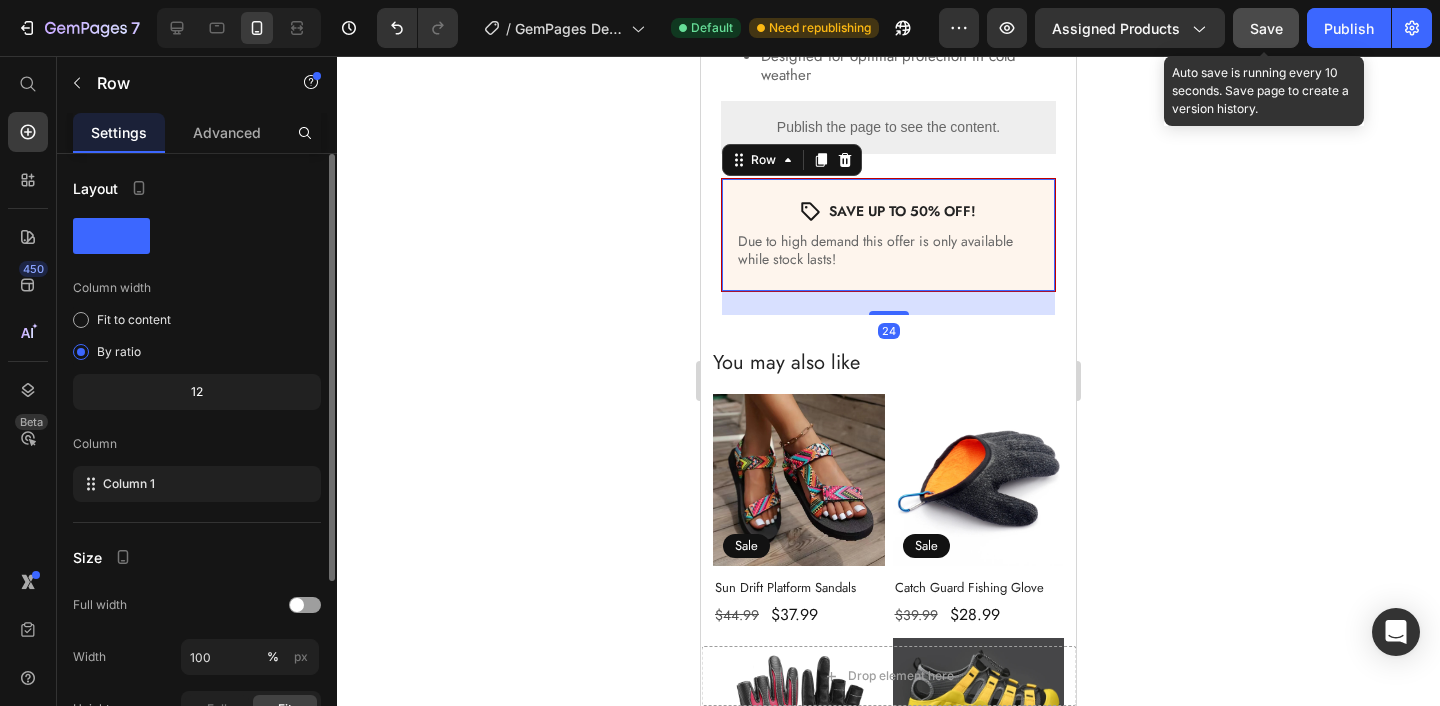 click on "Save" 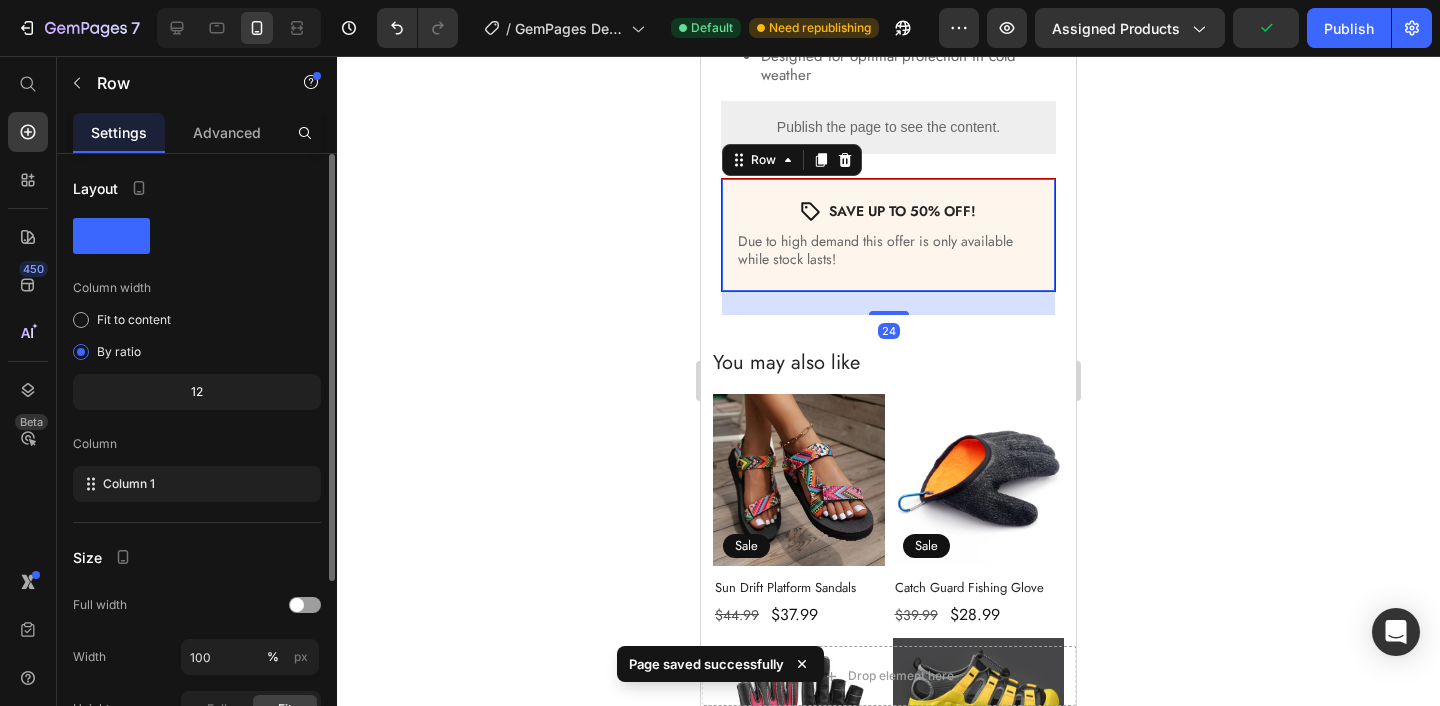click 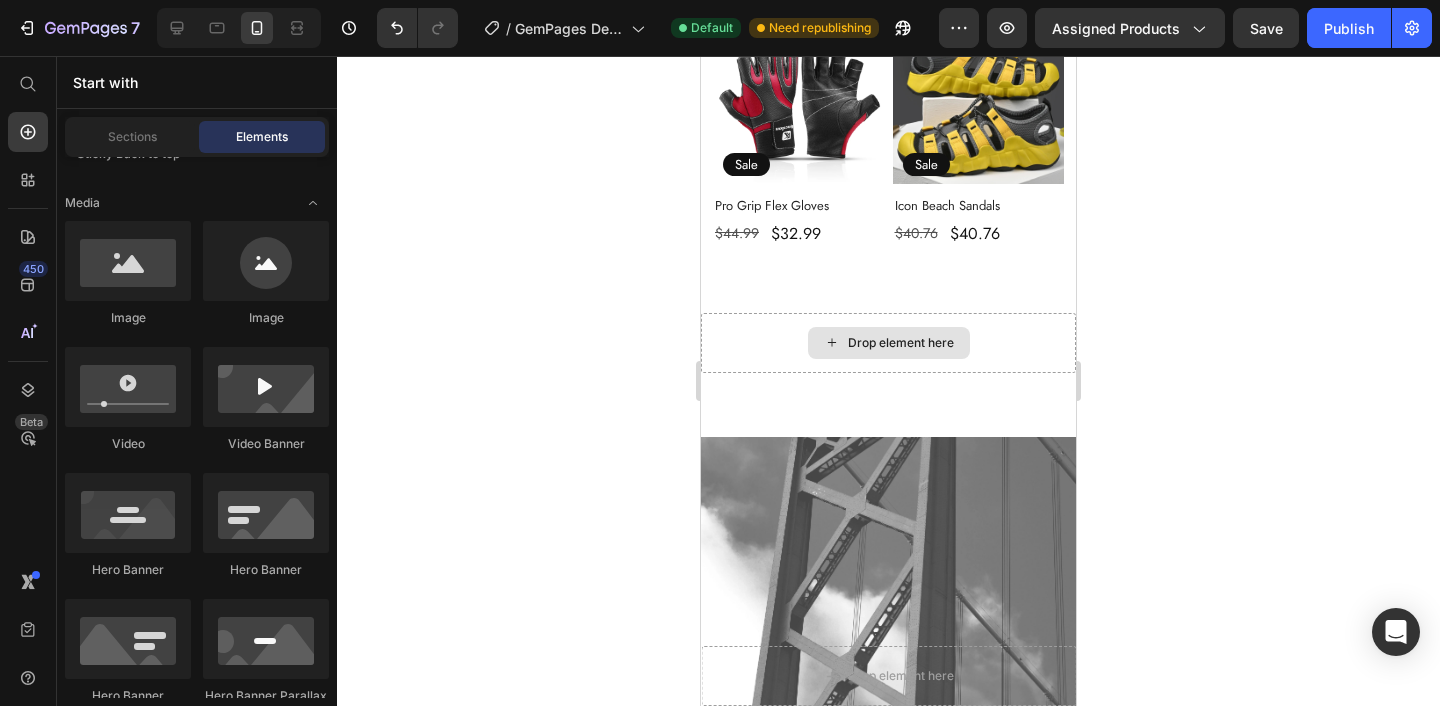 scroll, scrollTop: 1913, scrollLeft: 0, axis: vertical 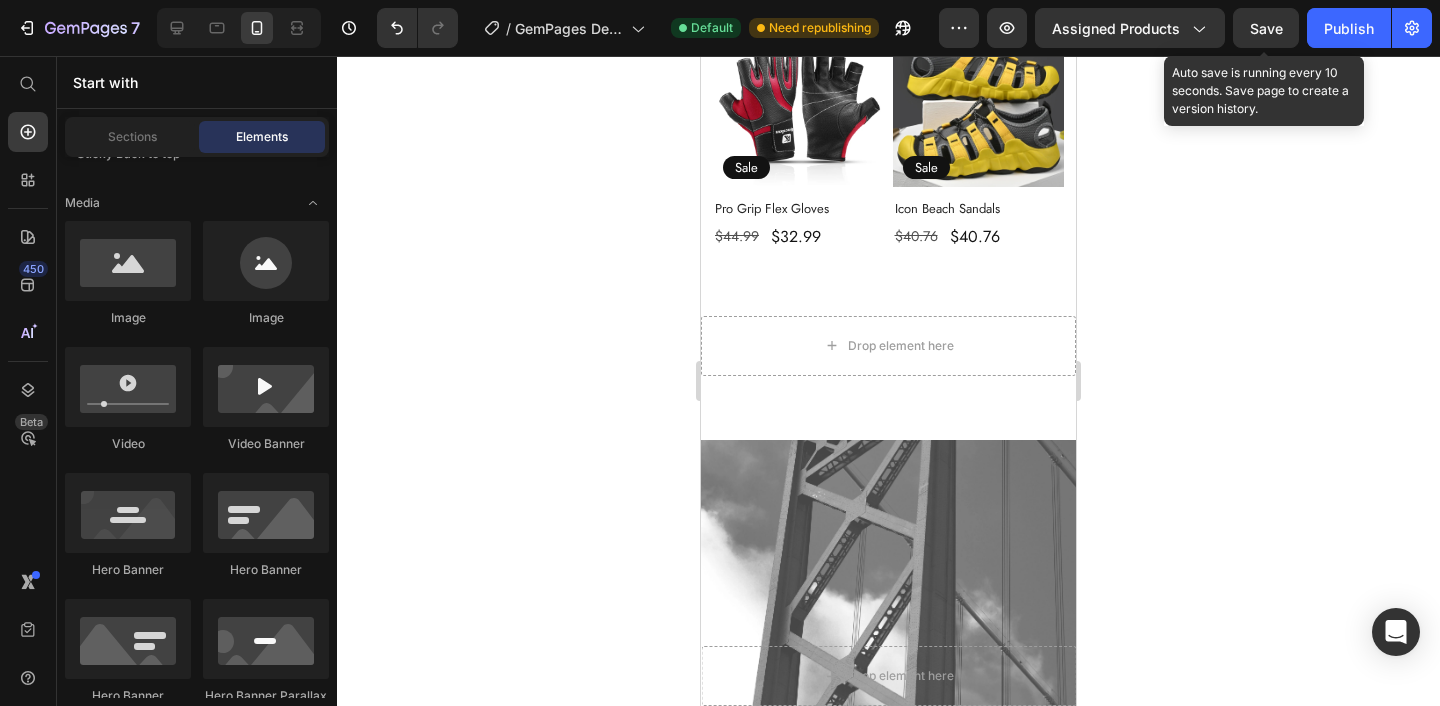 click on "Save" at bounding box center (1266, 28) 